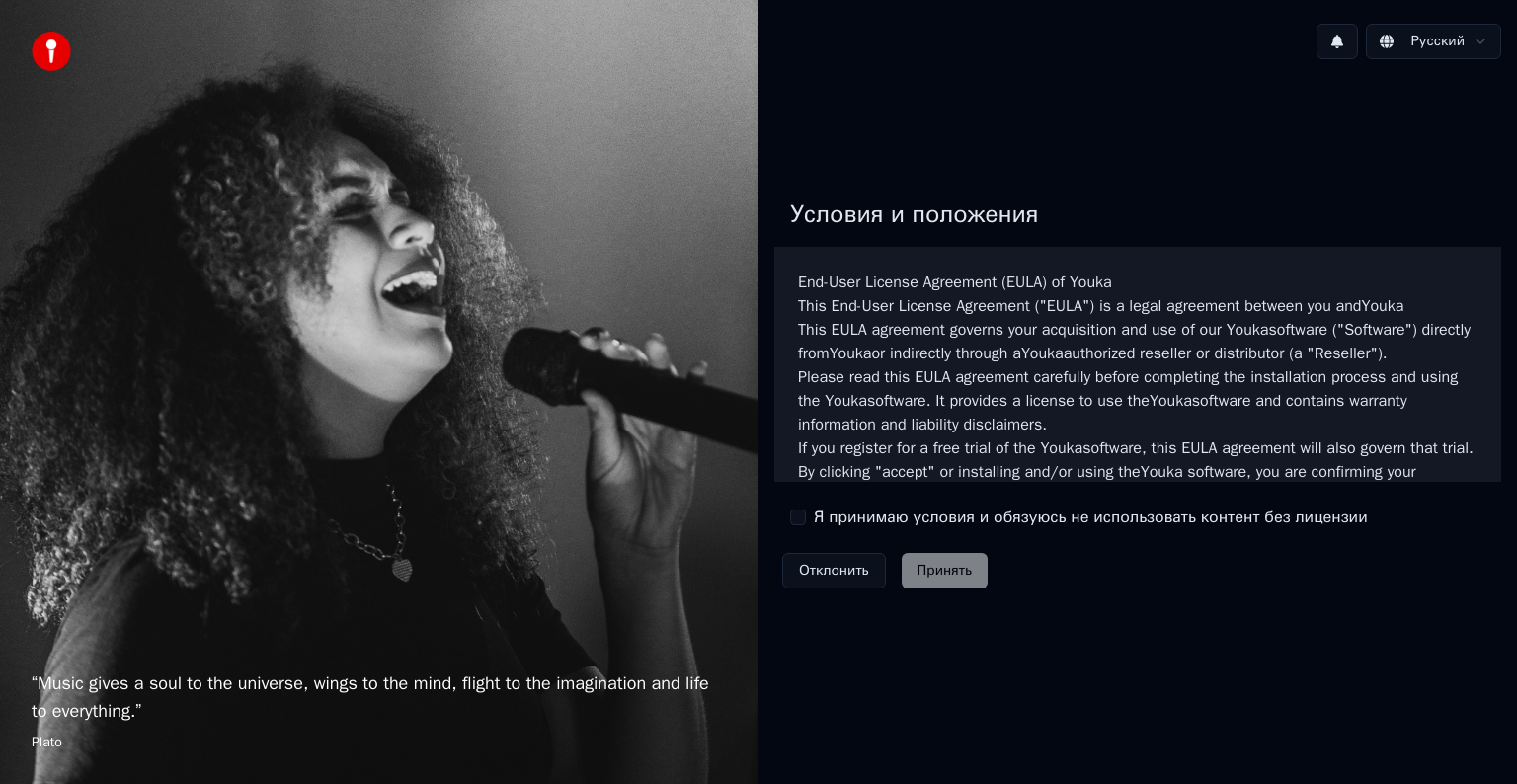 scroll, scrollTop: 0, scrollLeft: 0, axis: both 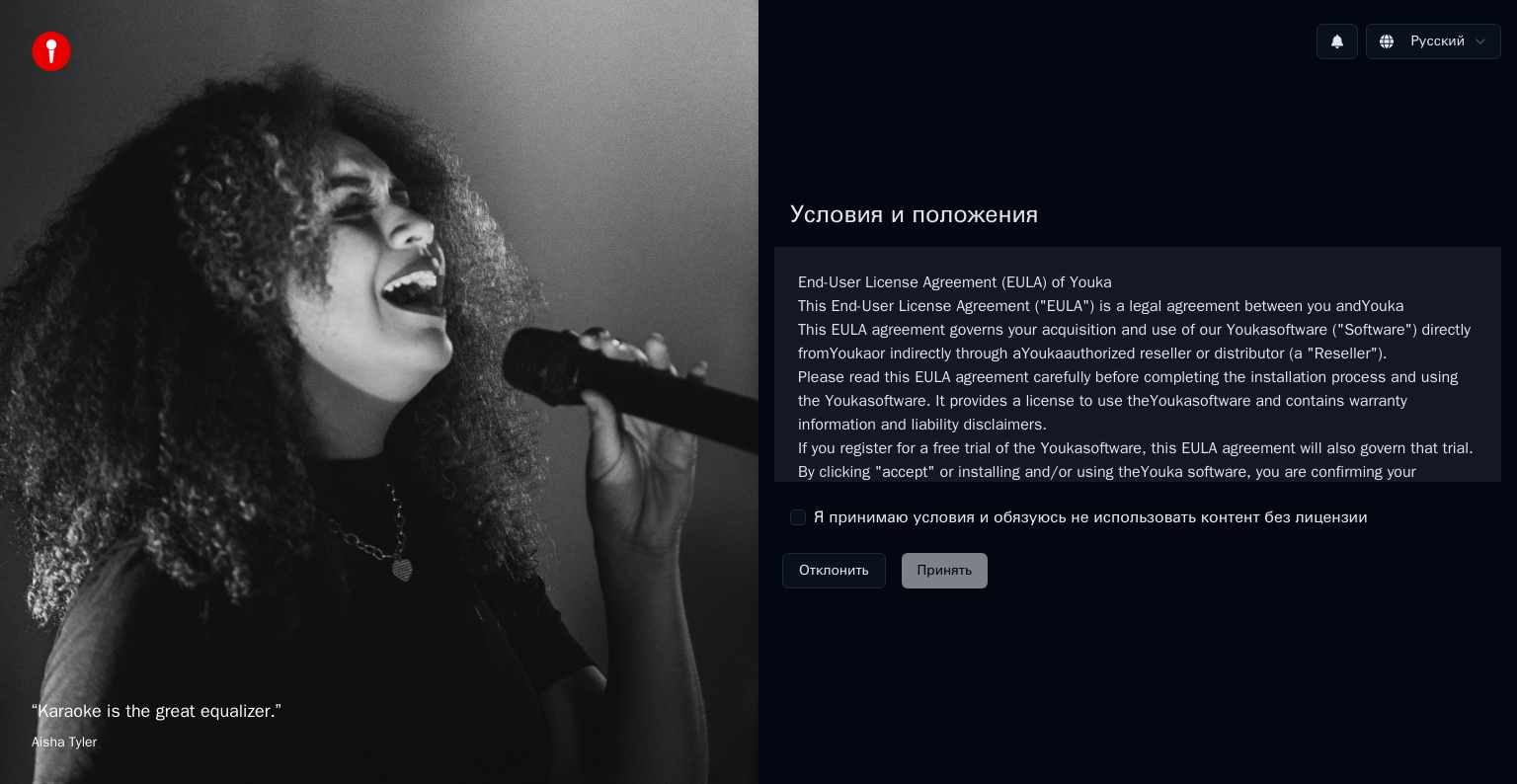 click on "Я принимаю условия и обязуюсь не использовать контент без лицензии" at bounding box center (798, 517) 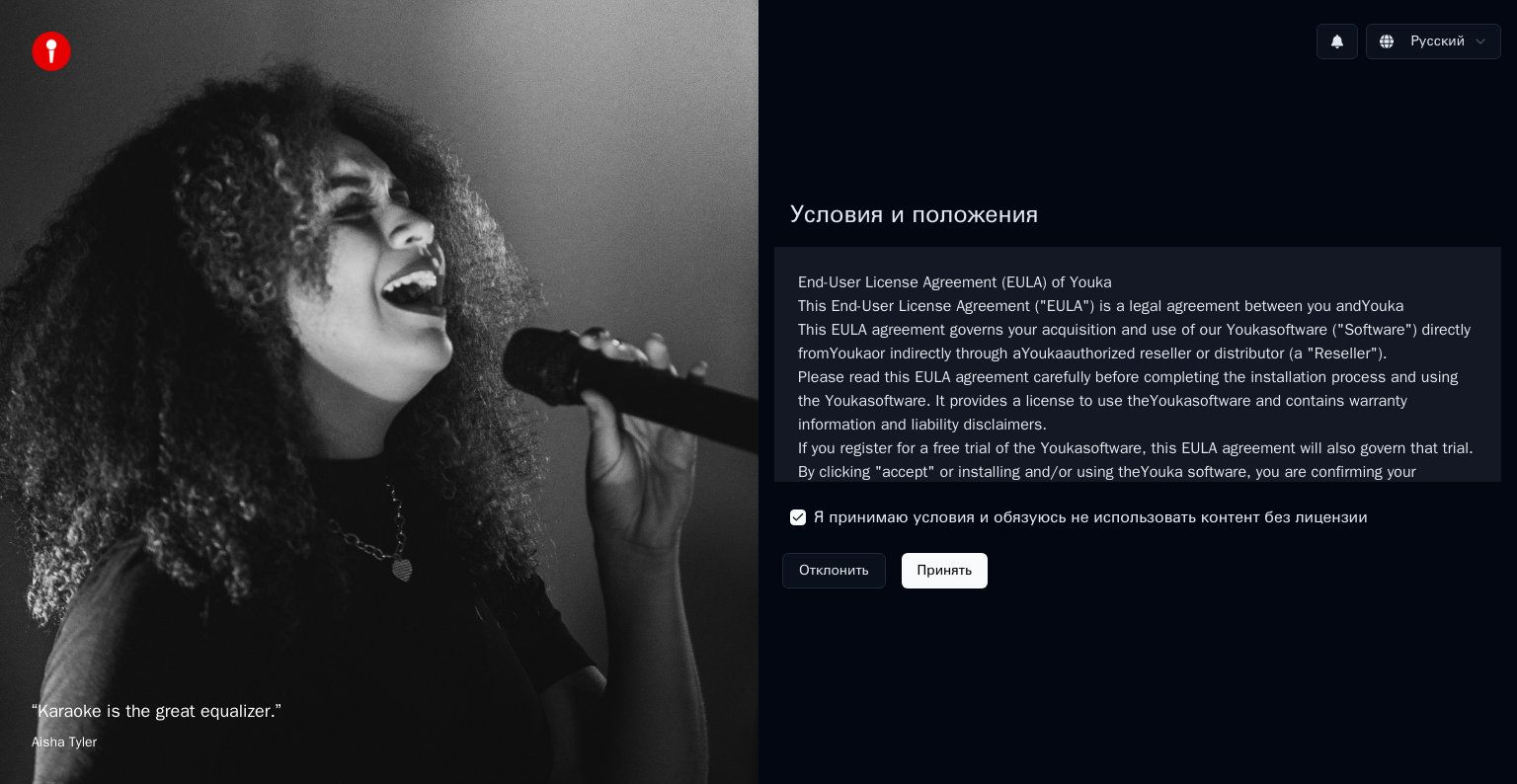 click on "Принять" at bounding box center (944, 571) 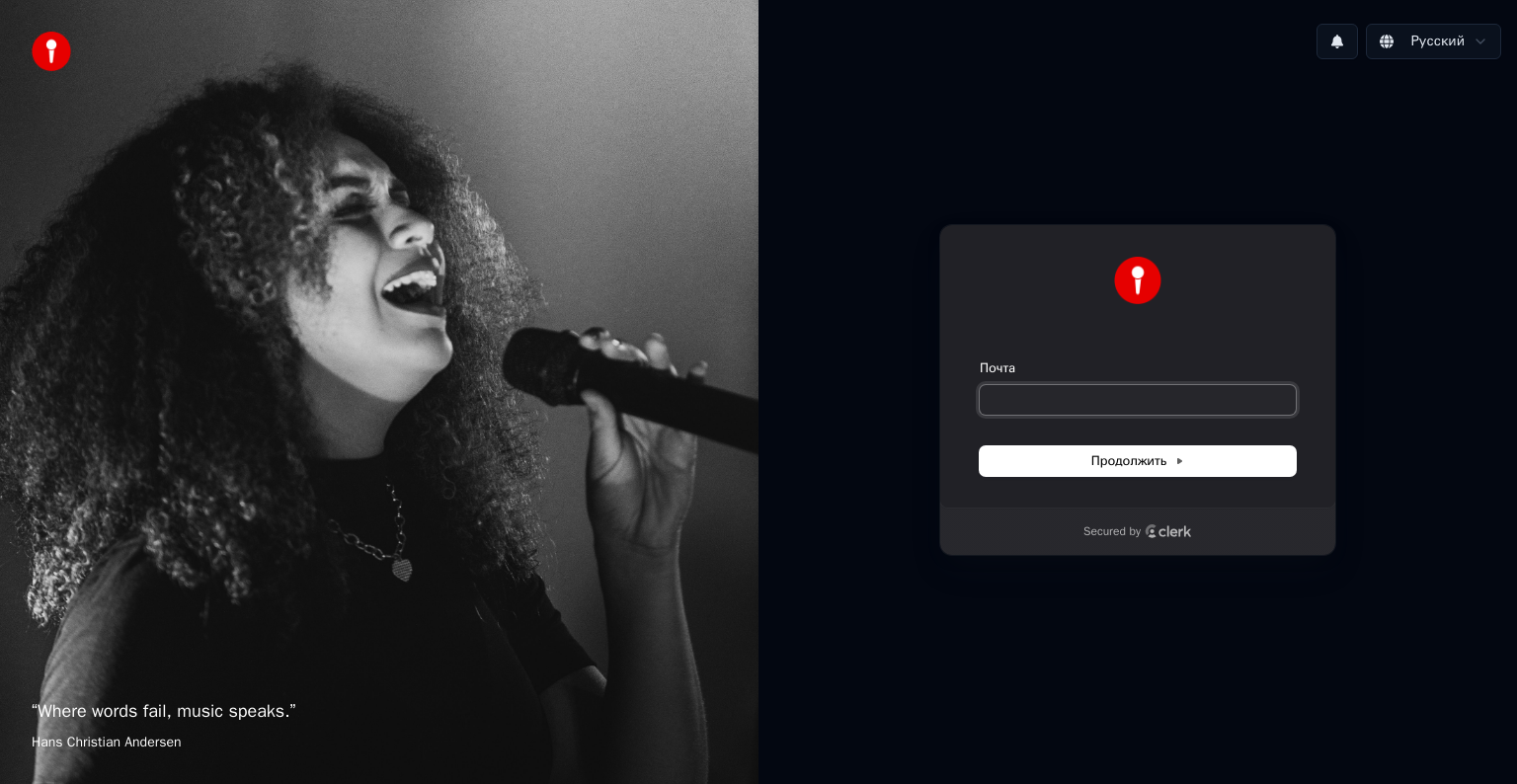 click on "Почта" at bounding box center [1138, 400] 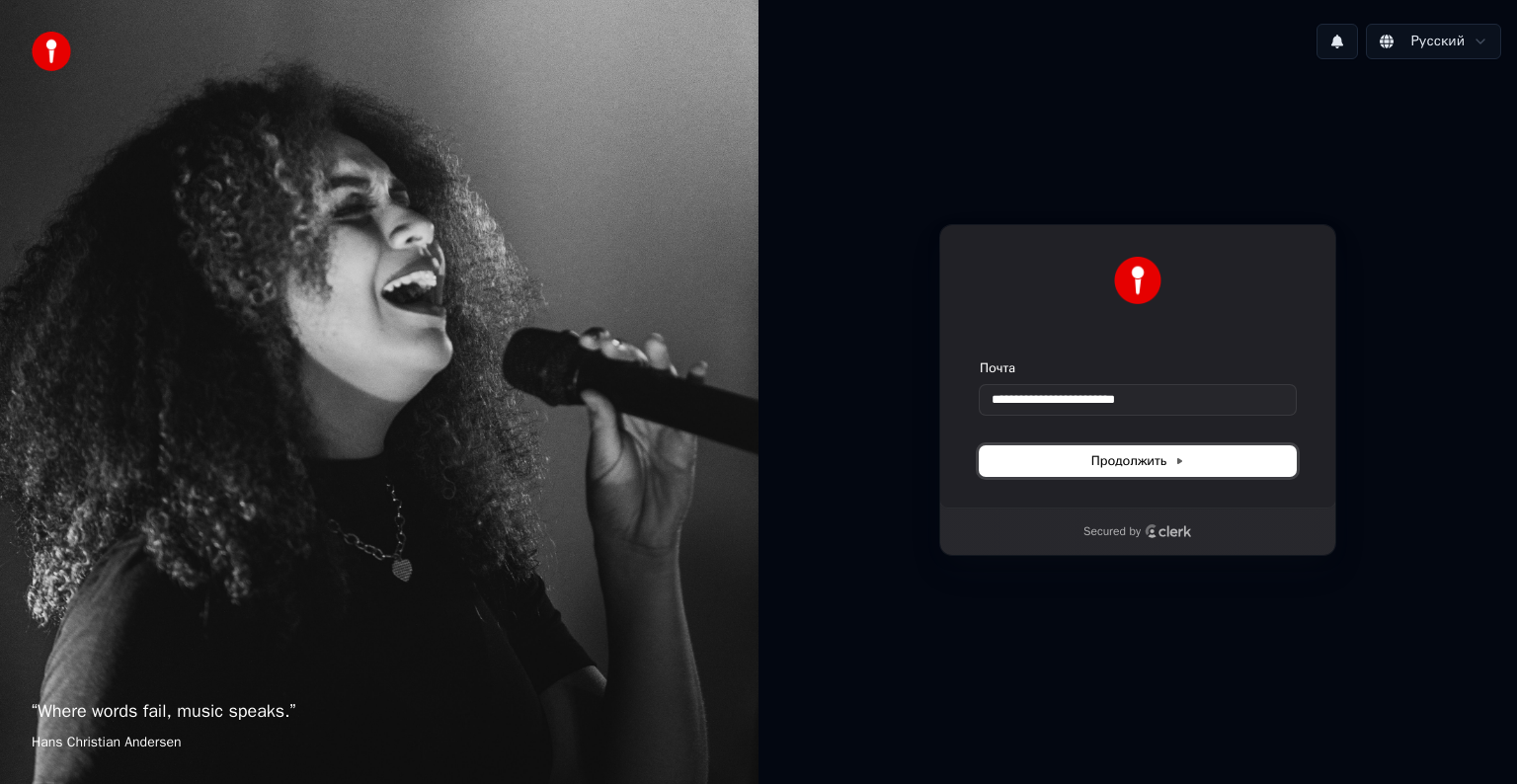 click on "Продолжить" at bounding box center [1138, 461] 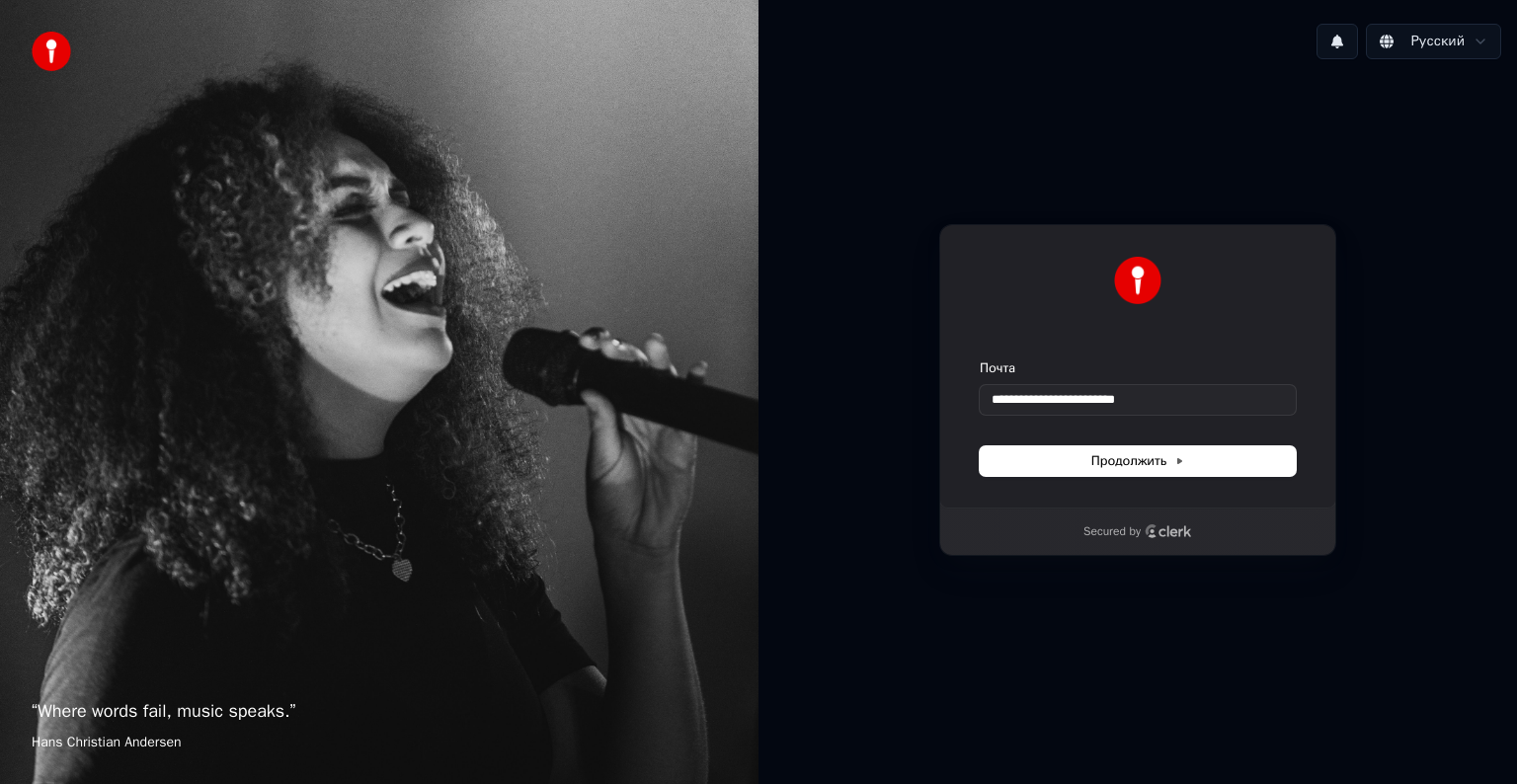 type on "**********" 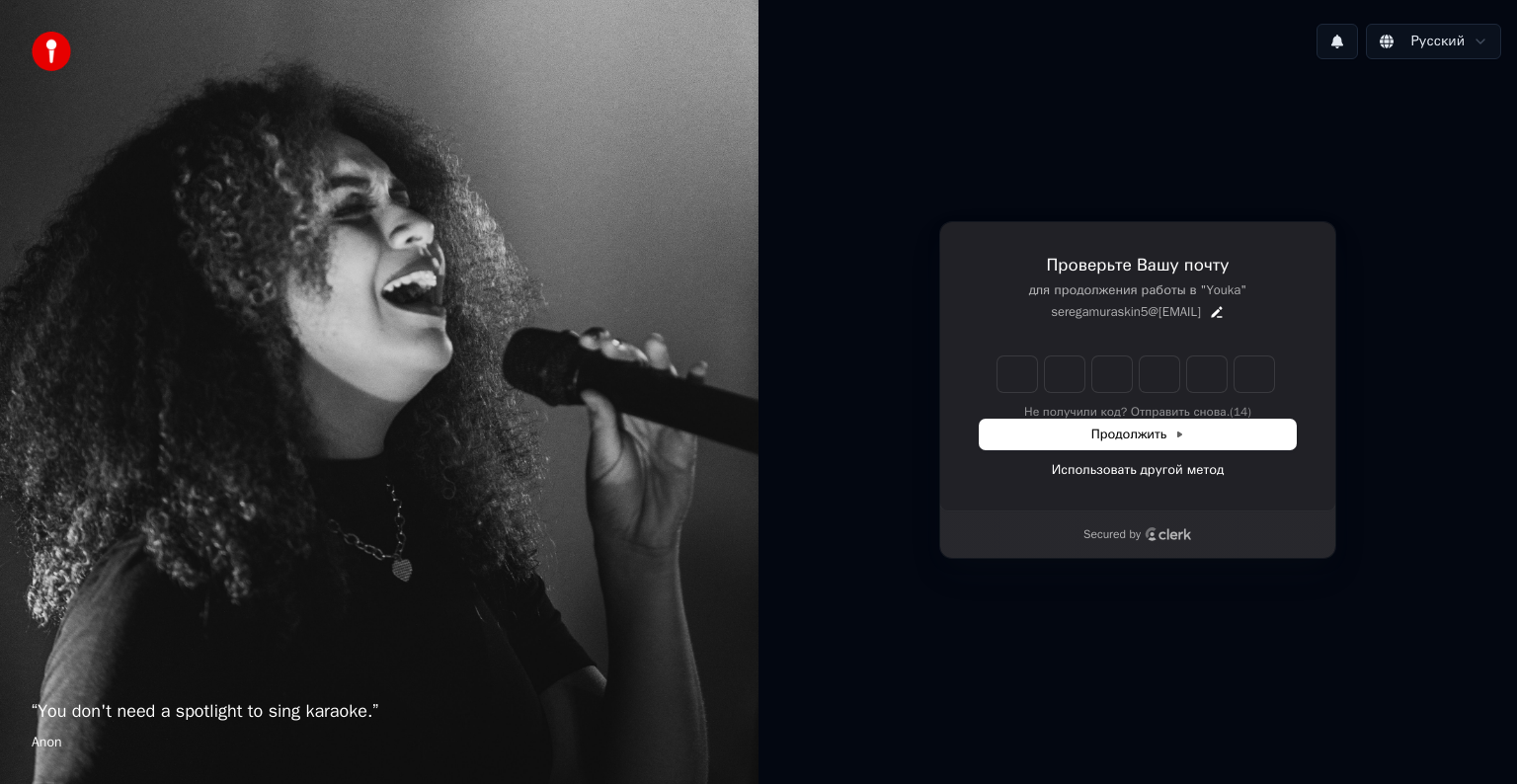 type on "*" 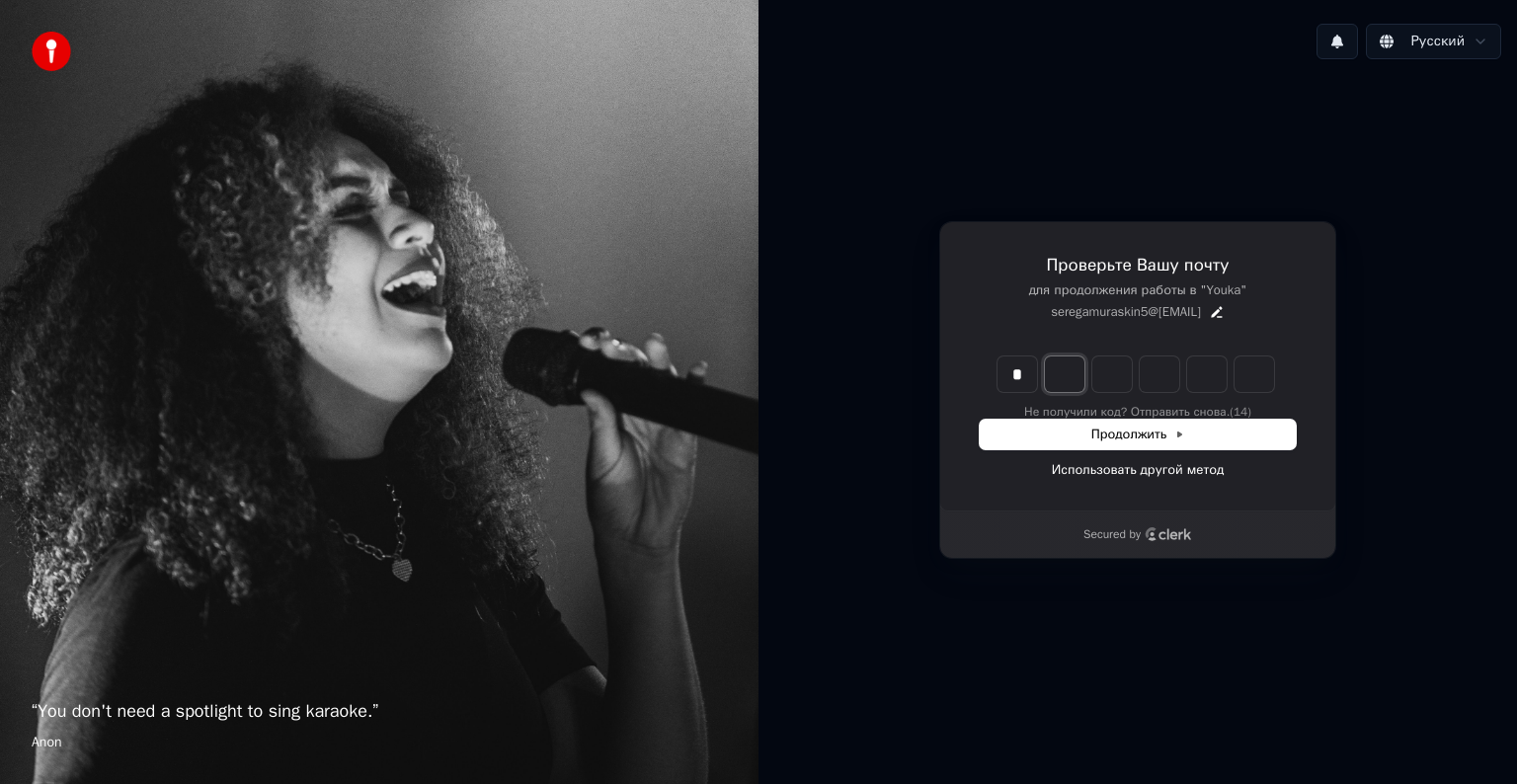 type on "*" 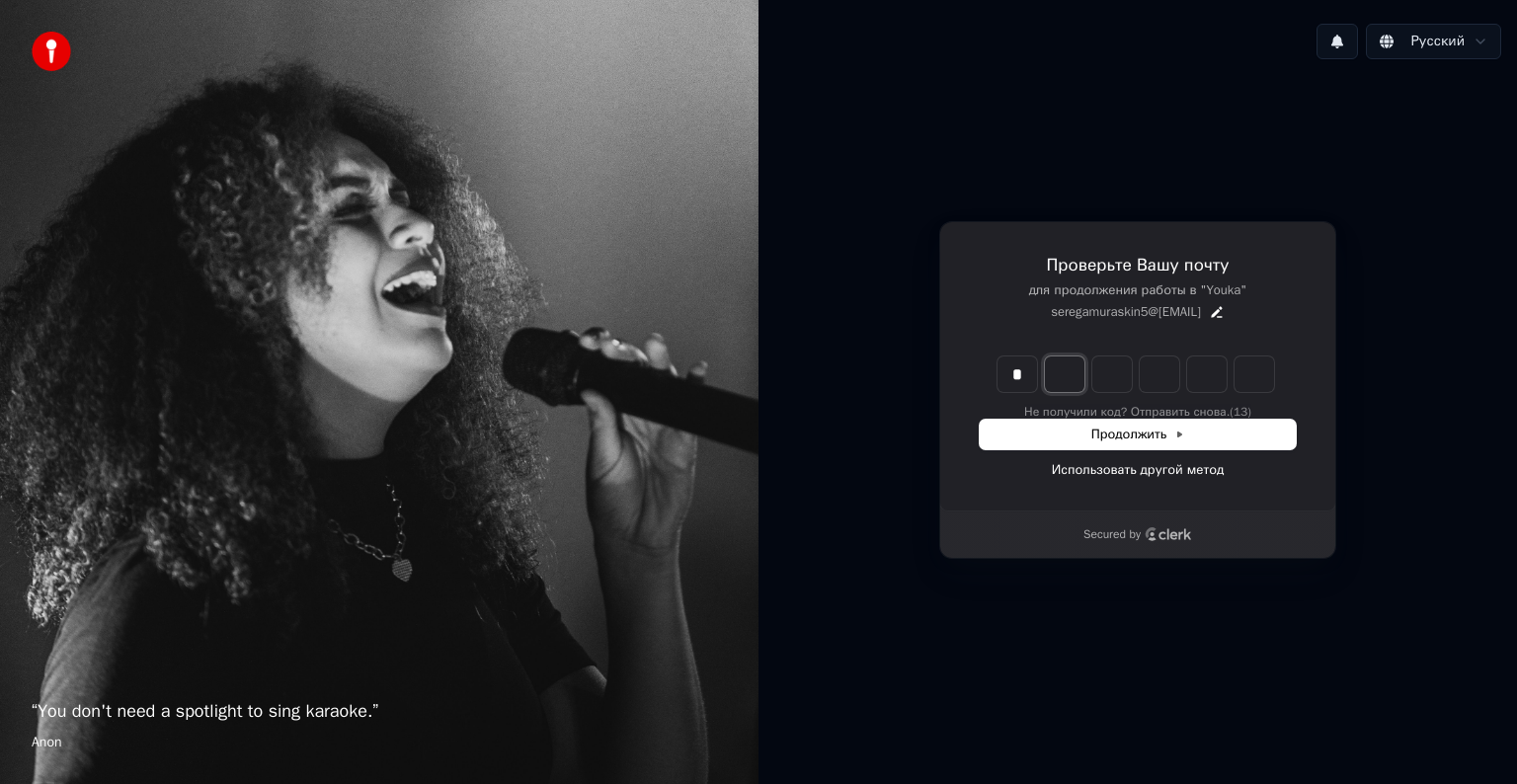 type on "*" 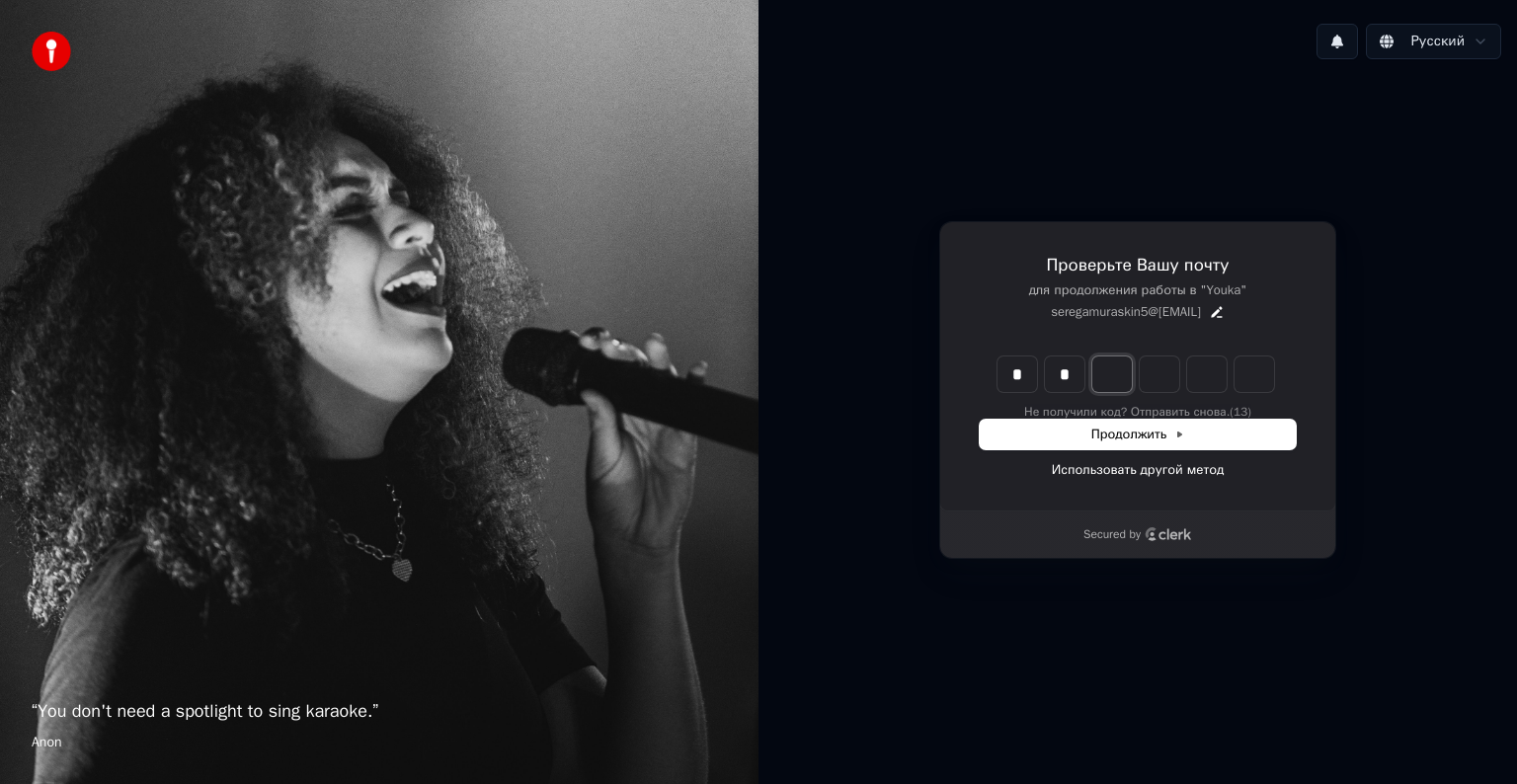 type on "**" 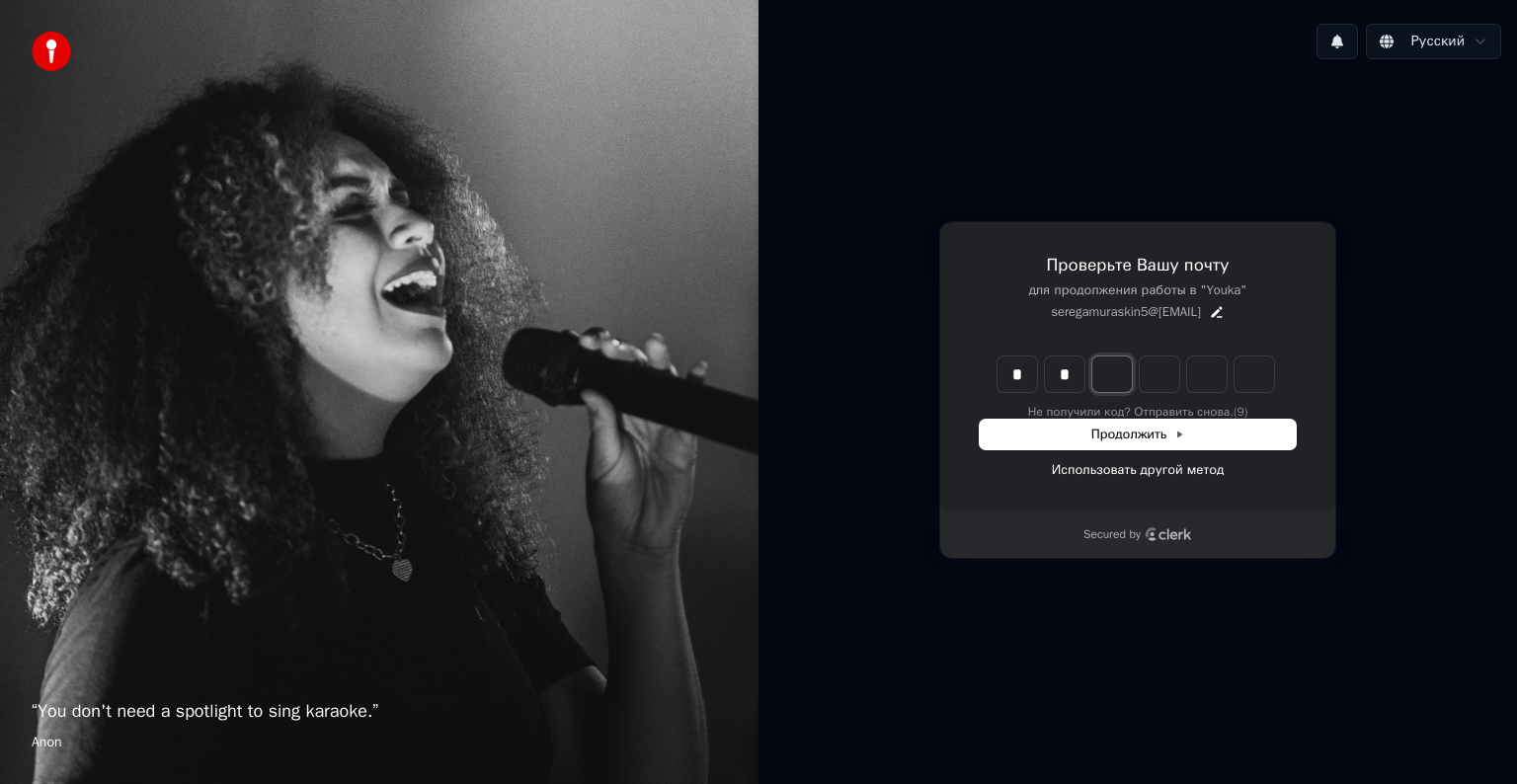 type on "*" 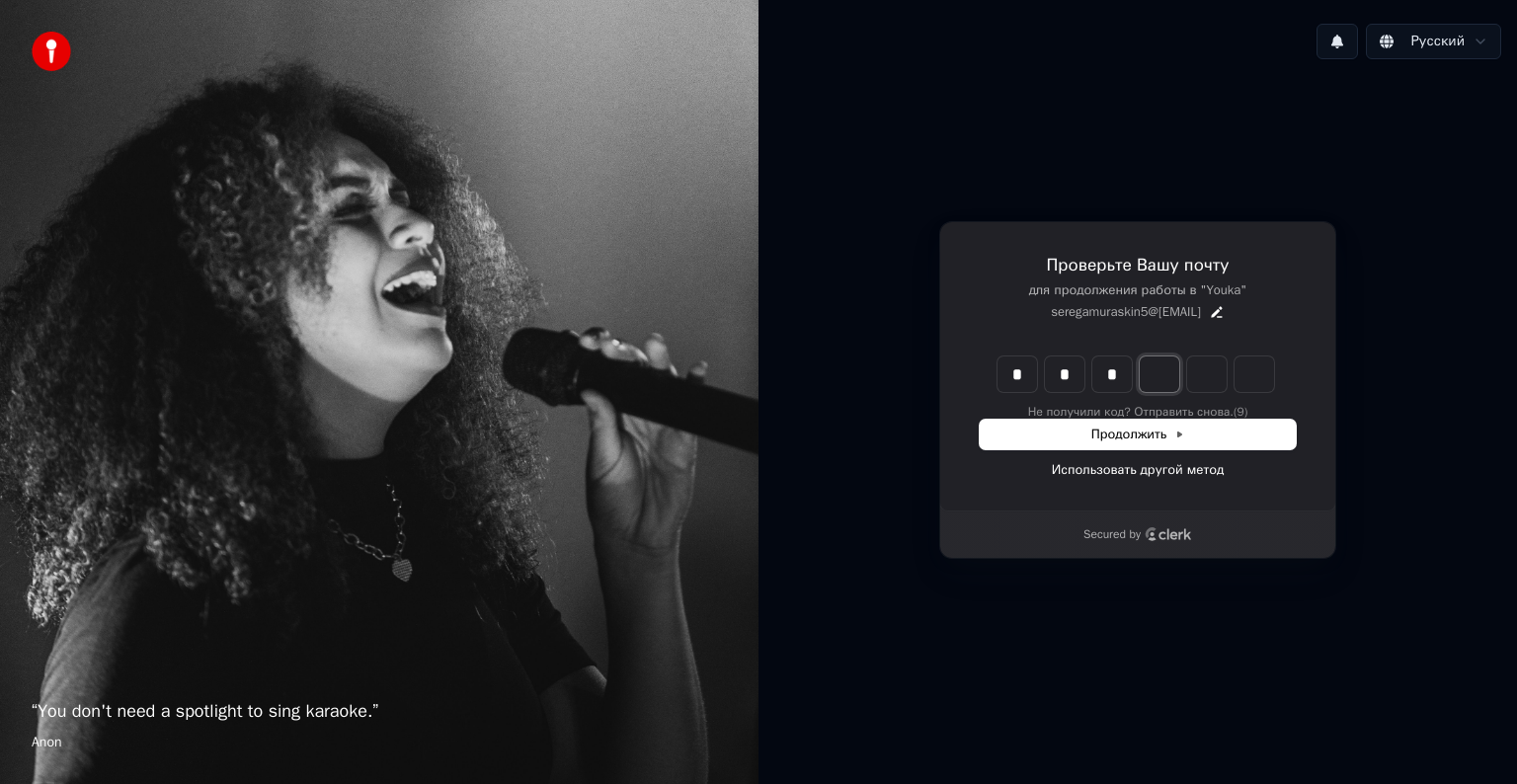 type on "***" 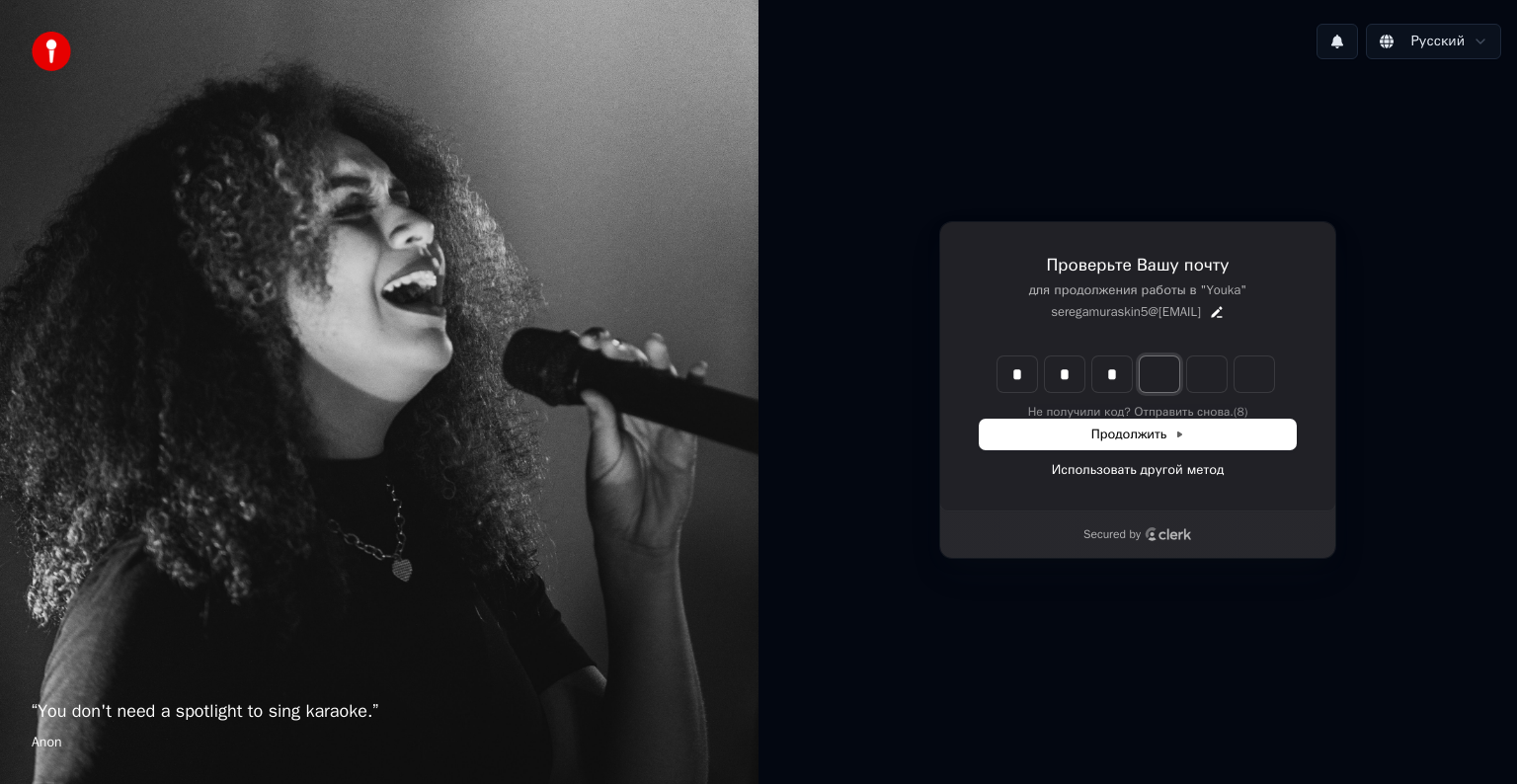 type on "*" 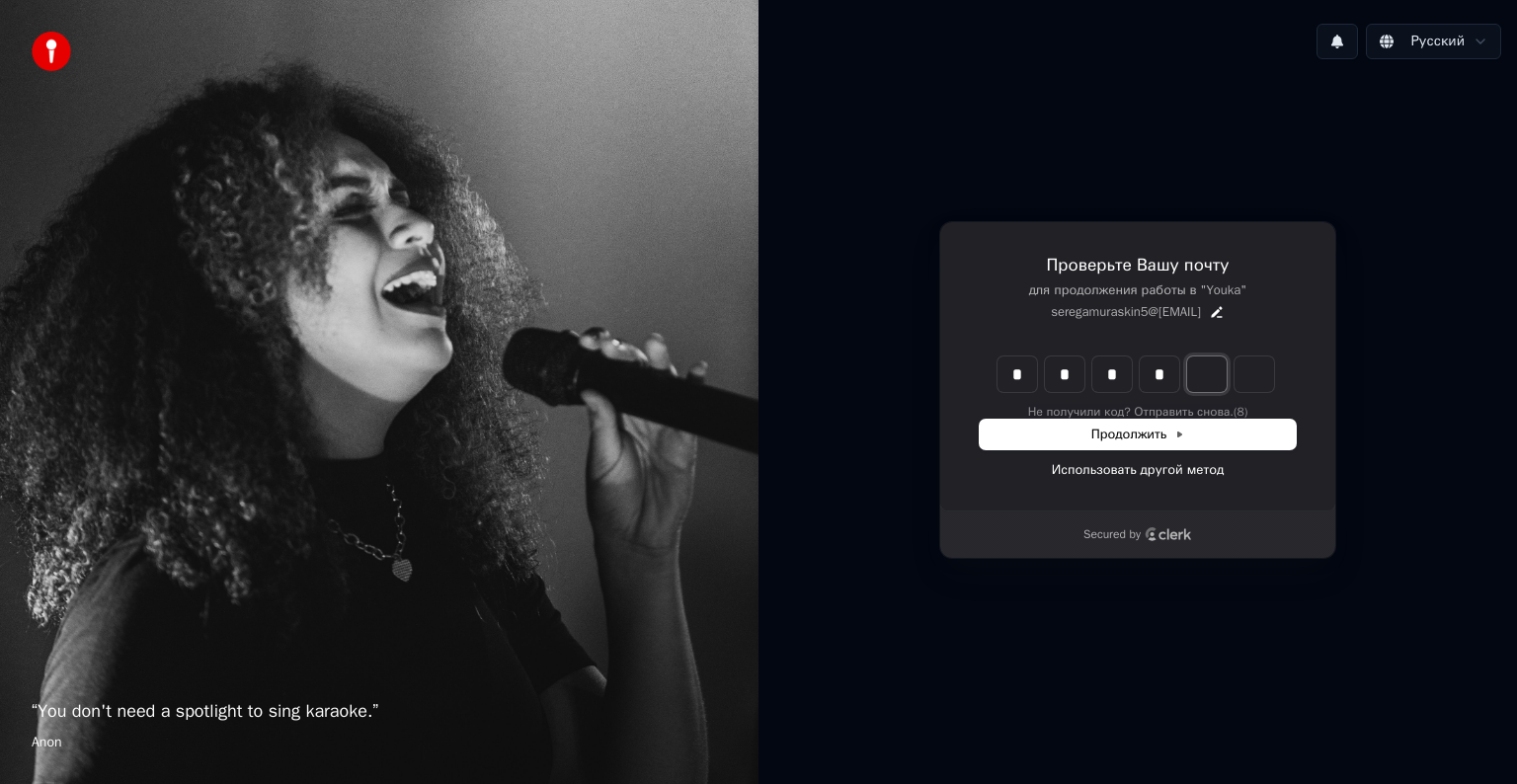 type on "****" 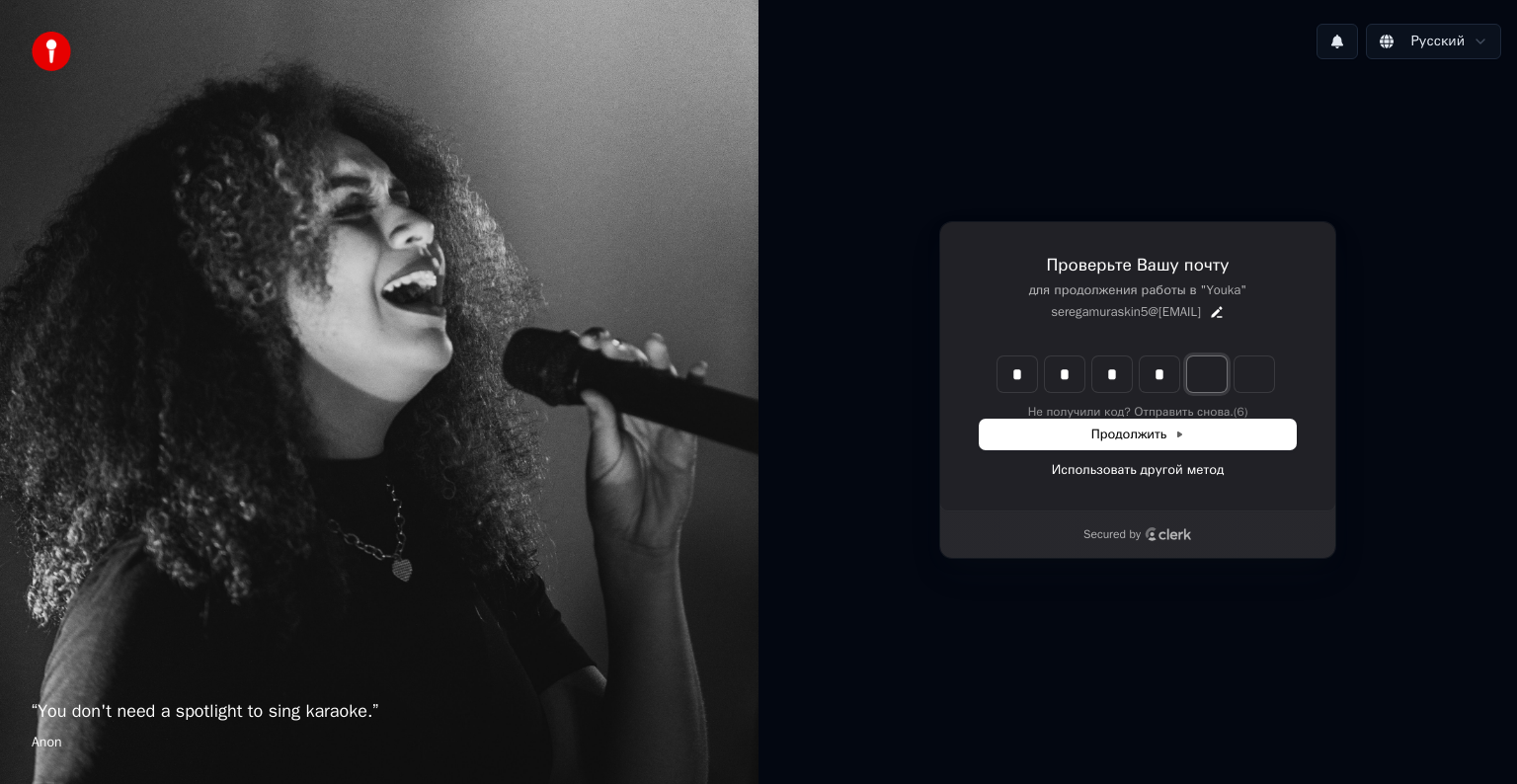 type on "*" 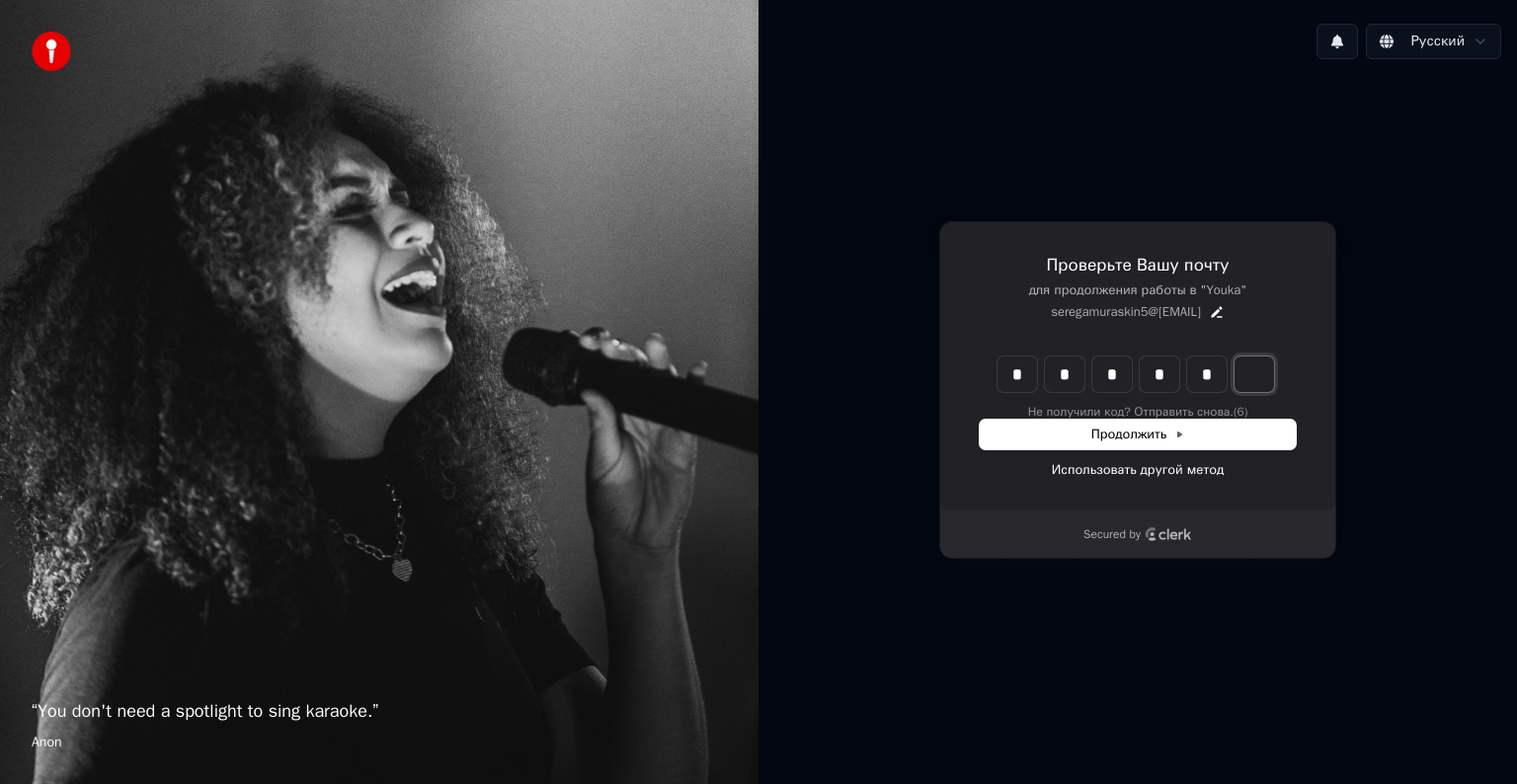 type on "******" 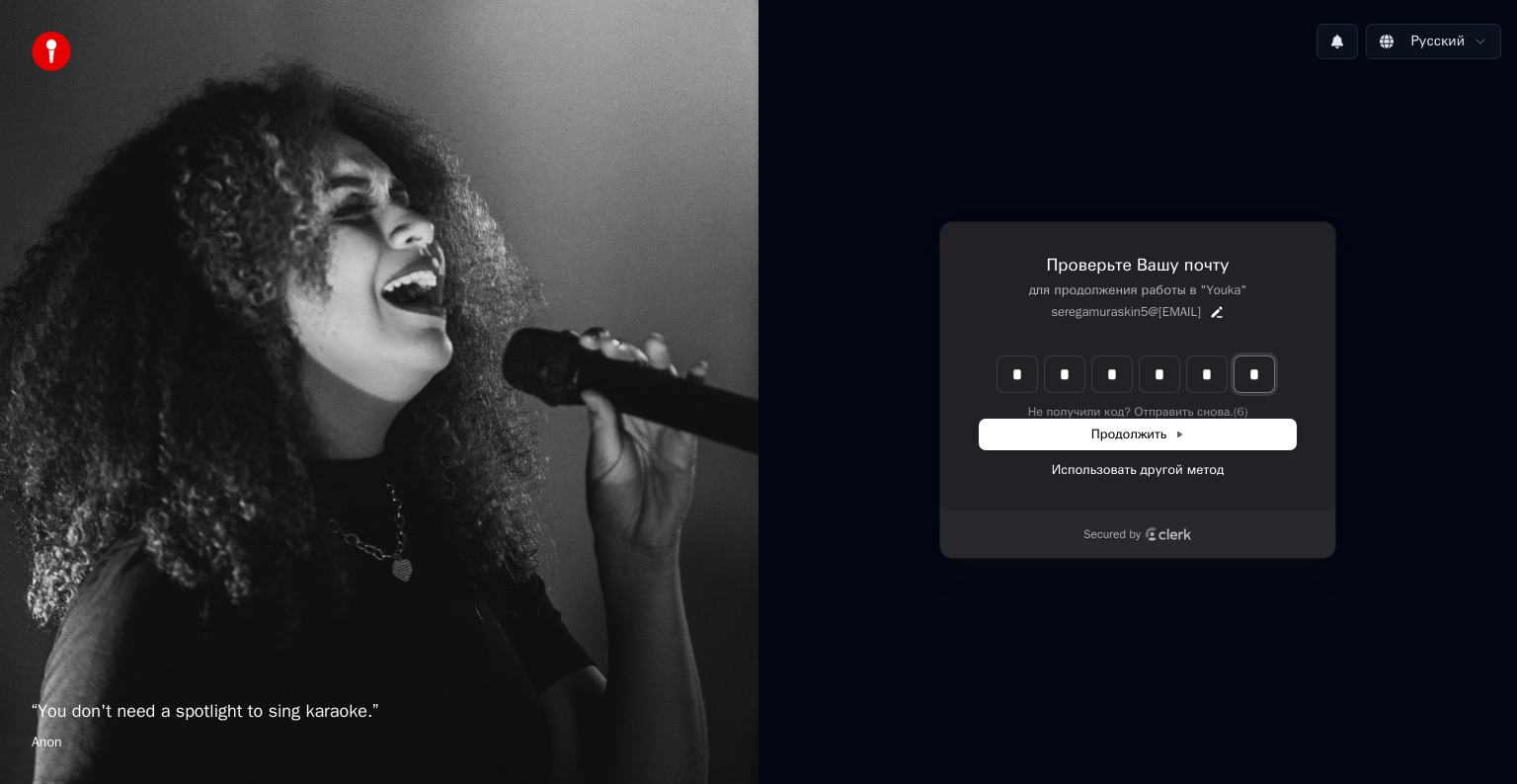 type on "*" 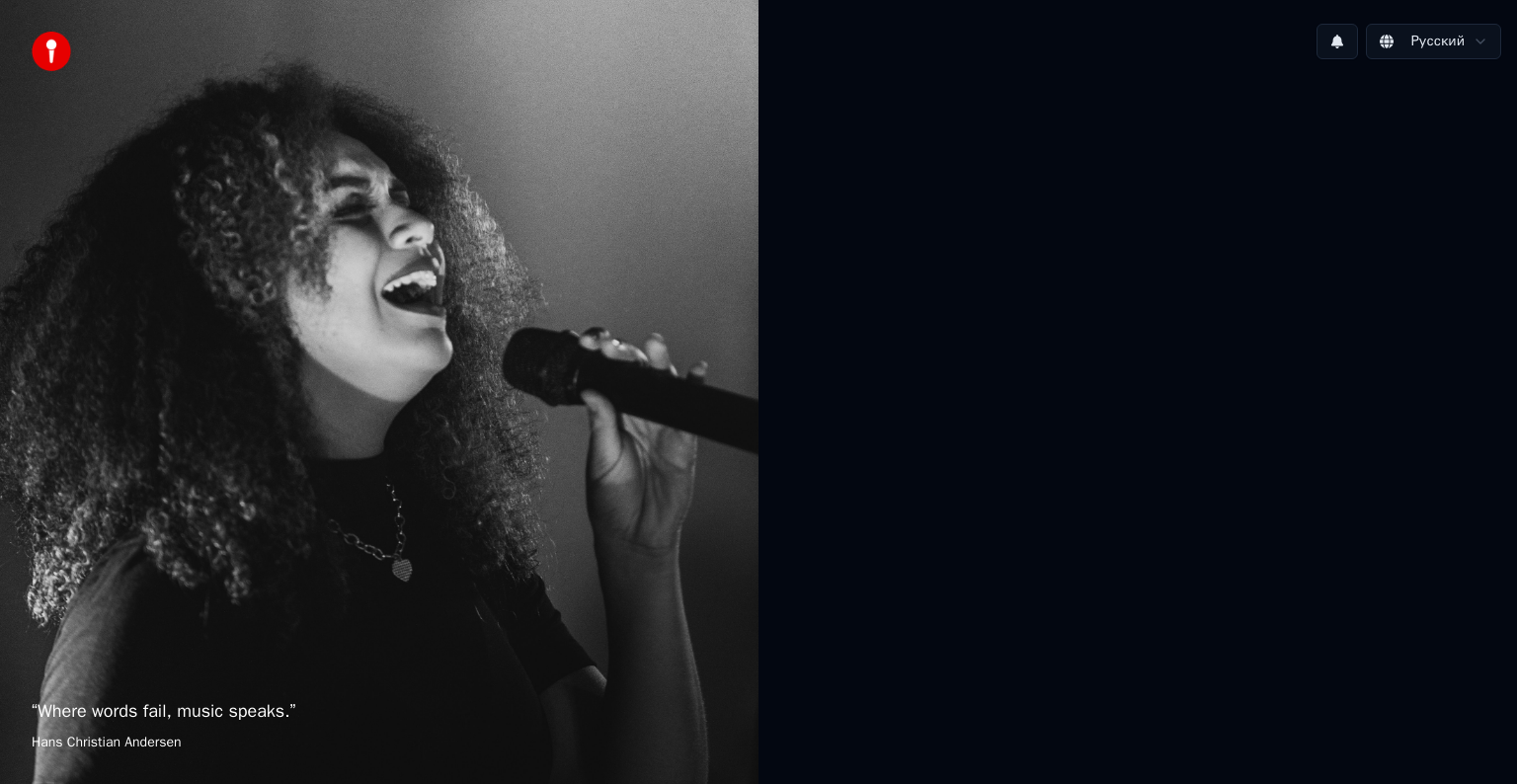 scroll, scrollTop: 0, scrollLeft: 0, axis: both 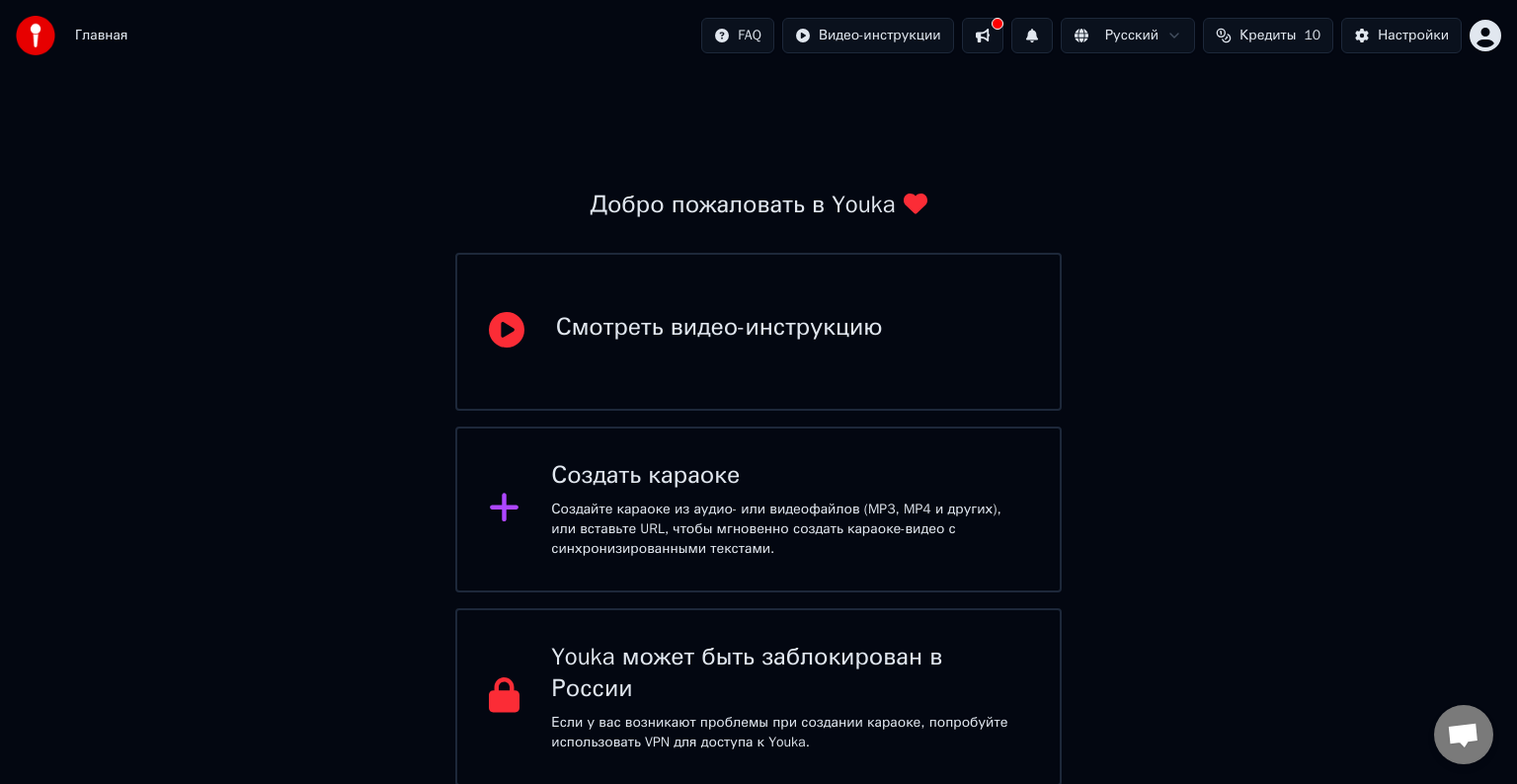 click on "Создать караоке" at bounding box center [789, 476] 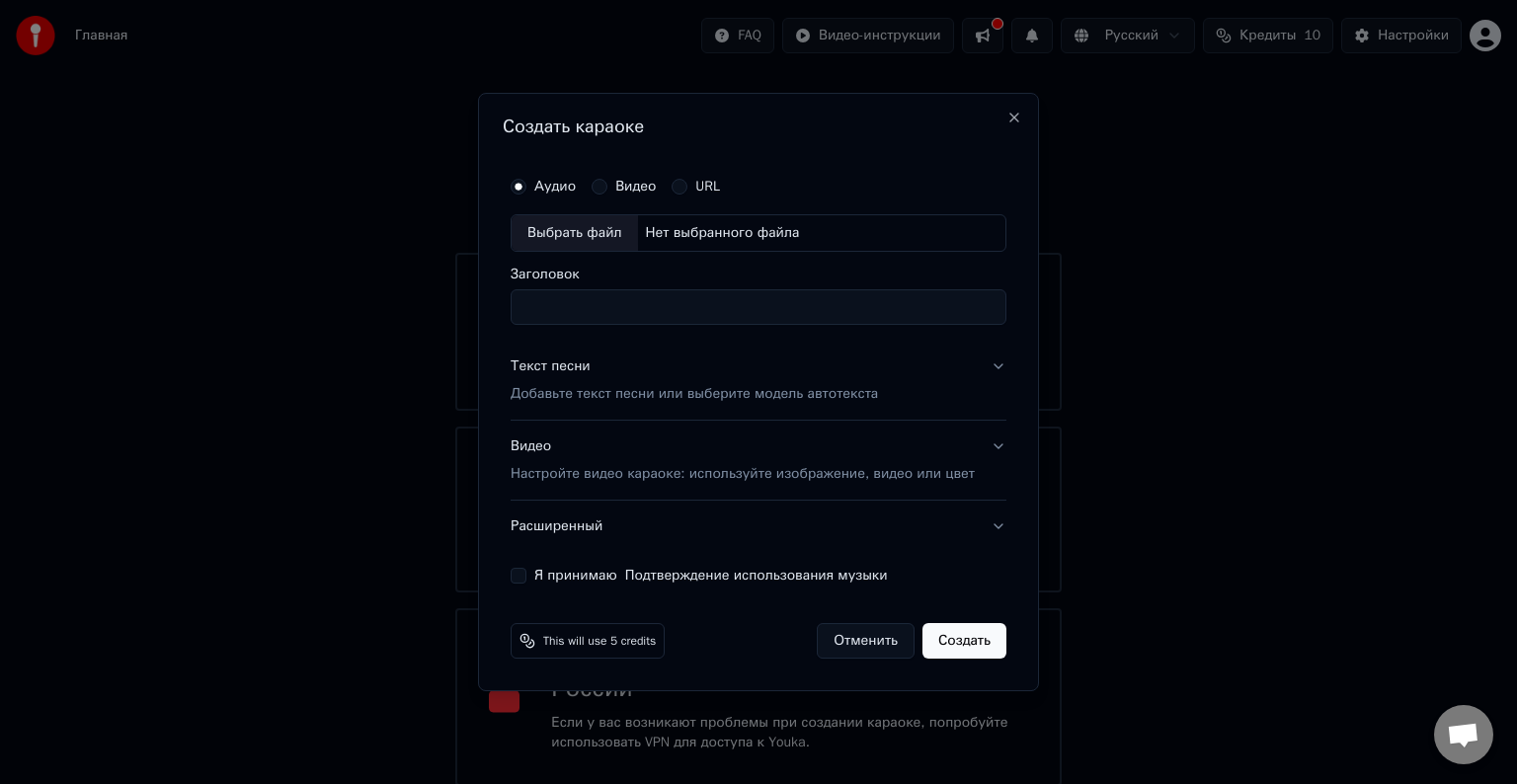 click on "Видео" at bounding box center [599, 187] 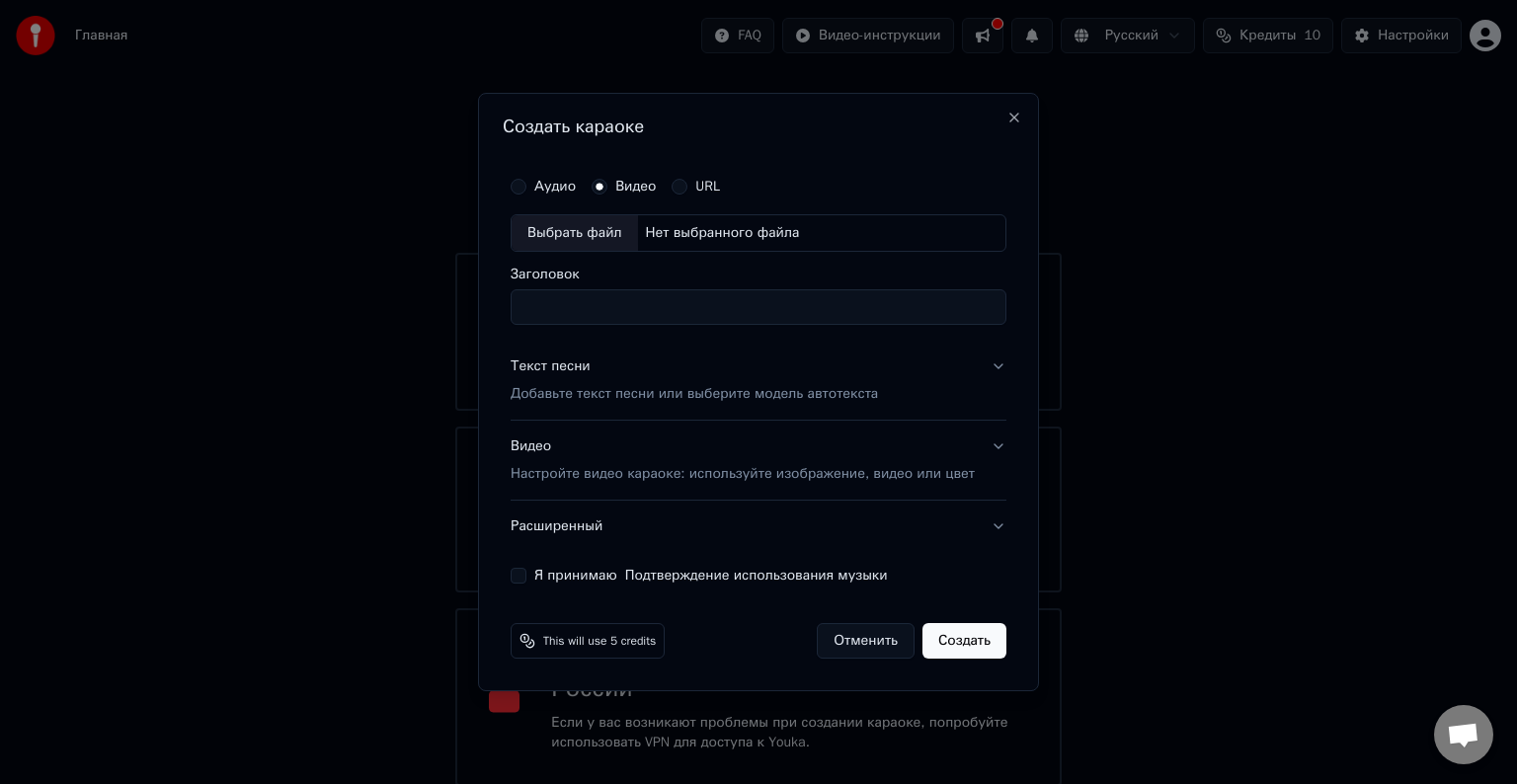 click on "Настройте видео караоке: используйте изображение, видео или цвет" at bounding box center [743, 474] 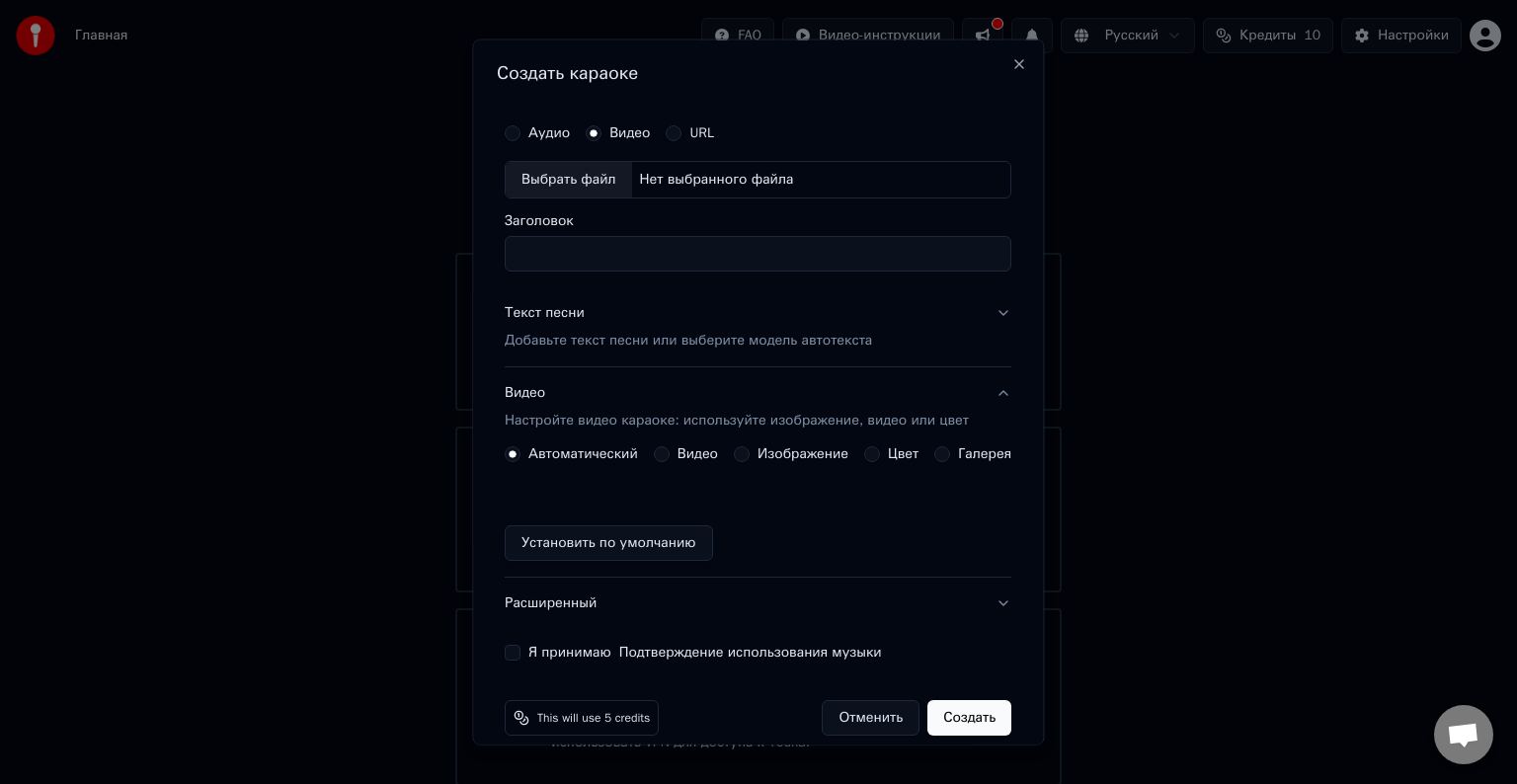 click on "Видео" at bounding box center [685, 454] 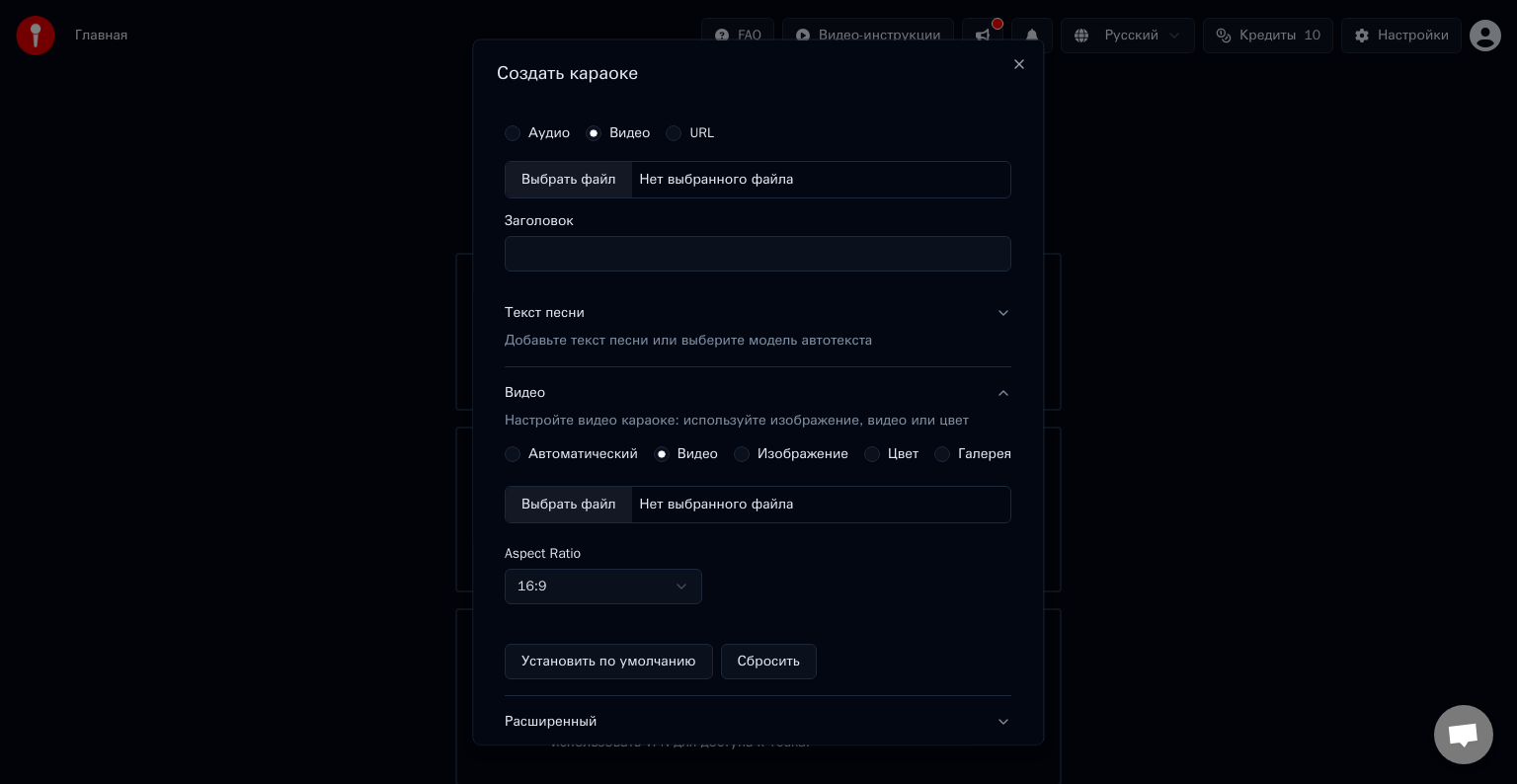 click on "Автоматический" at bounding box center [513, 454] 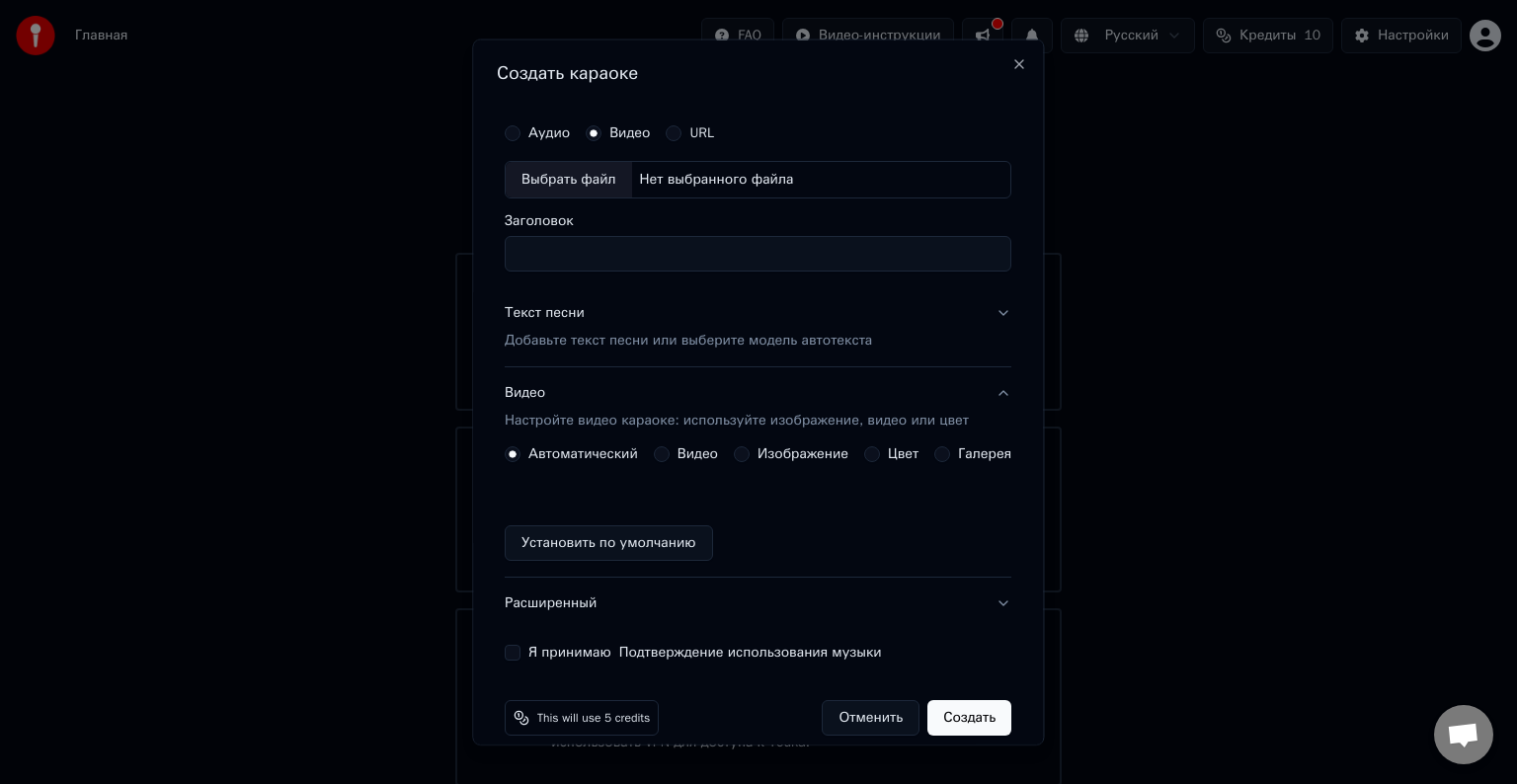 click on "Текст песни Добавьте текст песни или выберите модель автотекста" at bounding box center (688, 327) 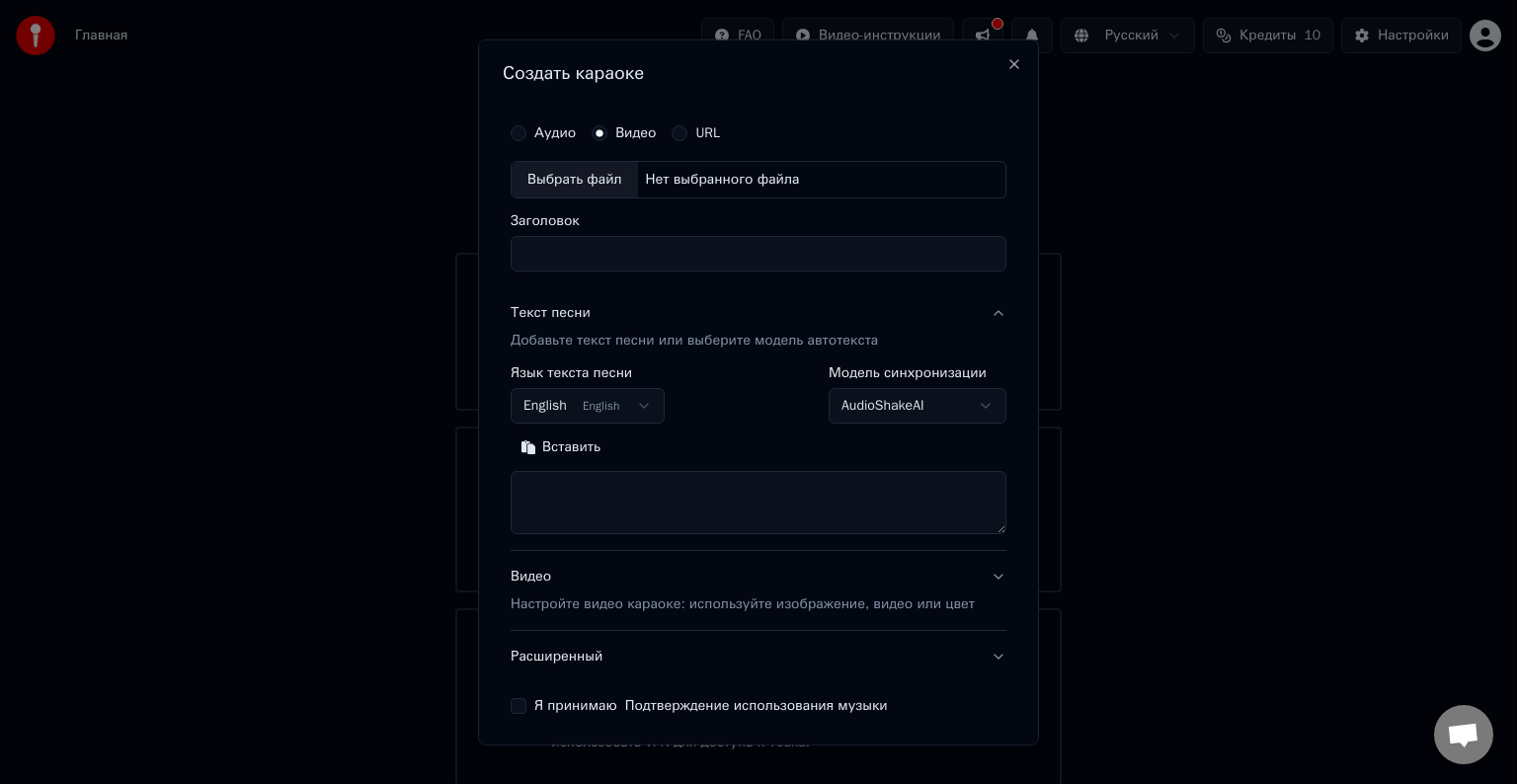 click on "Главная FAQ Видео-инструкции Русский Кредиты 10 Настройки Добро пожаловать в Youka Смотреть видео-инструкцию Создать караоке Создайте караоке из аудио- или видеофайлов (MP3, MP4 и других), или вставьте URL, чтобы мгновенно создать караоке-видео с синхронизированными текстами. Youka может быть заблокирован в России Если у вас возникают проблемы при создании караоке, попробуйте использовать VPN для доступа к Youka. Создать караоке Аудио Видео URL Выбрать файл Нет выбранного файла Заголовок Текст песни Добавьте текст песни или выберите модель автотекста Язык текста песни" at bounding box center [758, 393] 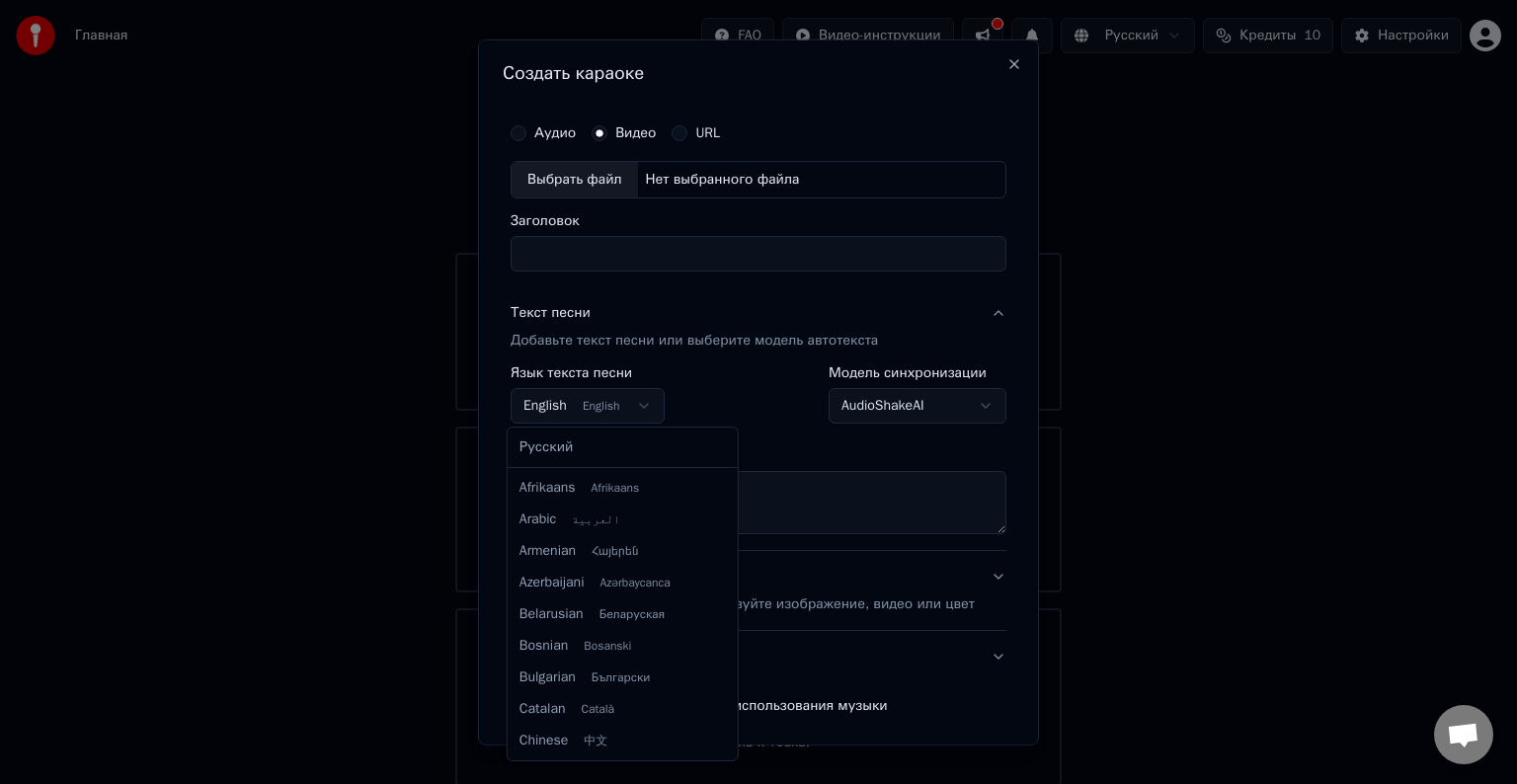 scroll, scrollTop: 158, scrollLeft: 0, axis: vertical 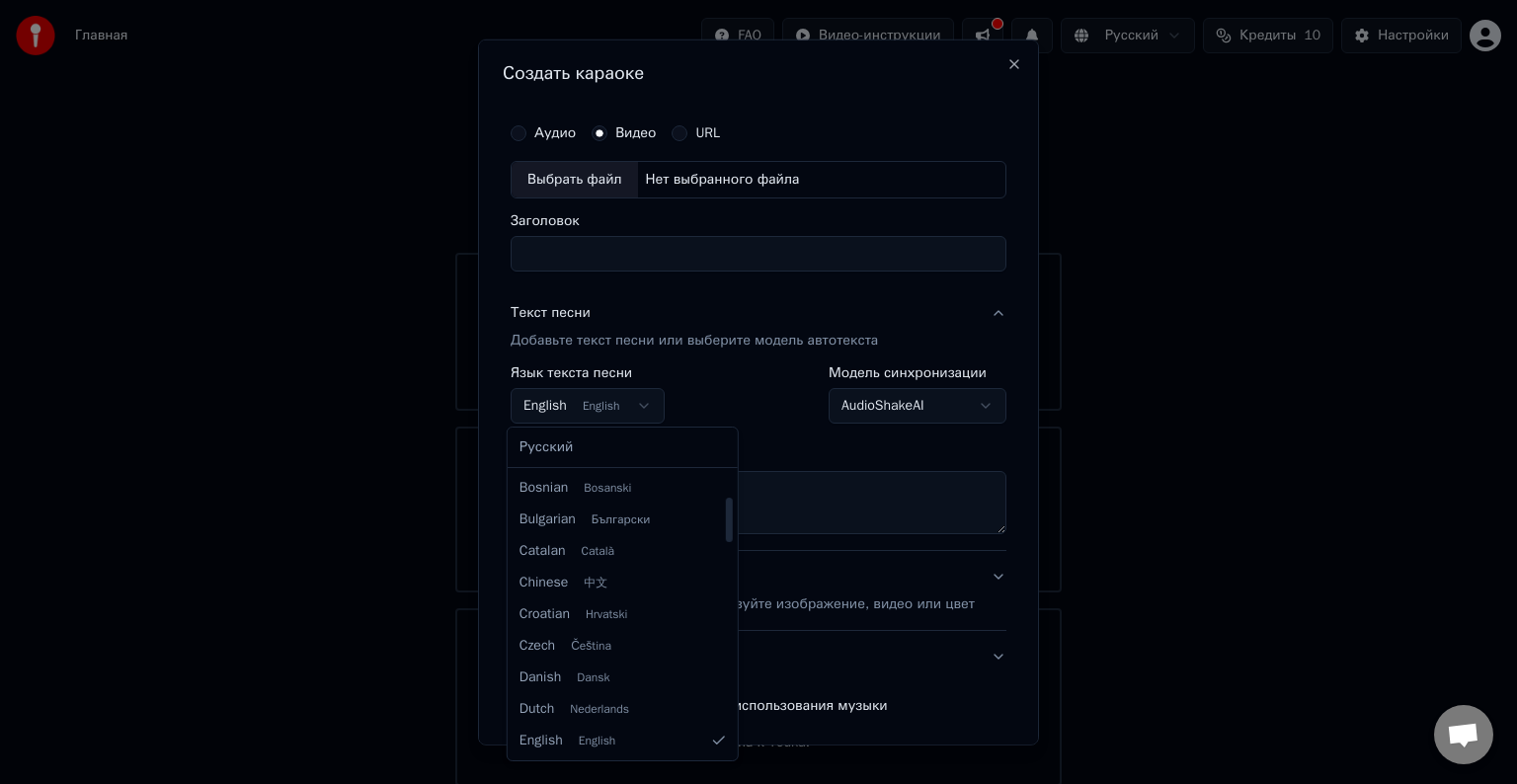 select on "**" 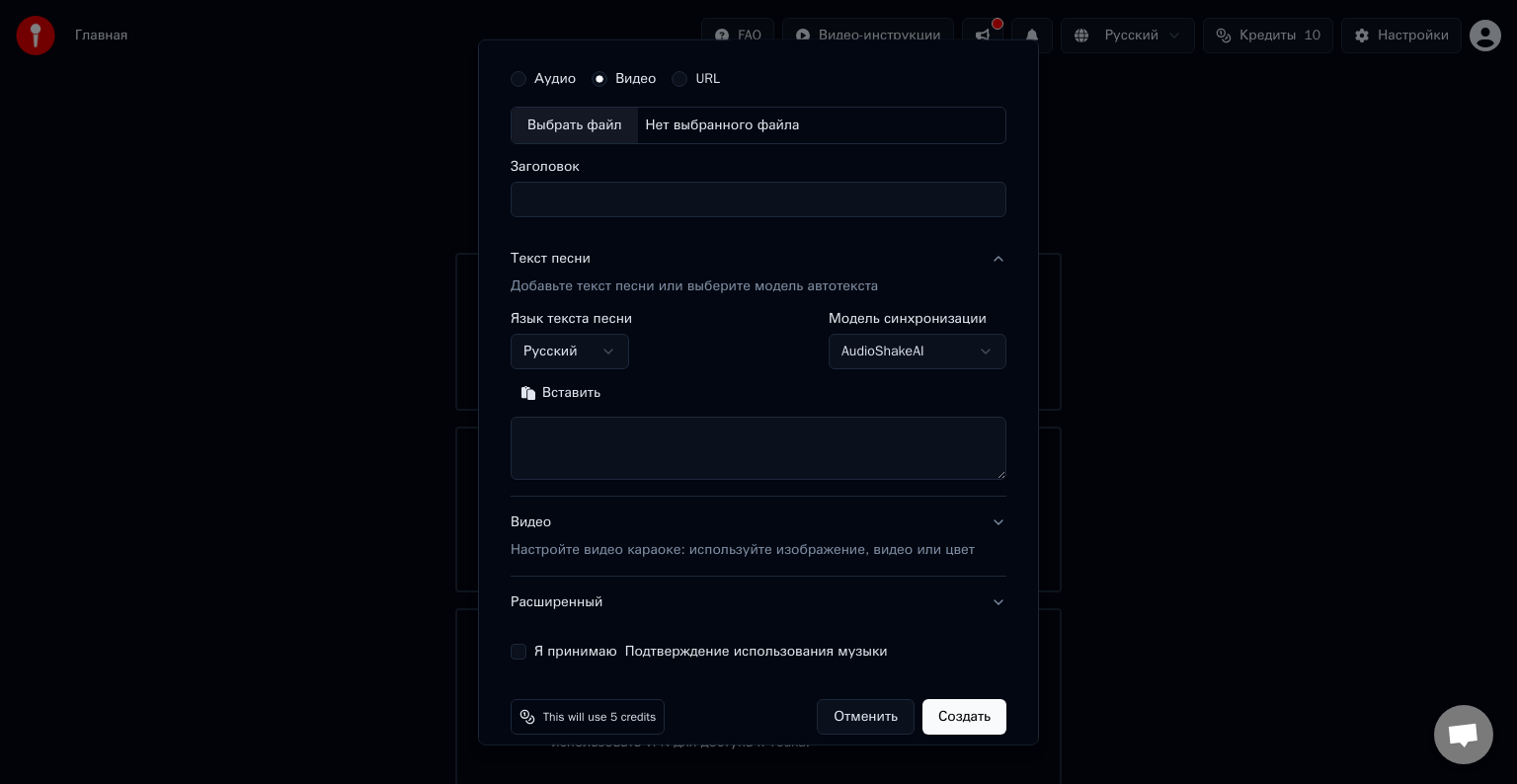scroll, scrollTop: 75, scrollLeft: 0, axis: vertical 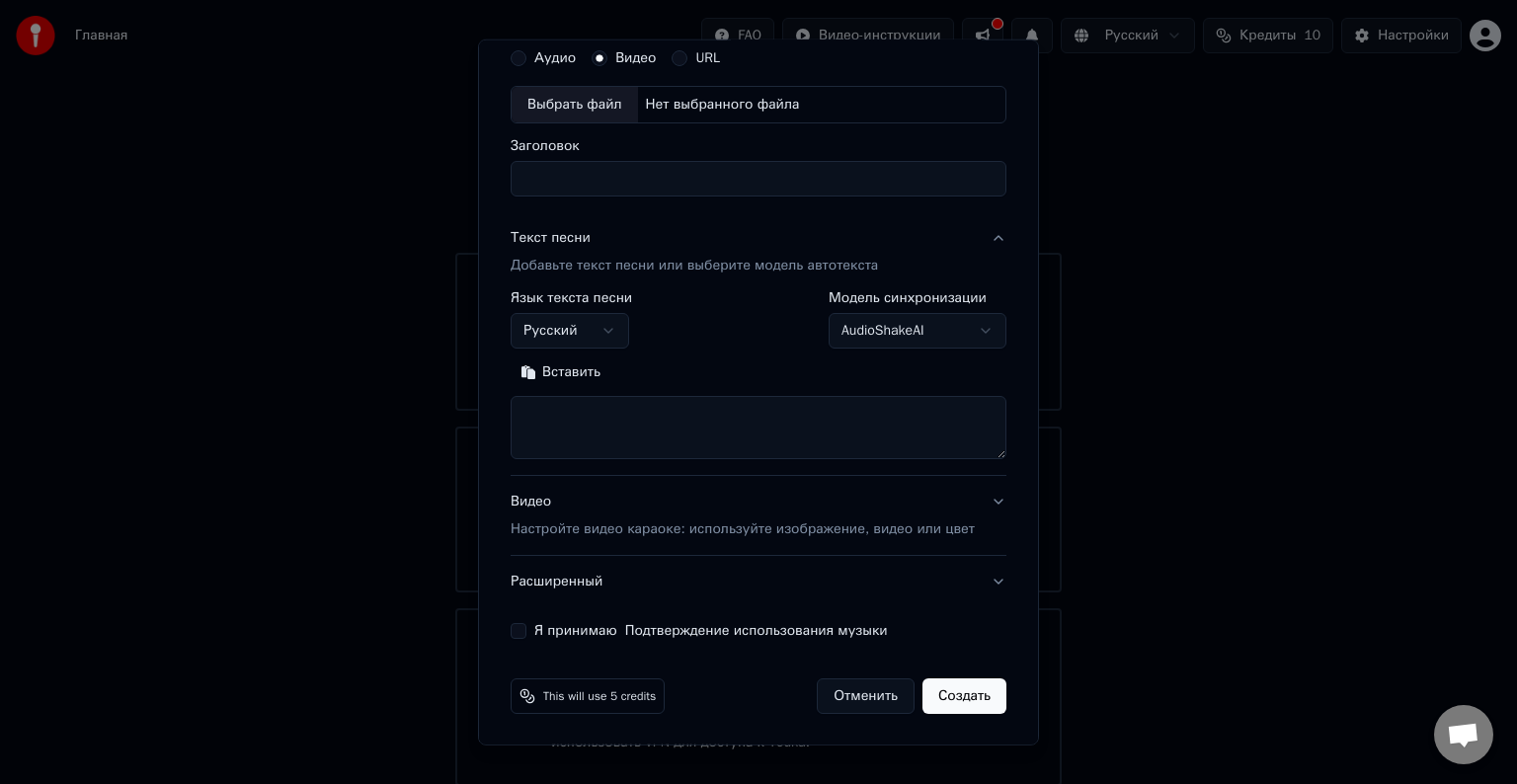 click on "**********" at bounding box center [758, 339] 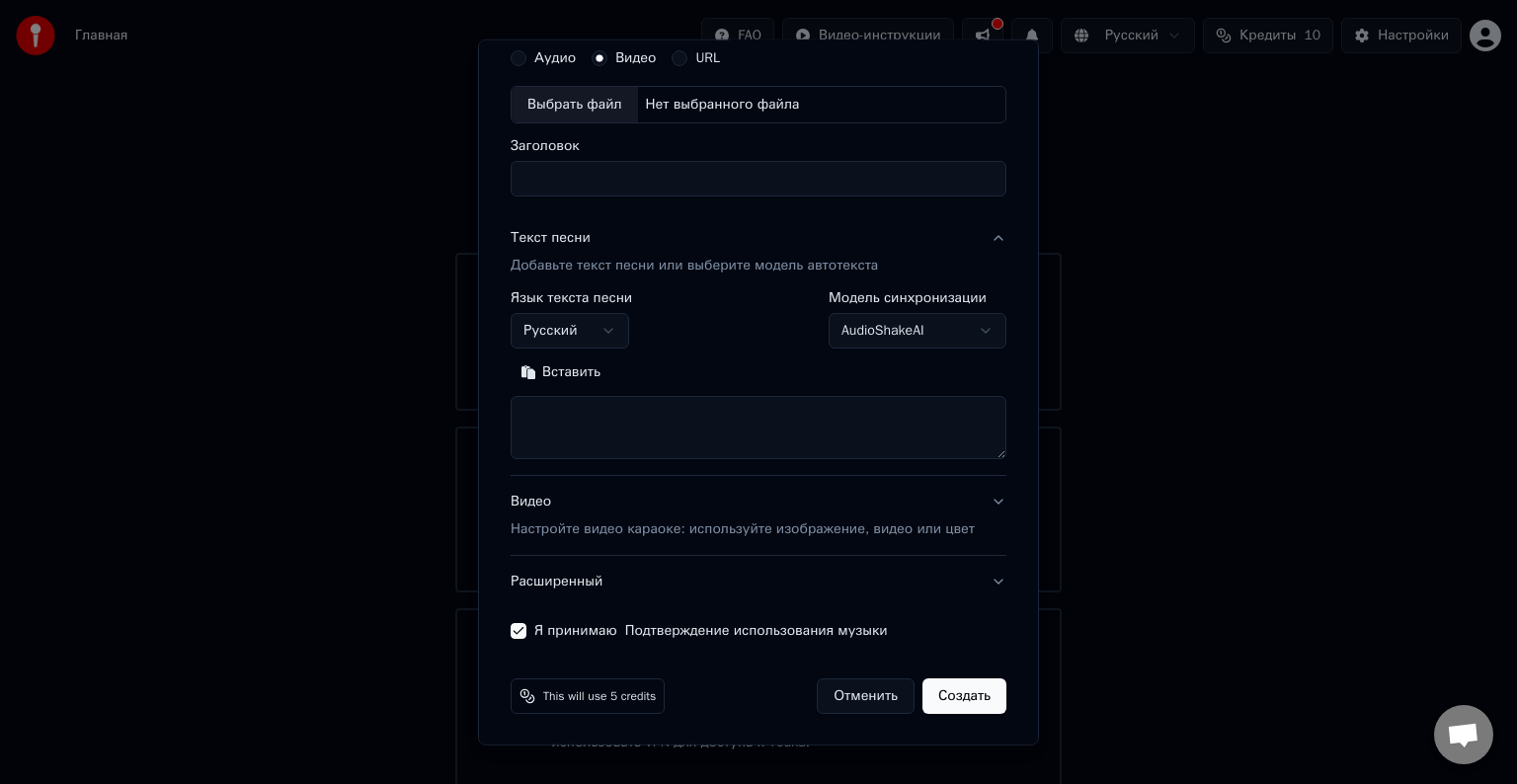 scroll, scrollTop: 0, scrollLeft: 0, axis: both 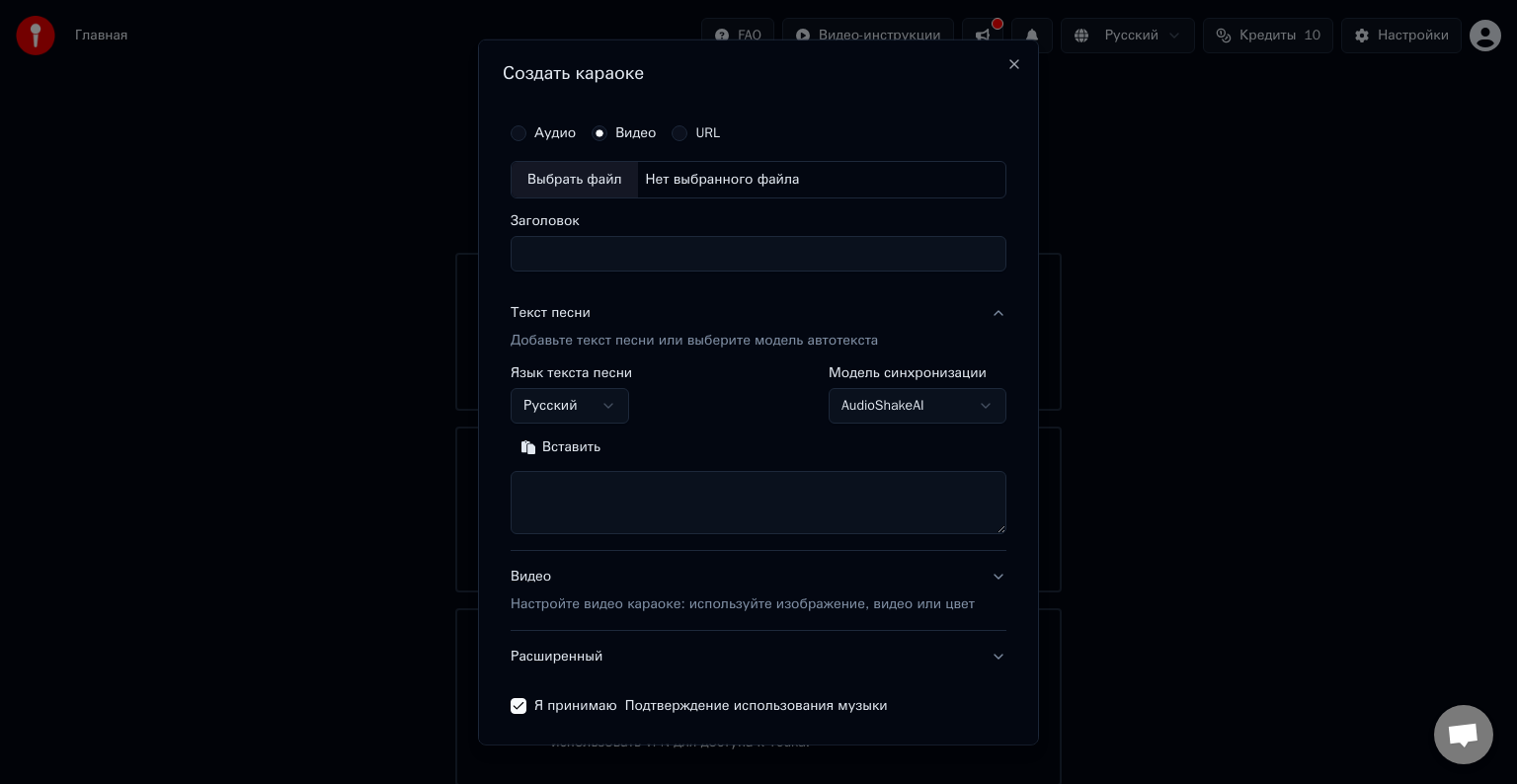 click on "Выбрать файл" at bounding box center [575, 180] 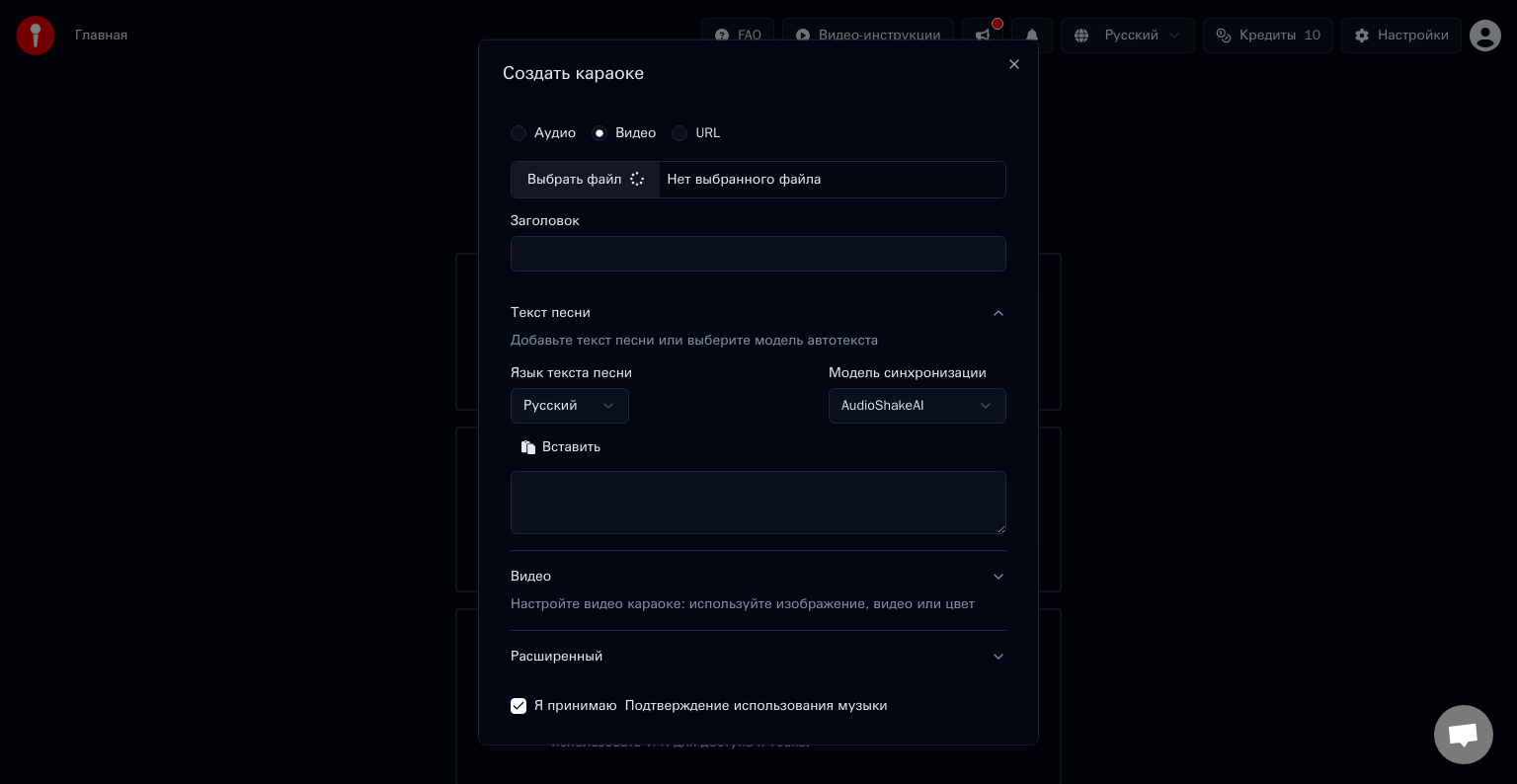 type on "**********" 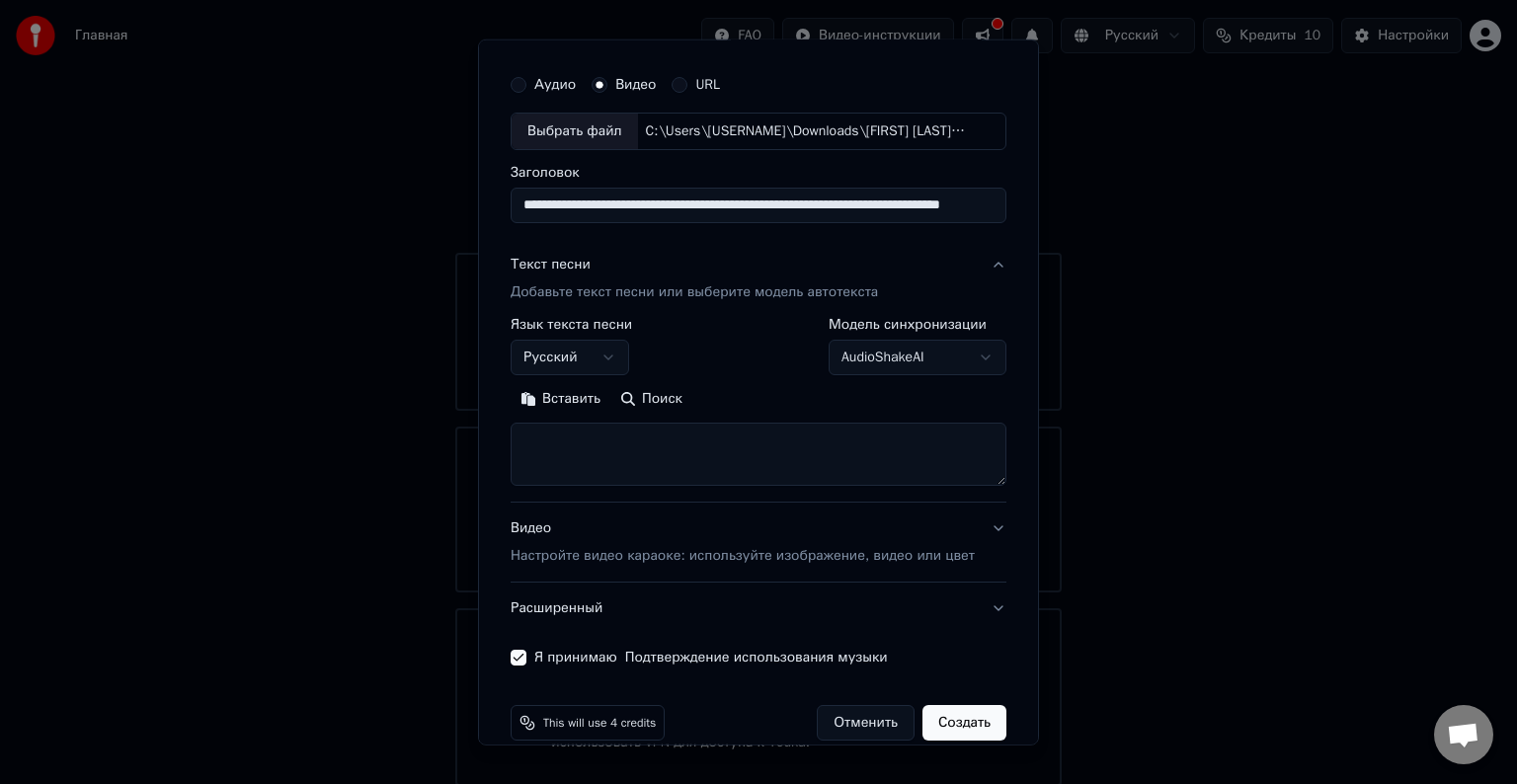 scroll, scrollTop: 75, scrollLeft: 0, axis: vertical 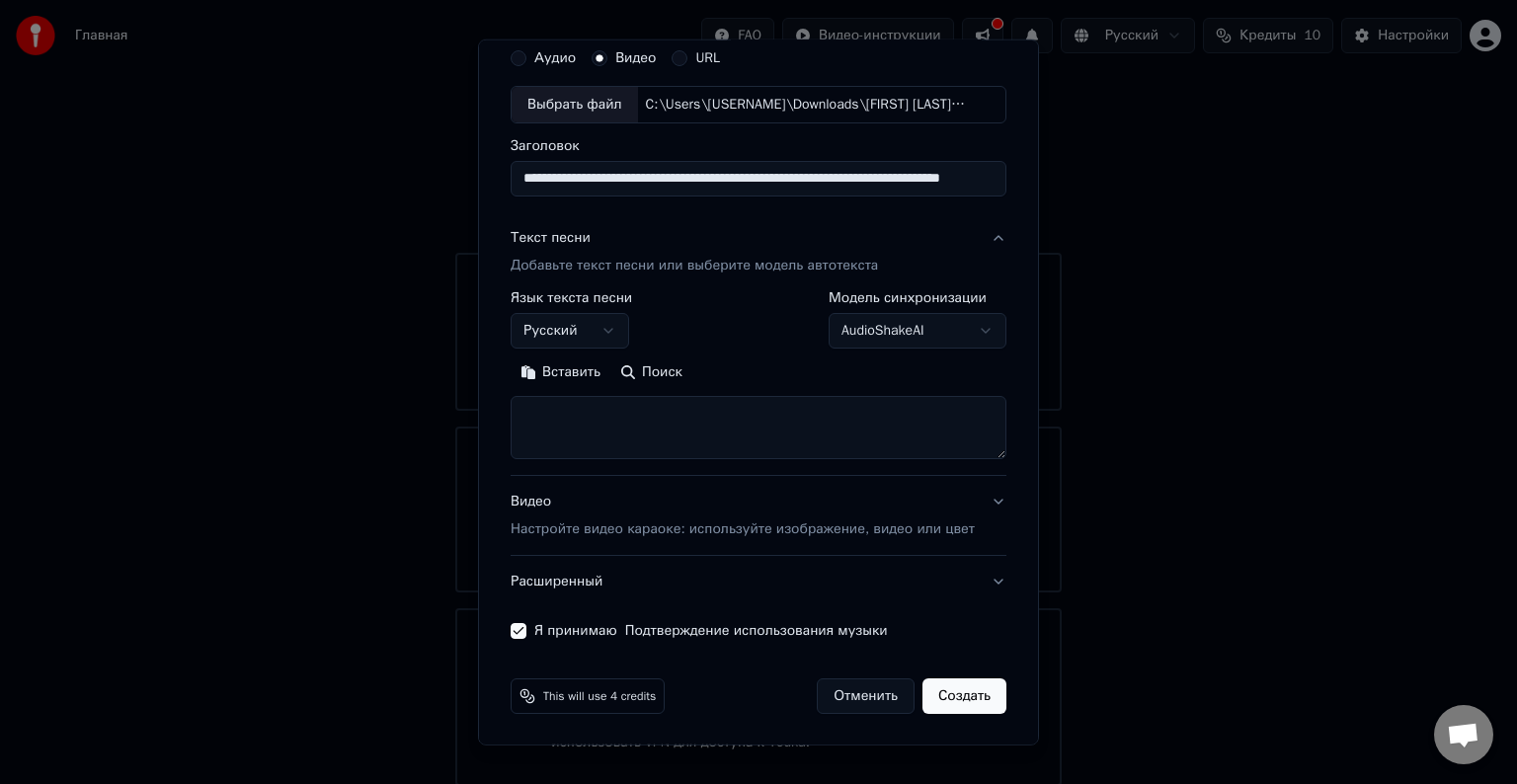 click on "Создать" at bounding box center [964, 696] 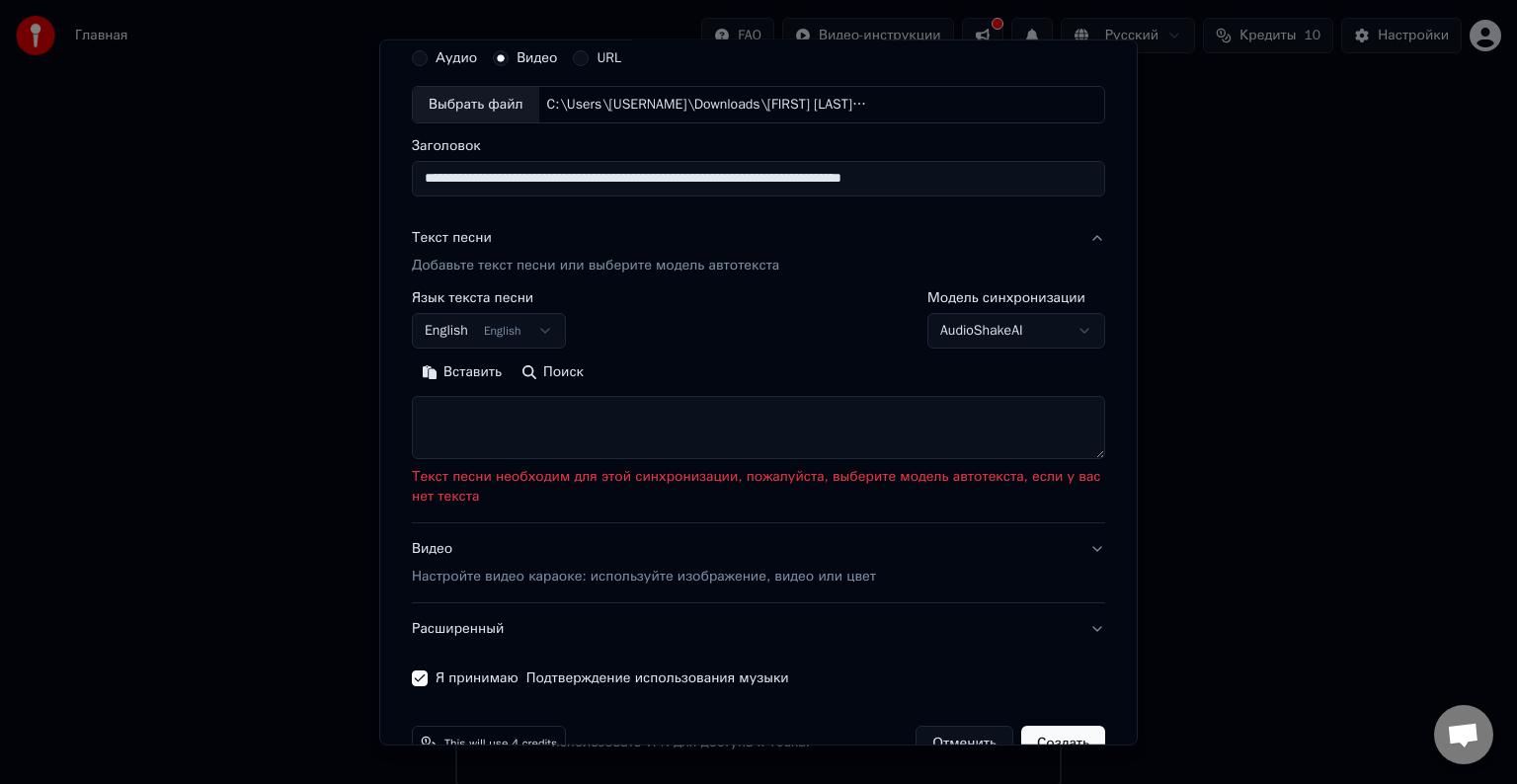 click at bounding box center (758, 428) 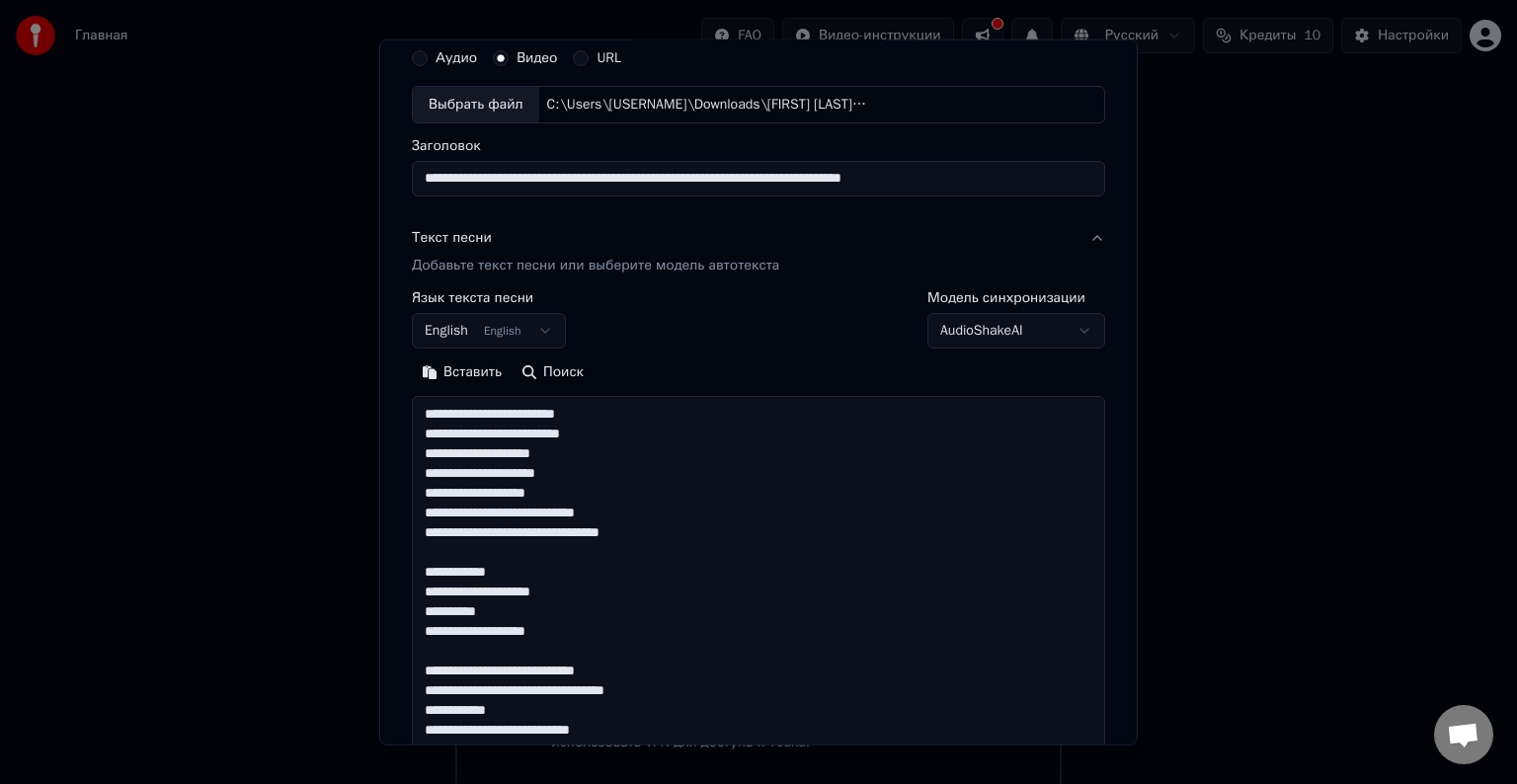 scroll, scrollTop: 715, scrollLeft: 0, axis: vertical 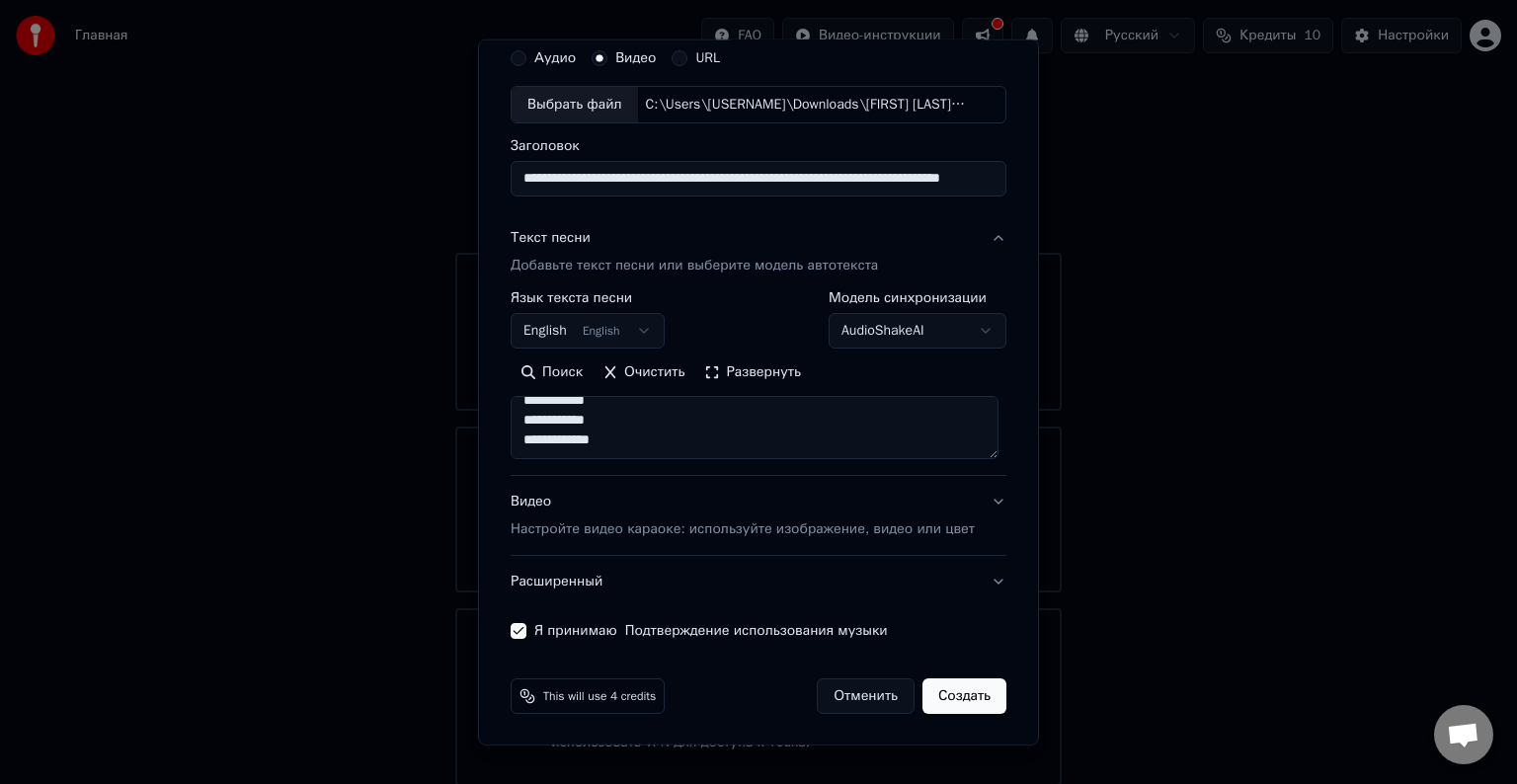 type on "**********" 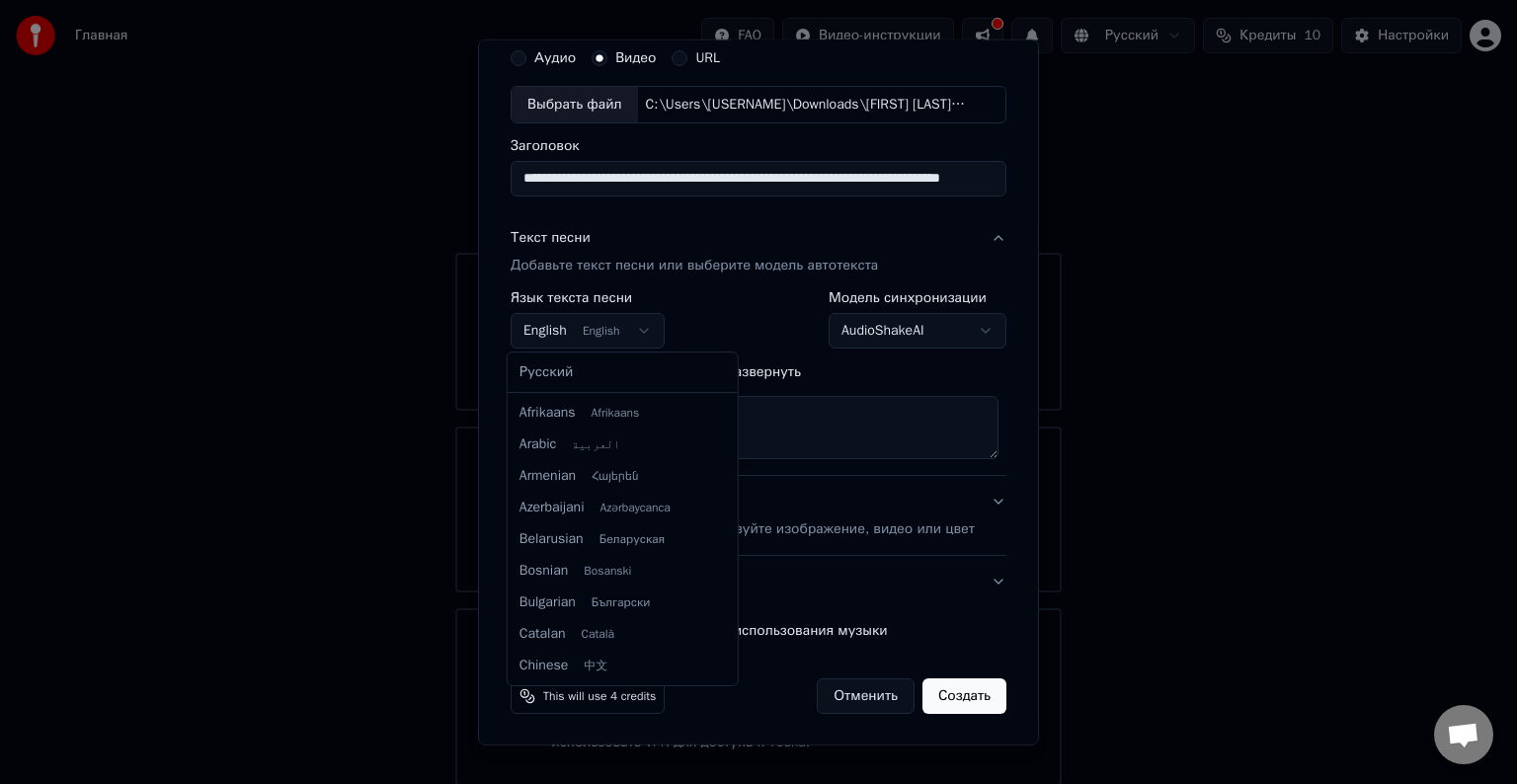 click on "Главная FAQ Видео-инструкции Русский Кредиты 10 Настройки Добро пожаловать в Youka Смотреть видео-инструкцию Создать караоке Создайте караоке из аудио- или видеофайлов (MP3, MP4 и других), или вставьте URL, чтобы мгновенно создать караоке-видео с синхронизированными текстами. Youka может быть заблокирован в России Если у вас возникают проблемы при создании караоке, попробуйте использовать VPN для доступа к Youka. Создать караоке Аудио Видео URL Выбрать файл C:\Users\Muras\Downloads\Николай Расторгуев, Сергей Бурунов и группа Любэ - А река течёт (из фильма  Родные ).mp4 Заголовок English ***" at bounding box center (758, 393) 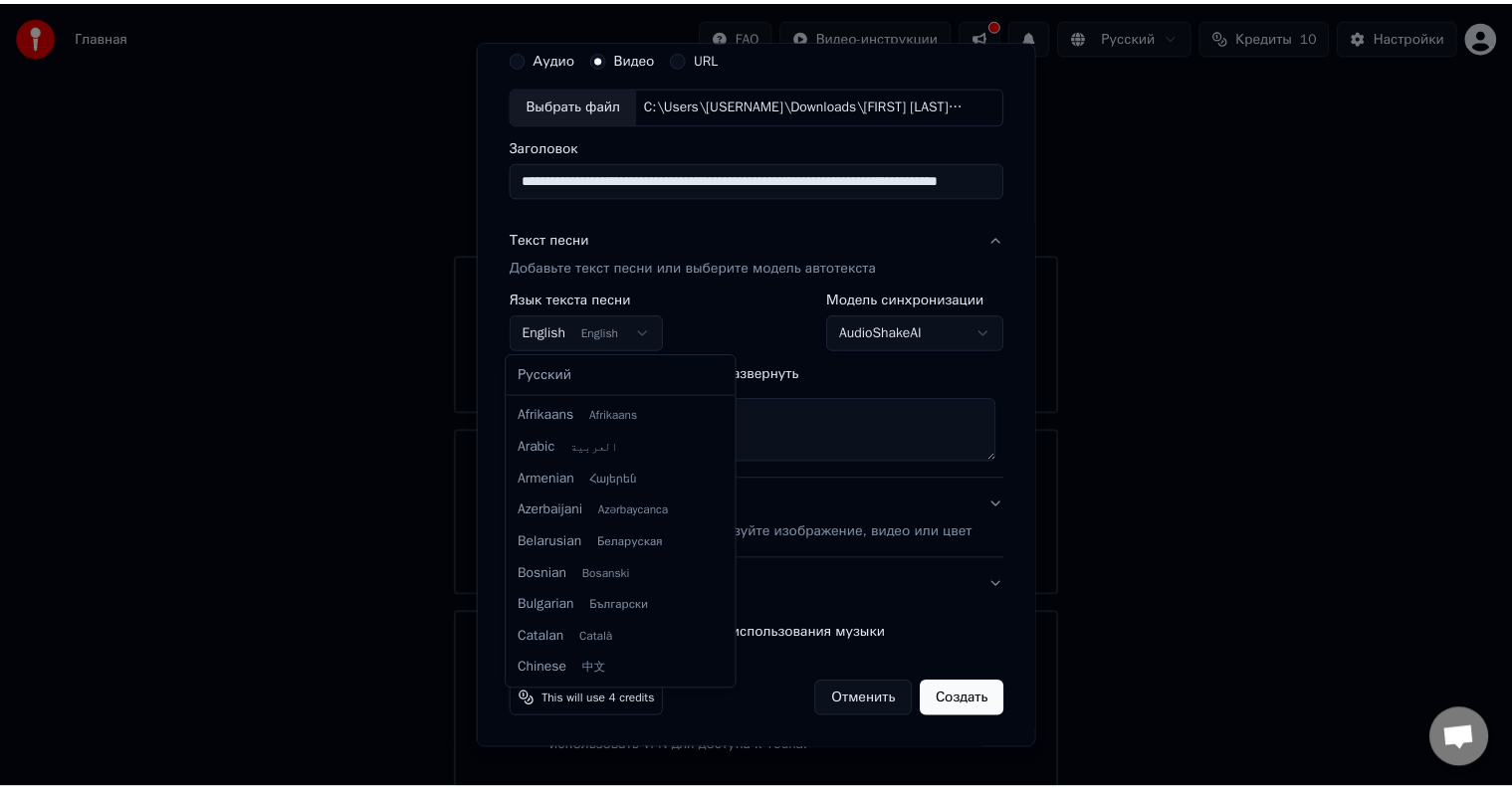 scroll, scrollTop: 159, scrollLeft: 0, axis: vertical 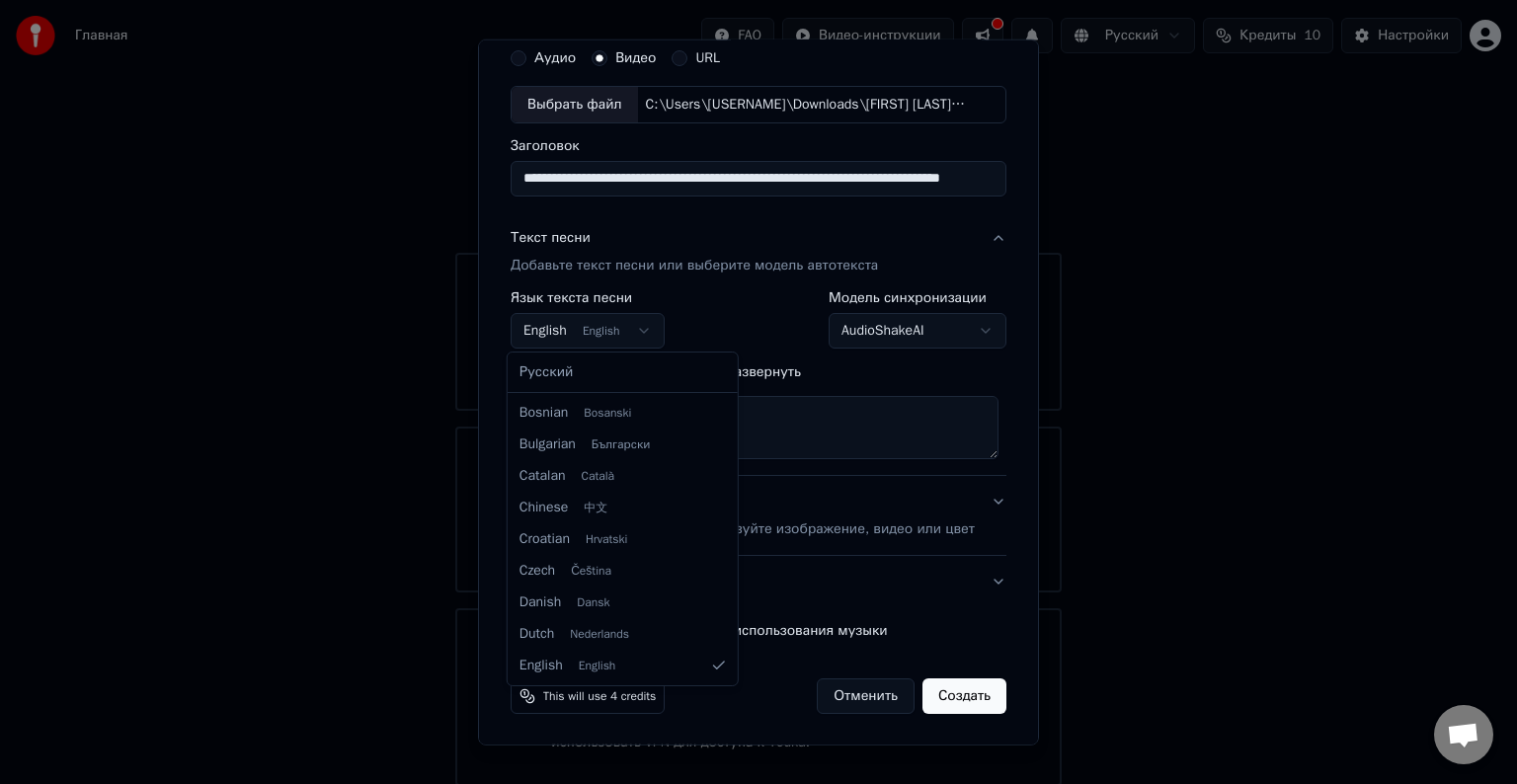 select on "**" 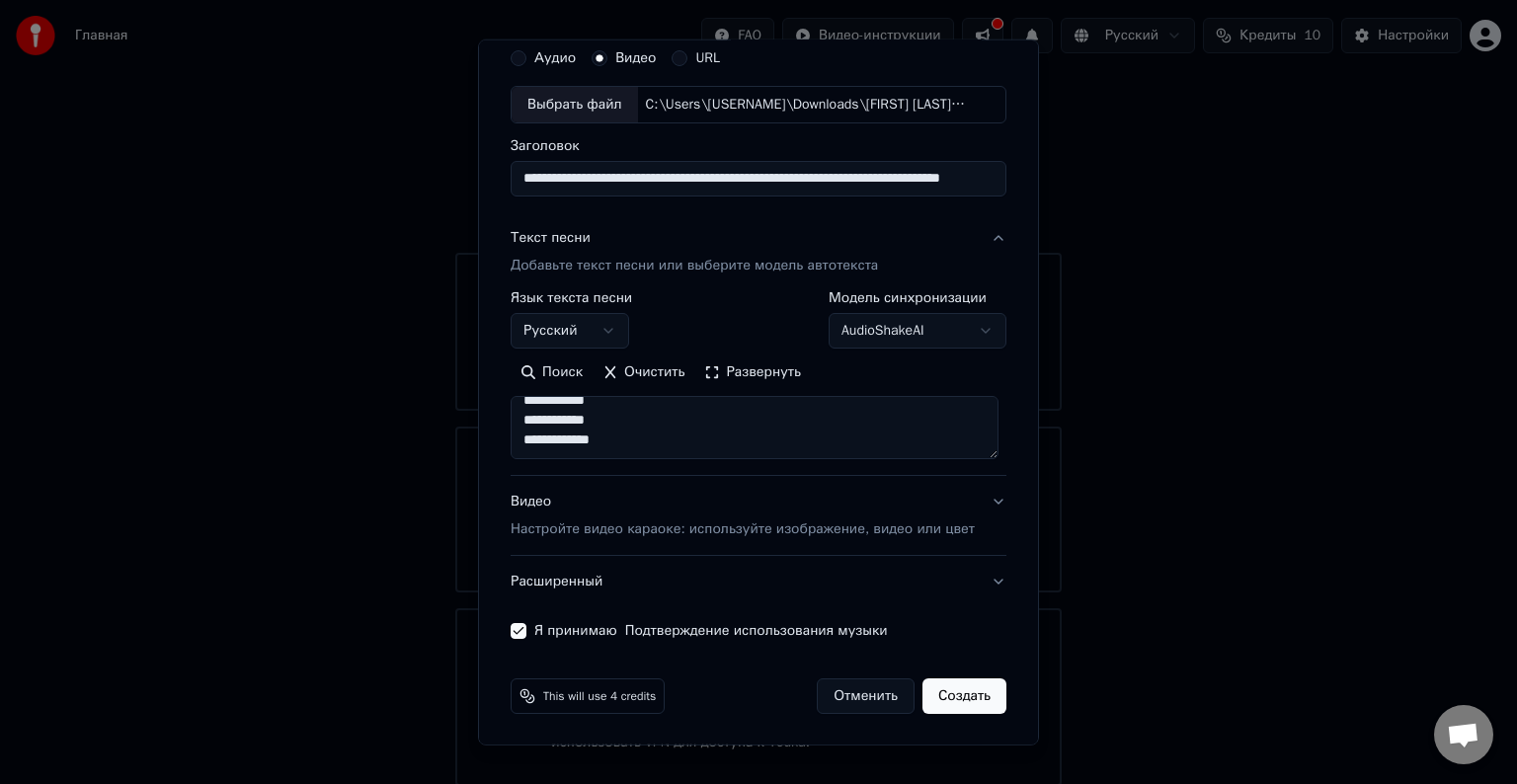 click on "Создать" at bounding box center [964, 696] 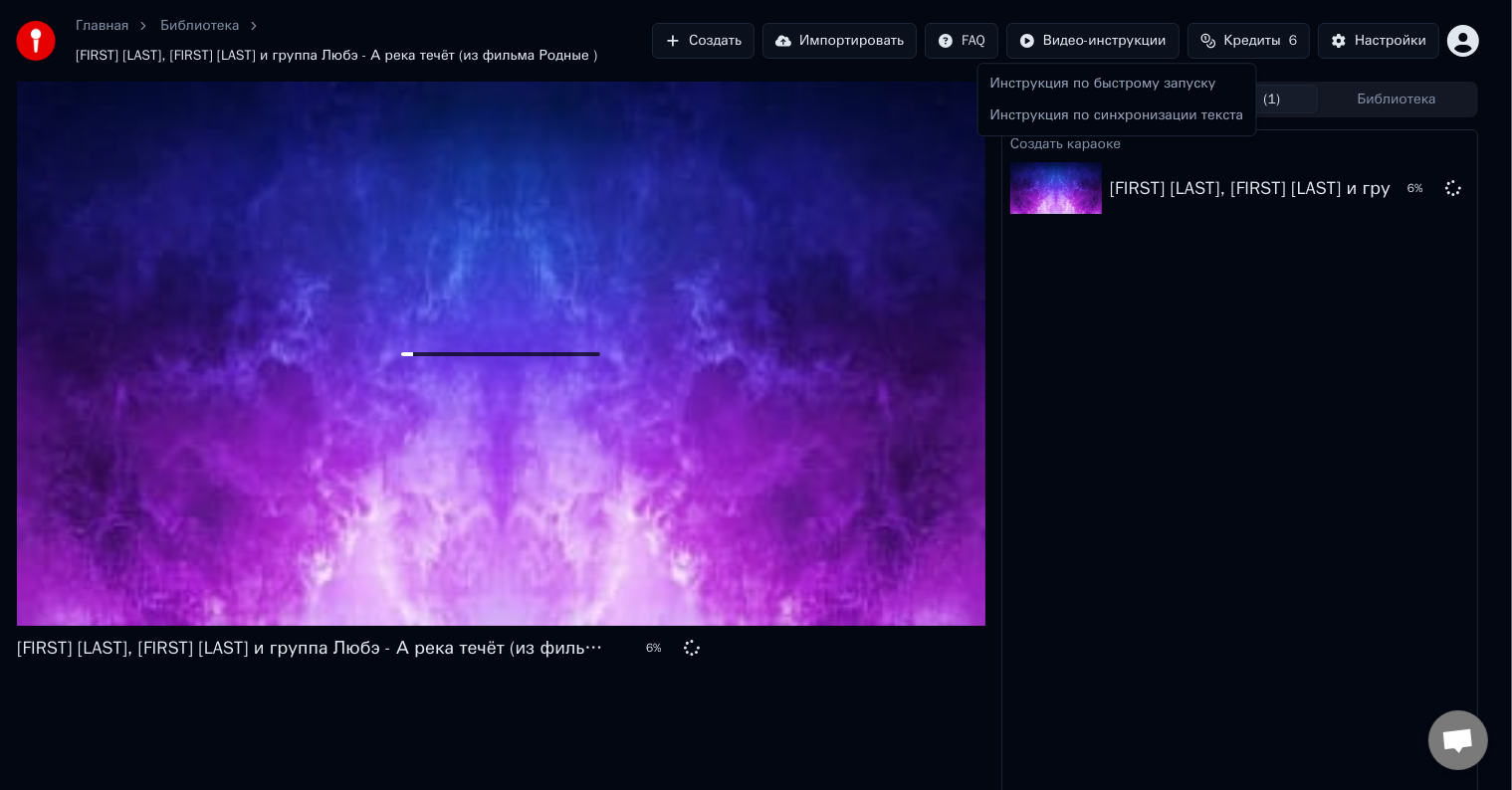 click on "Главная Библиотека Николай Расторгуев, Сергей Бурунов и группа Любэ - А река течёт (из фильма  Родные ) Создать Импортировать FAQ Видео-инструкции Кредиты 6 Настройки Николай Расторгуев, Сергей Бурунов и группа Любэ - А река течёт (из фильма  Родные ) 6 % Очередь ( 1 ) Задания ( 1 ) Библиотека Создать караоке Николай Расторгуев, Сергей Бурунов и группа Любэ - А река течёт (из фильма  Родные ) 6 % Инструкция по быстрому запуску Инструкция по синхронизации текста" at bounding box center [756, 395] 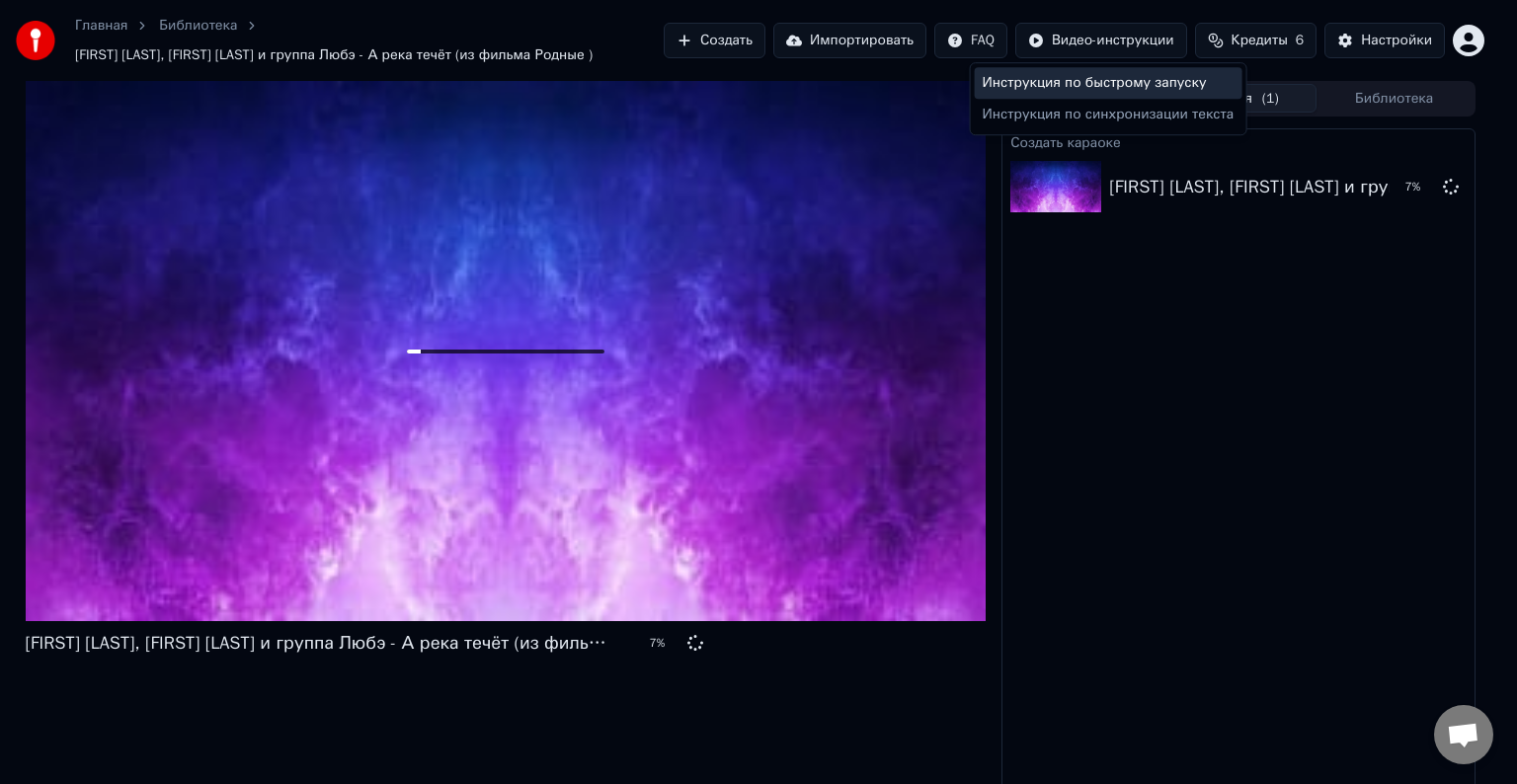 click on "Инструкция по быстрому запуску" at bounding box center (1108, 83) 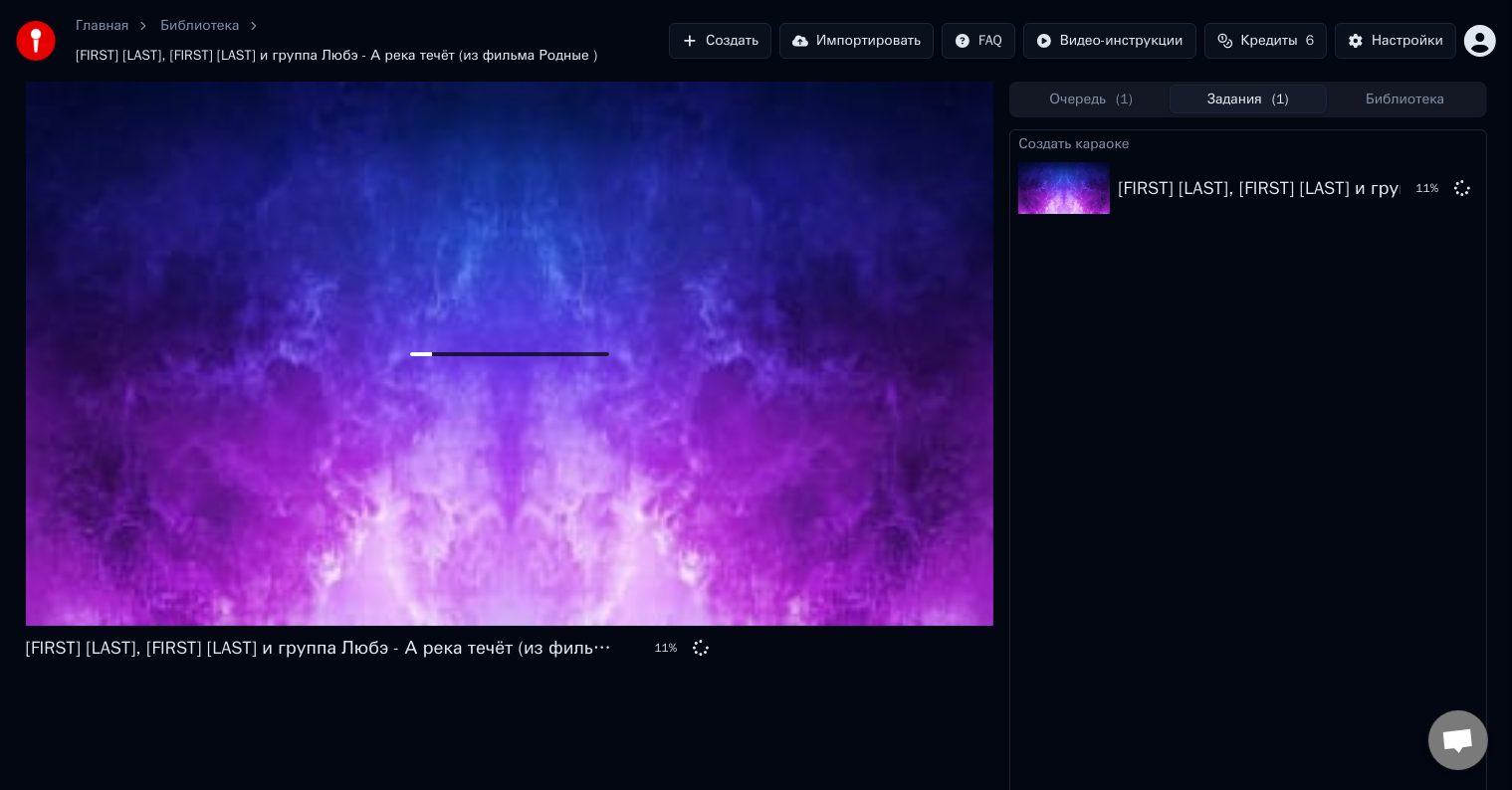 click on "Очередь ( 1 )" at bounding box center (1091, 99) 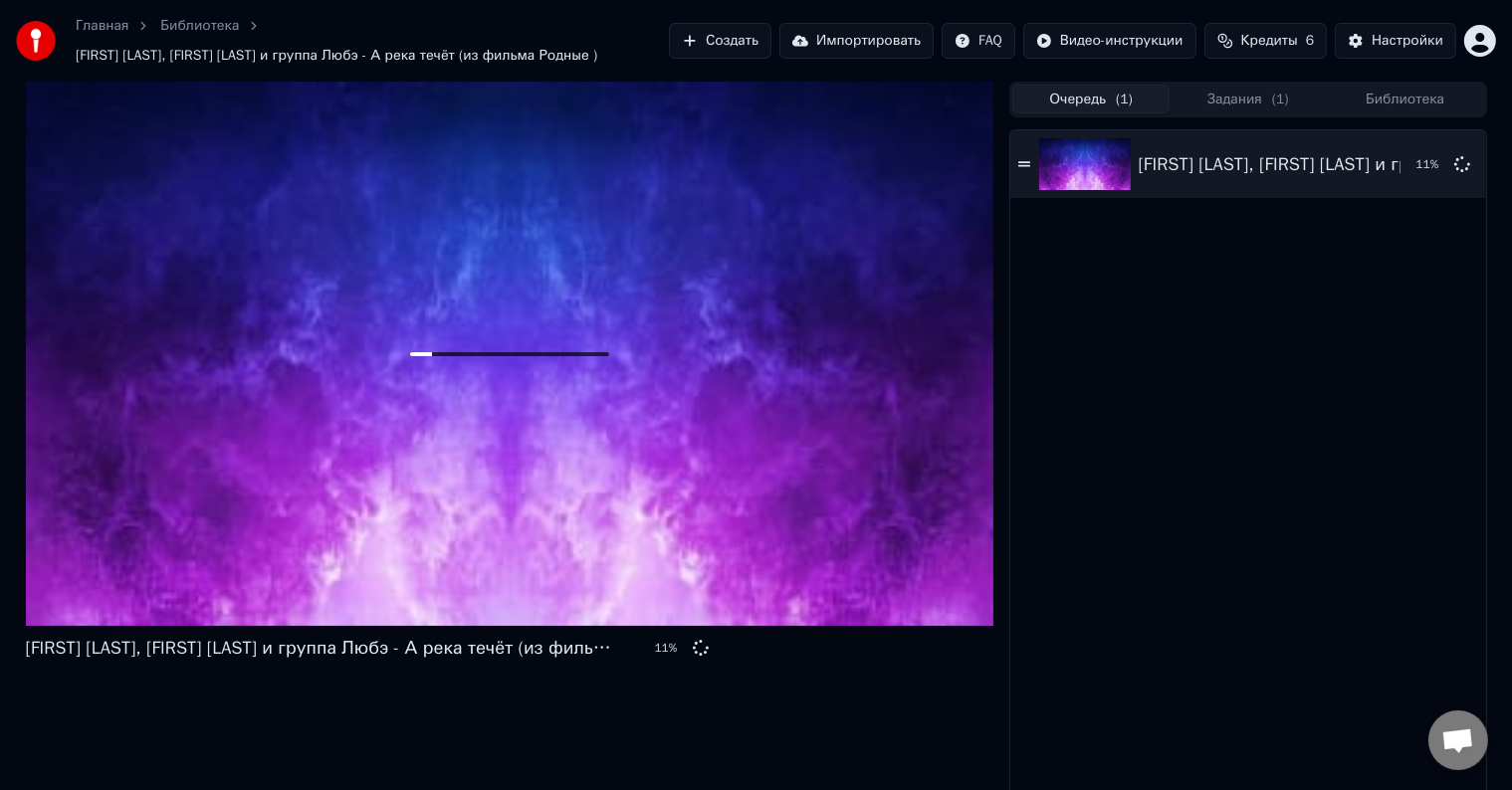 click on "Задания ( 1 )" at bounding box center [1248, 99] 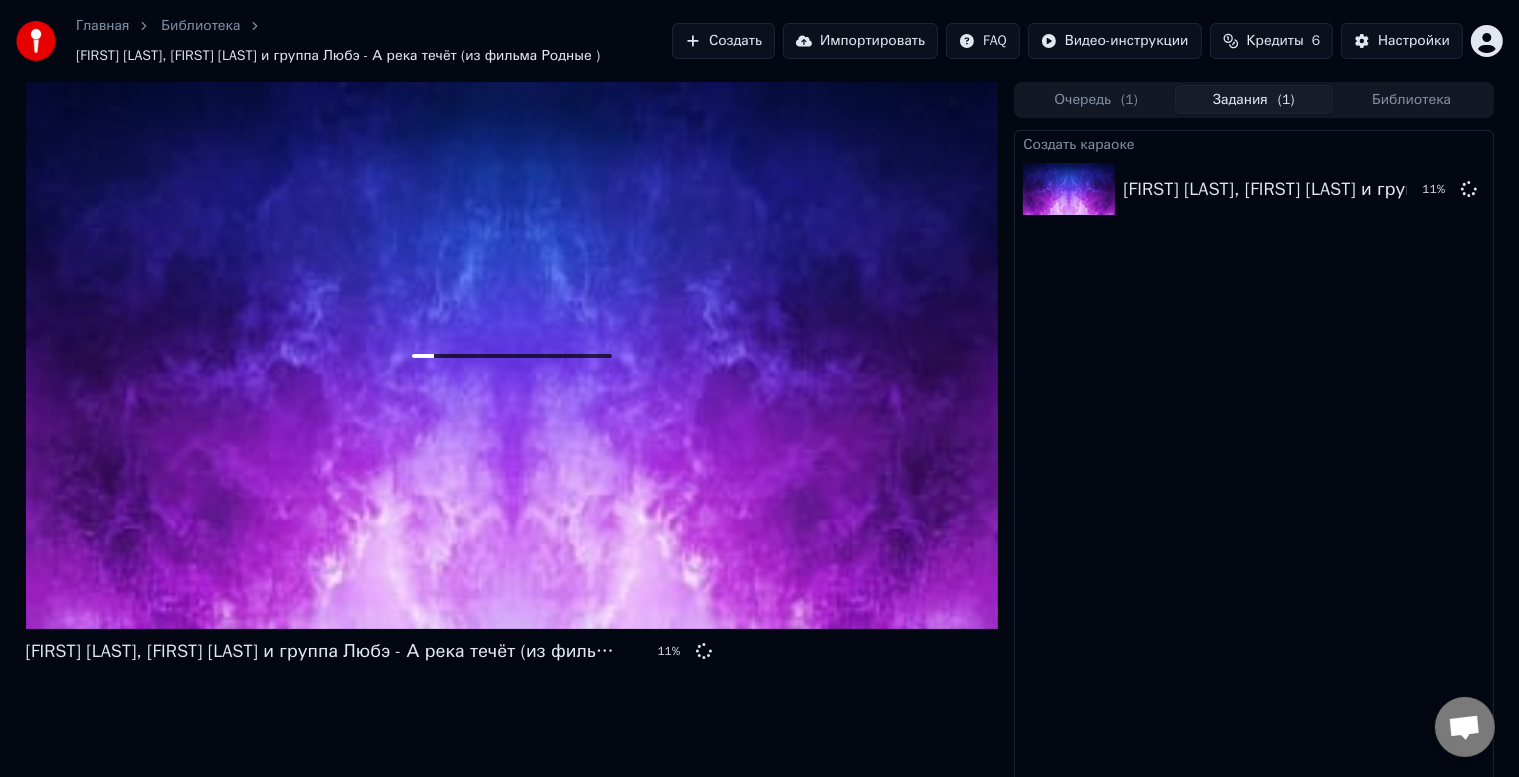 click on "Библиотека" at bounding box center (1412, 99) 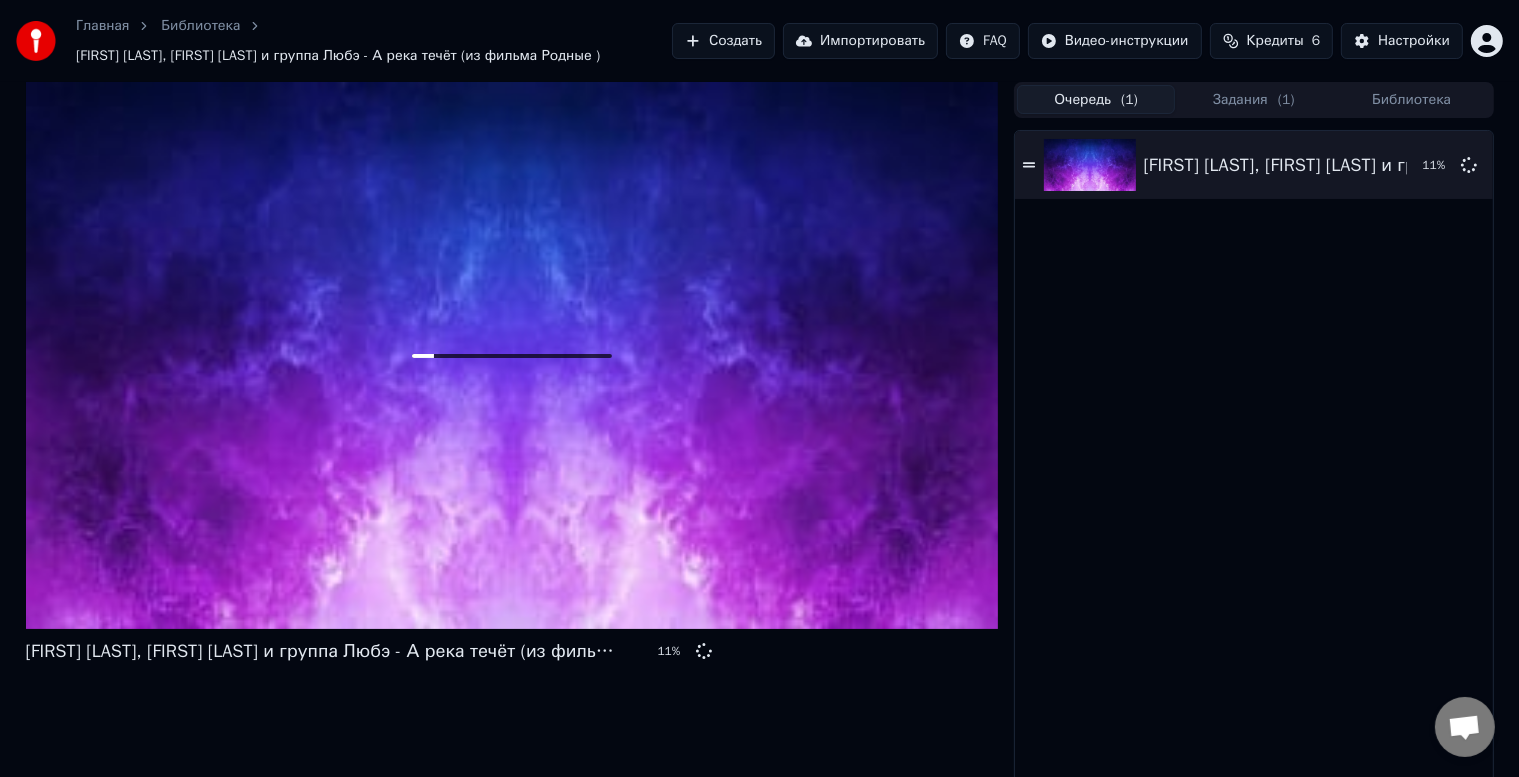 click on "( 1 )" at bounding box center (1129, 100) 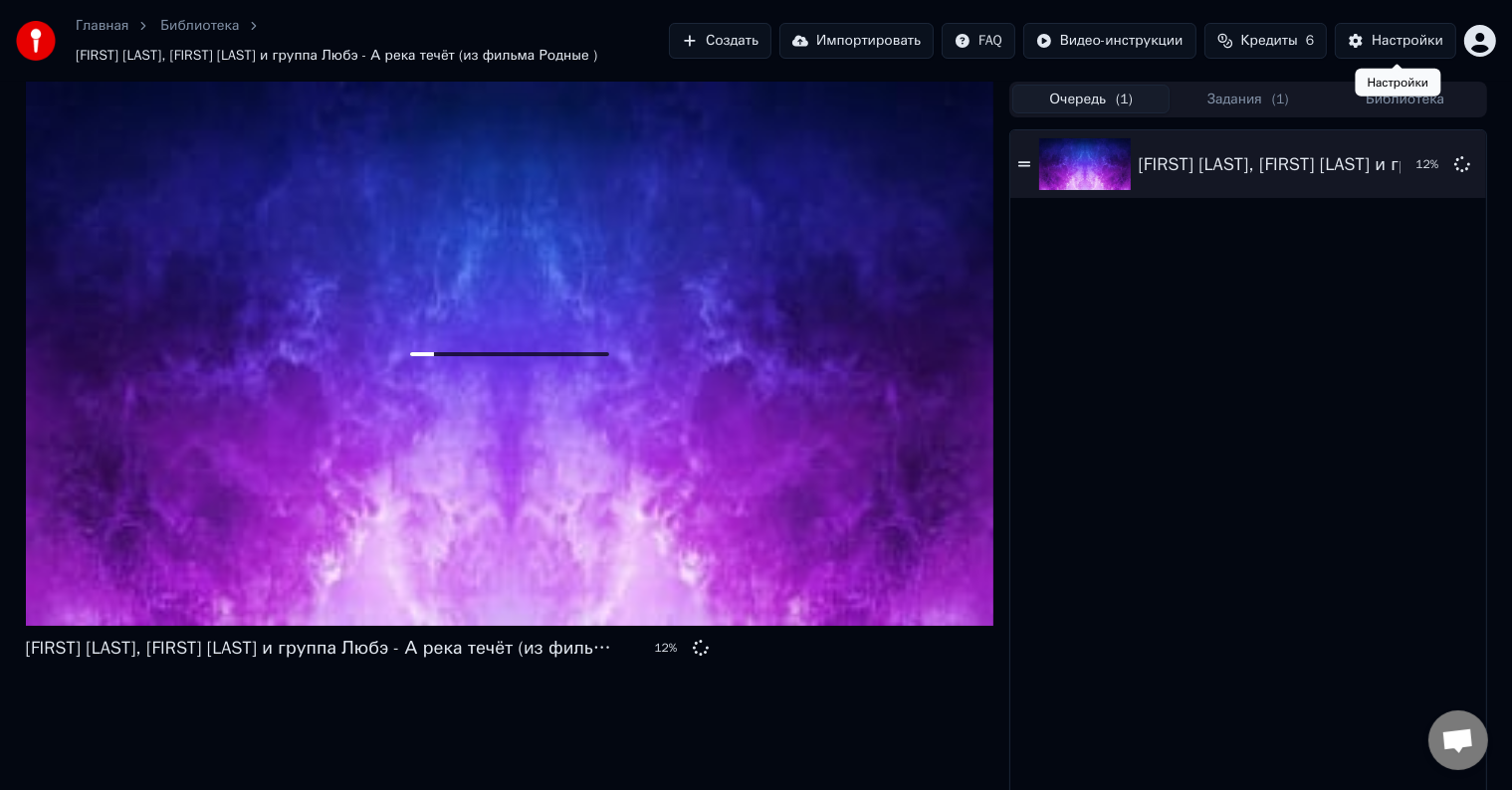 click on "Настройки" at bounding box center [1396, 41] 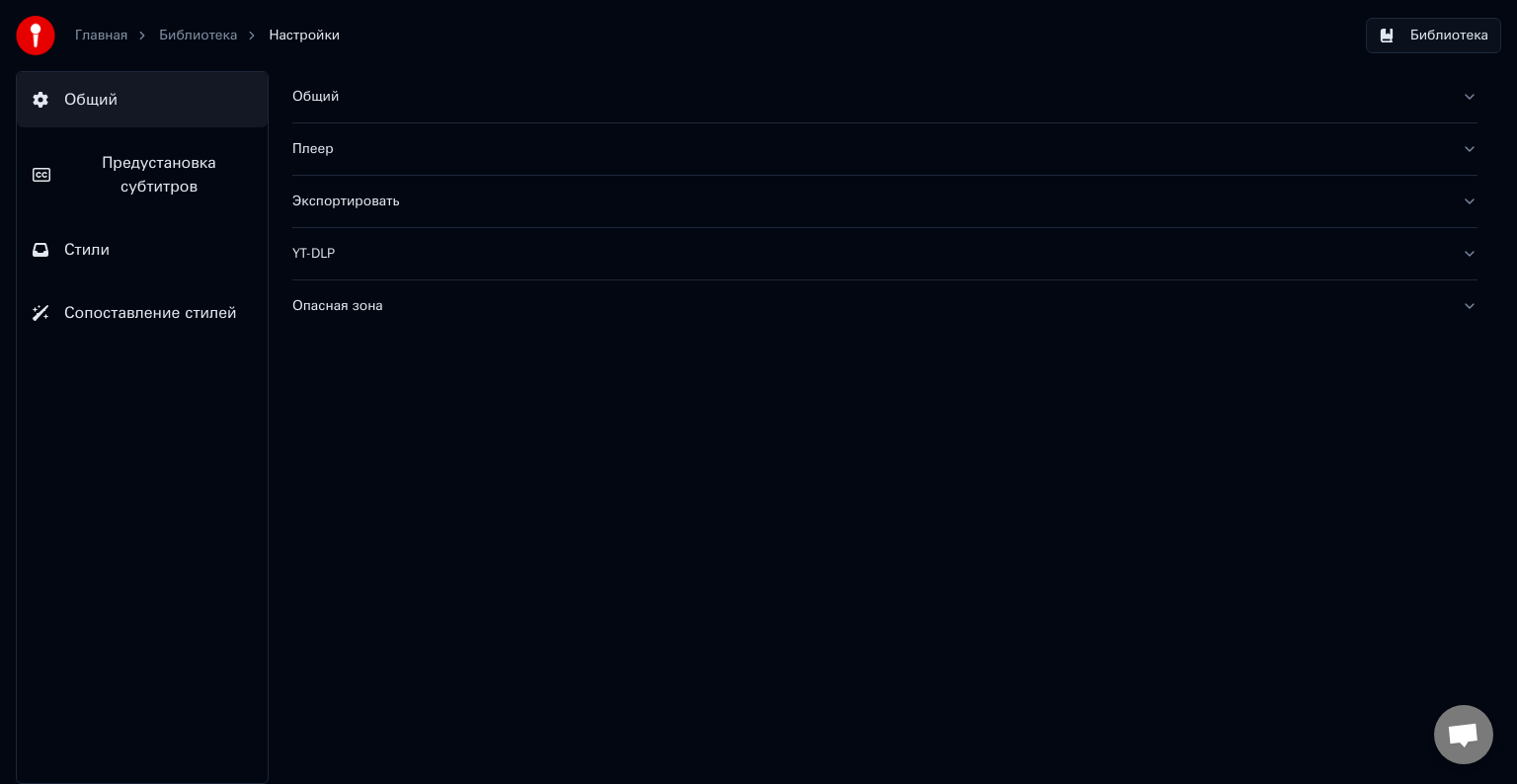 click on "Библиотека" at bounding box center (198, 36) 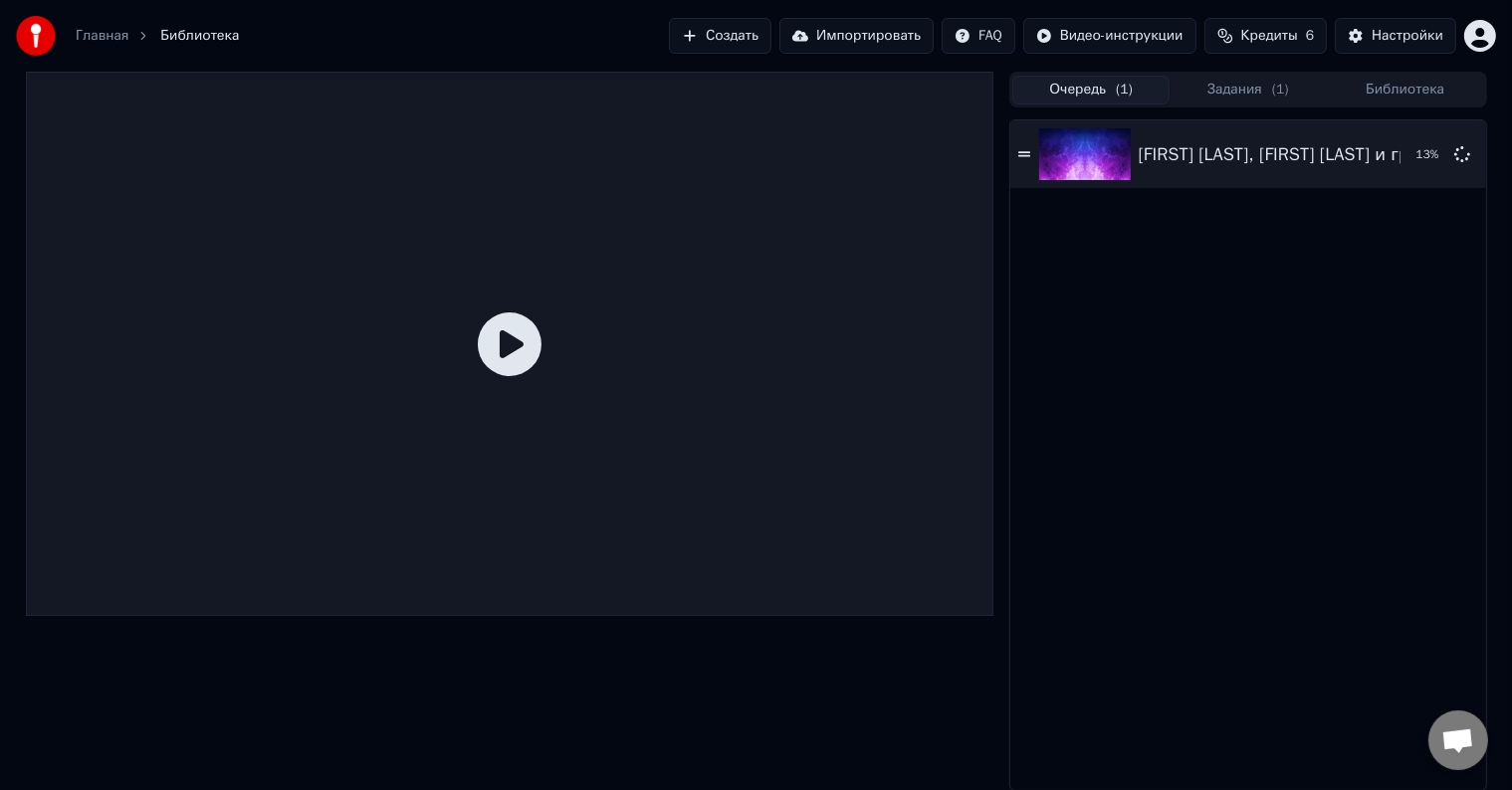 click on "Главная" at bounding box center (102, 36) 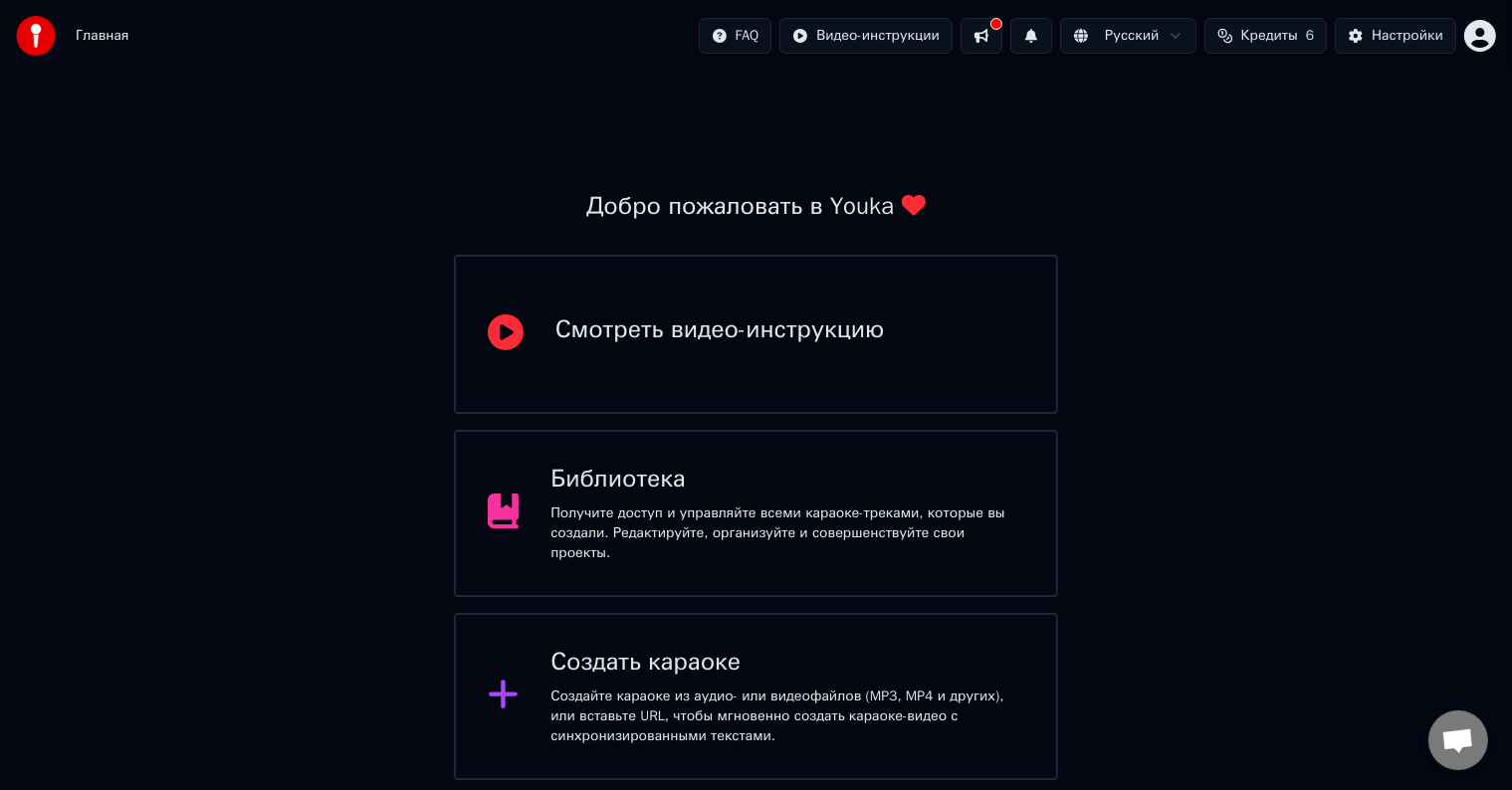 click at bounding box center (981, 36) 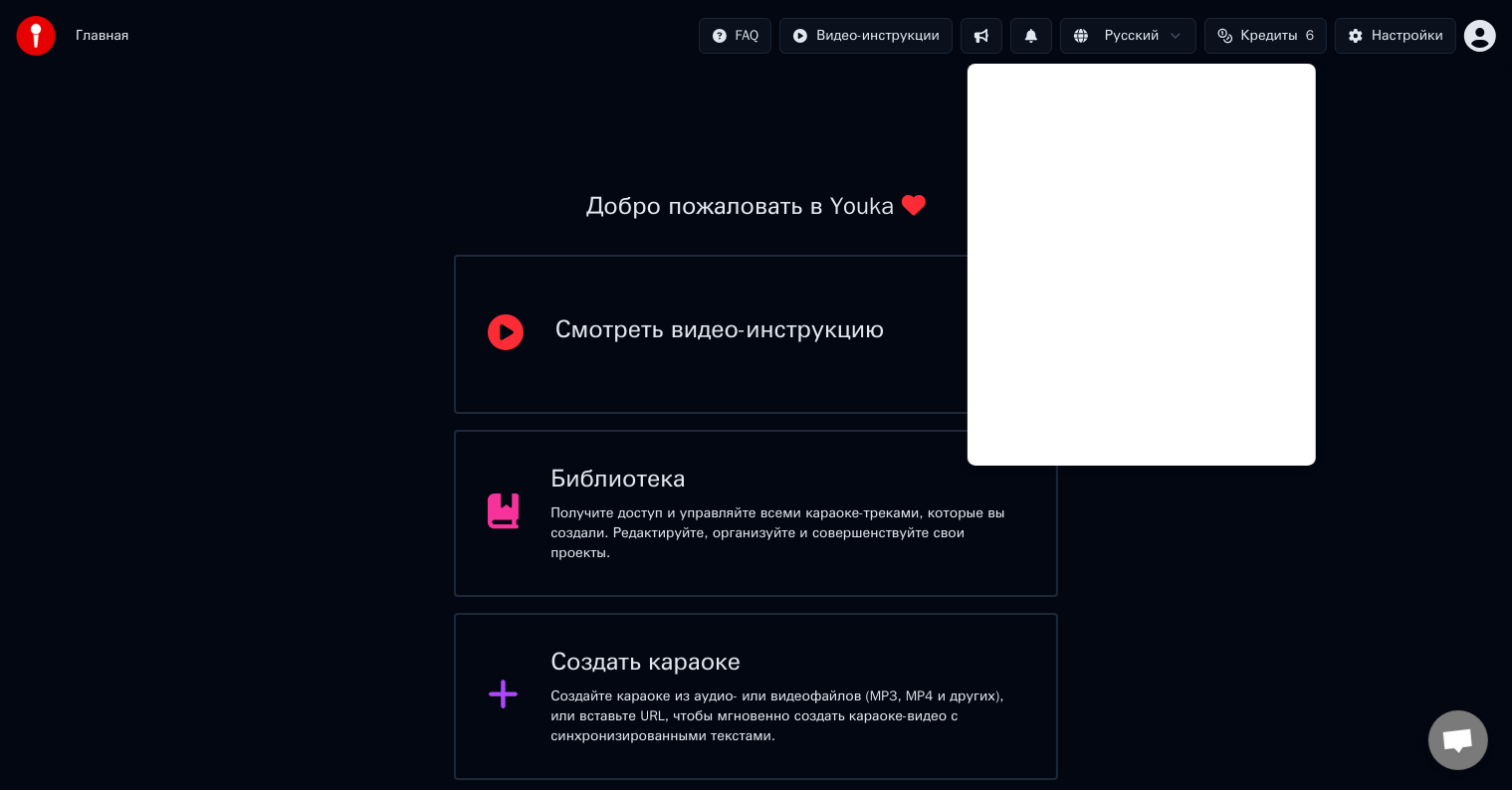 click on "Добро пожаловать в Youka Смотреть видео-инструкцию Библиотека Получите доступ и управляйте всеми караоке-треками, которые вы создали. Редактируйте, организуйте и совершенствуйте свои проекты. Создать караоке Создайте караоке из аудио- или видеофайлов (MP3, MP4 и других), или вставьте URL, чтобы мгновенно создать караоке-видео с синхронизированными текстами. Youka может быть заблокирован в России Если у вас возникают проблемы при создании караоке, попробуйте использовать VPN для доступа к Youka." at bounding box center [756, 523] 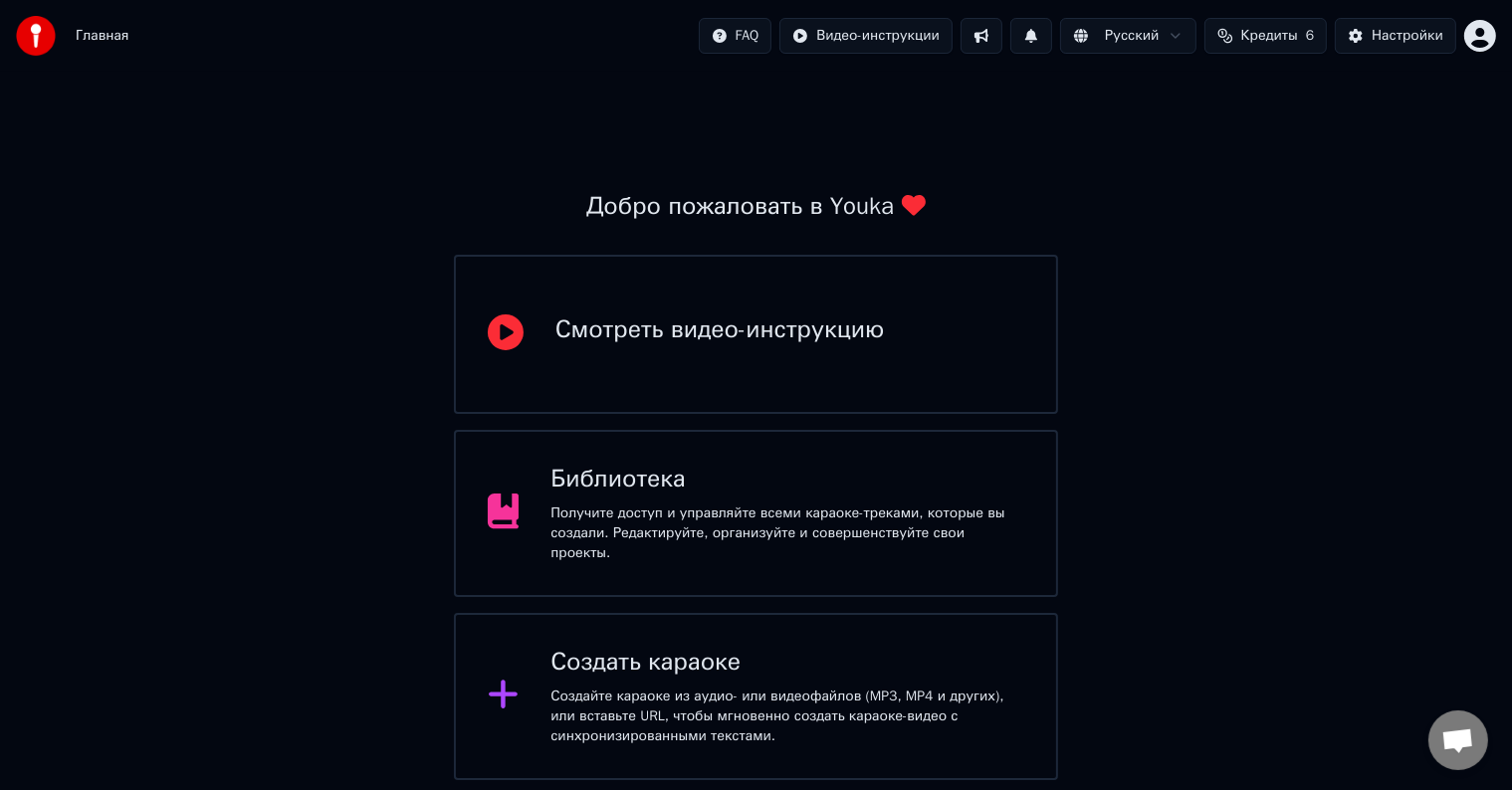 click on "Главная" at bounding box center [102, 36] 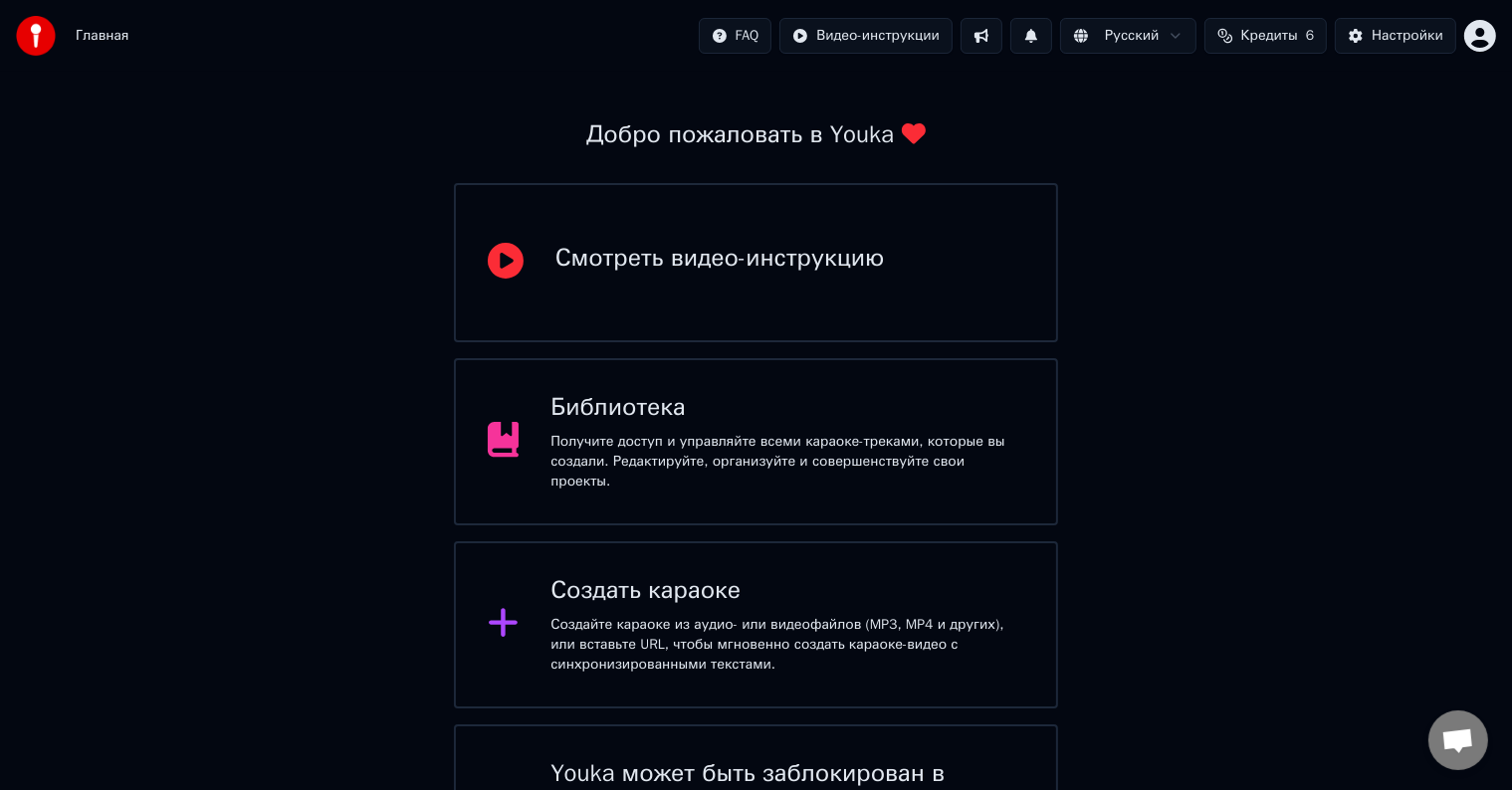 scroll, scrollTop: 156, scrollLeft: 0, axis: vertical 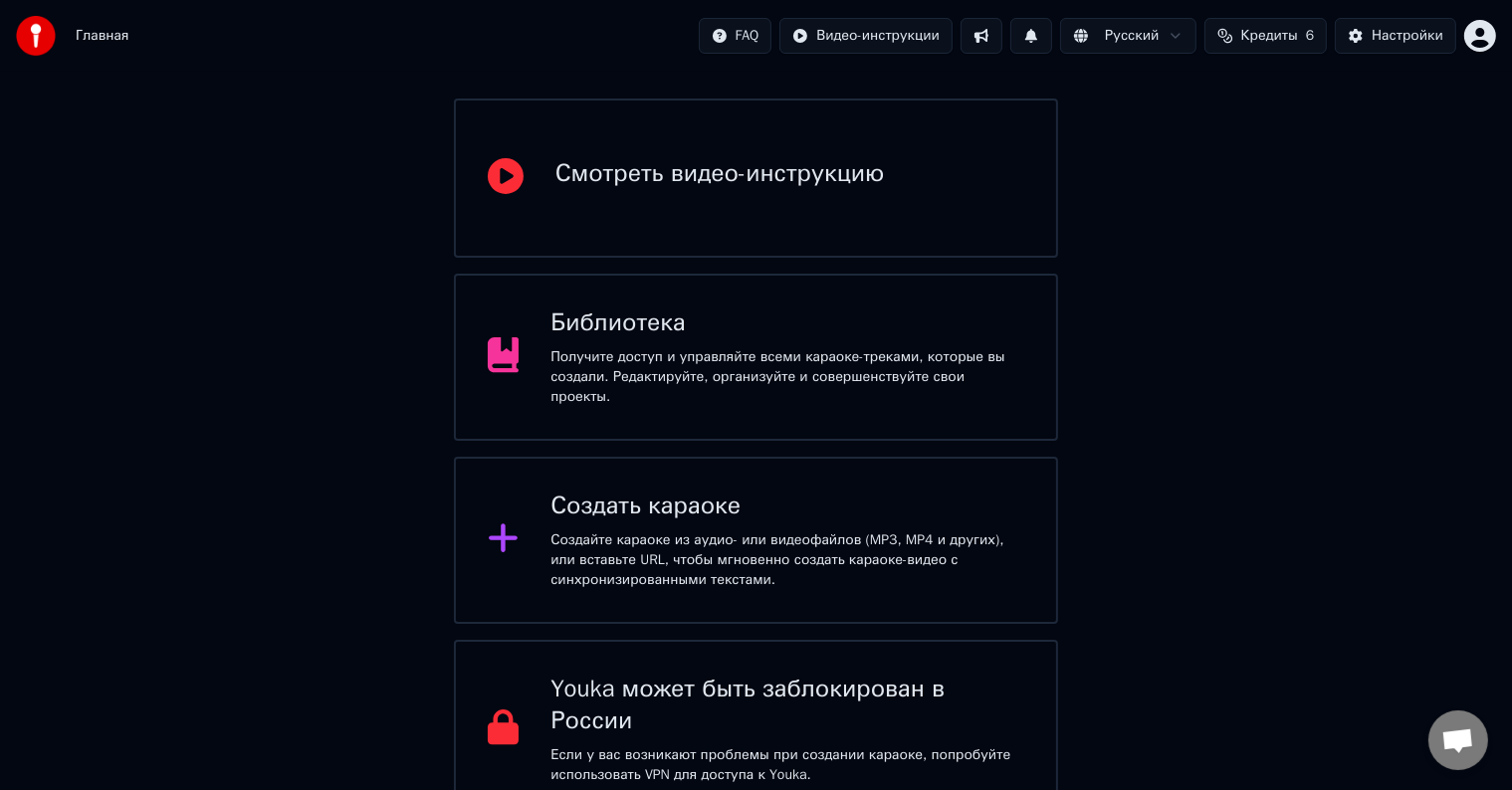 click on "Библиотека Получите доступ и управляйте всеми караоке-треками, которые вы создали. Редактируйте, организуйте и совершенствуйте свои проекты." at bounding box center (756, 357) 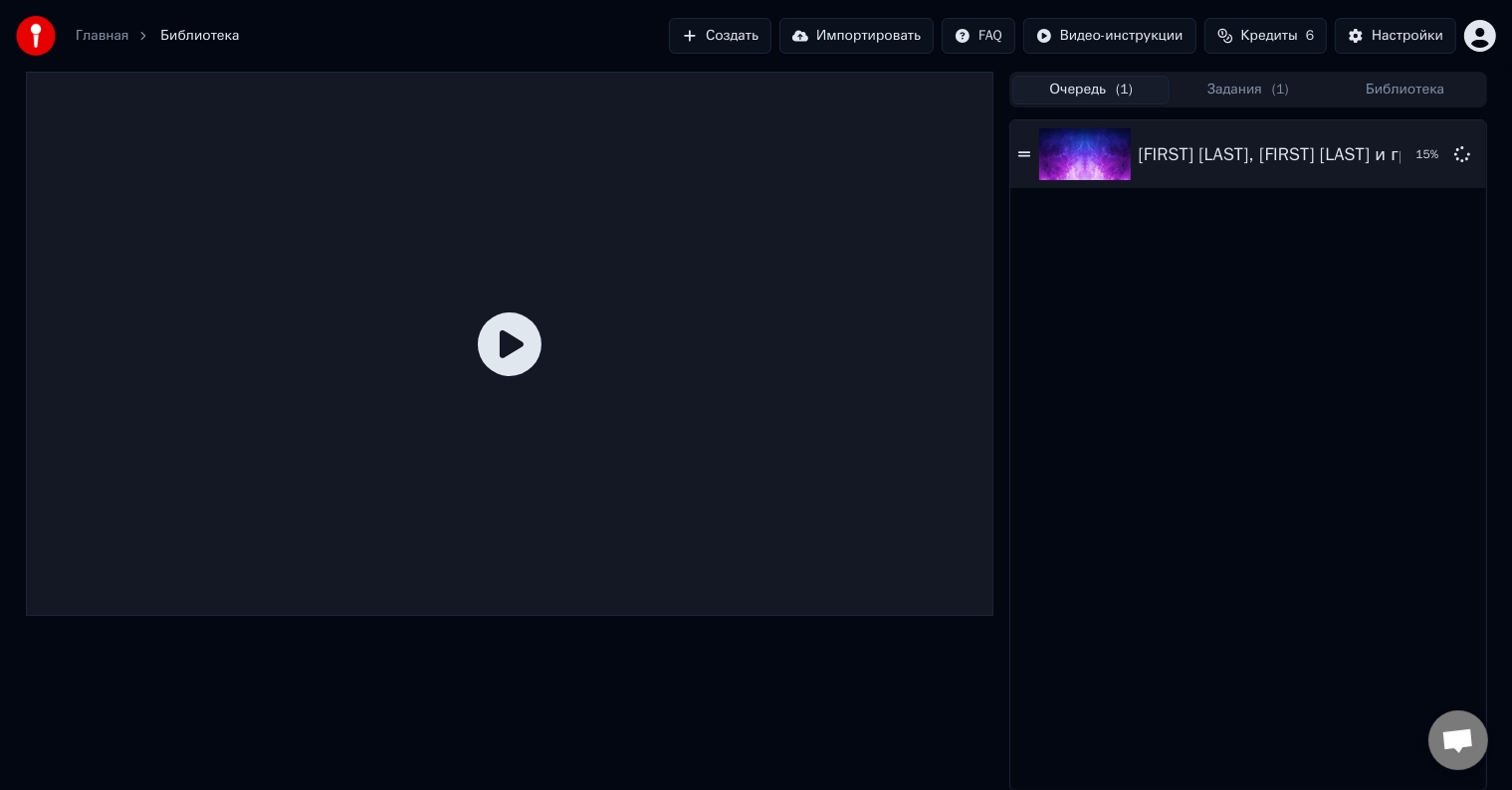 click at bounding box center [510, 343] 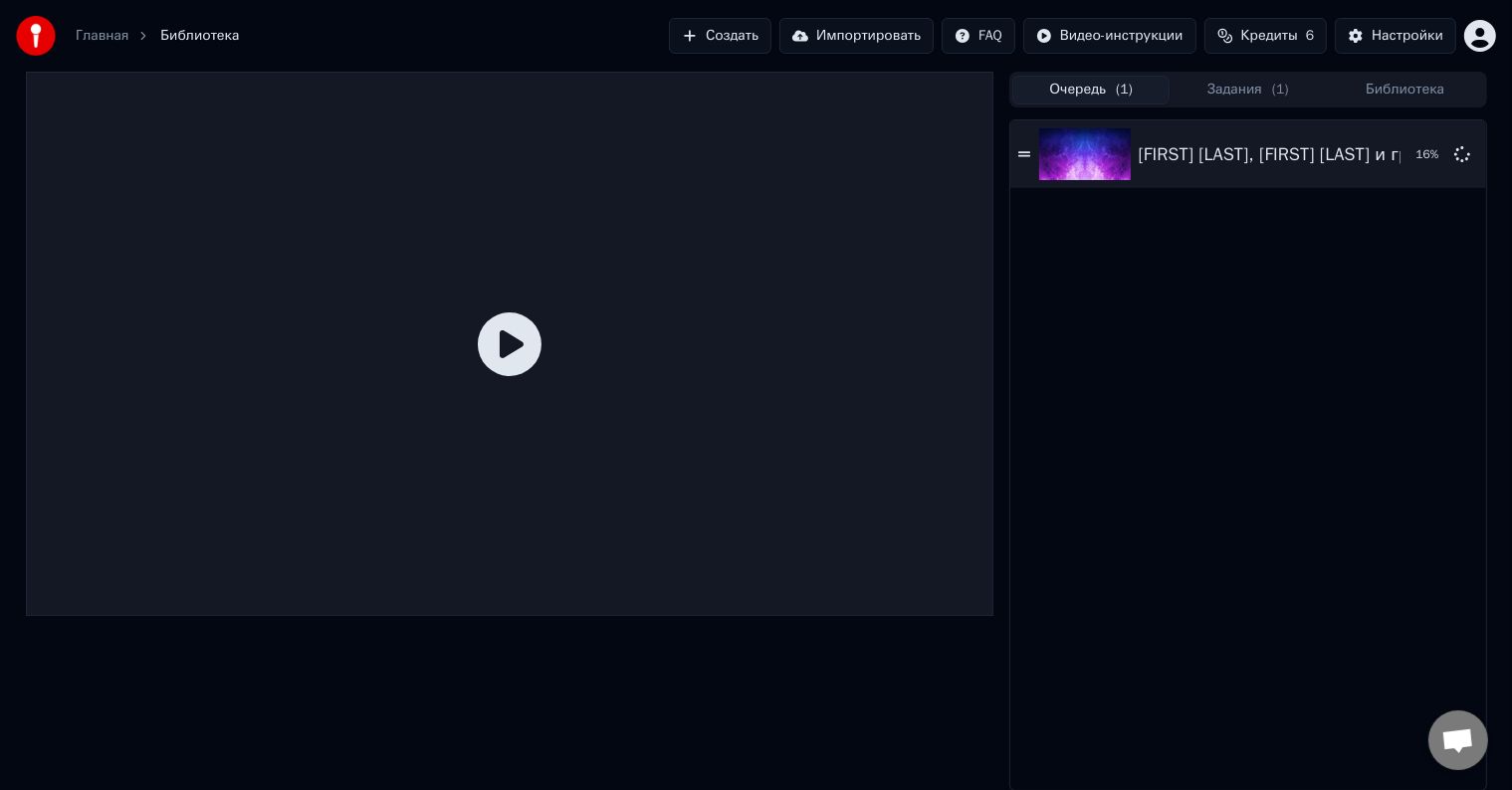 click 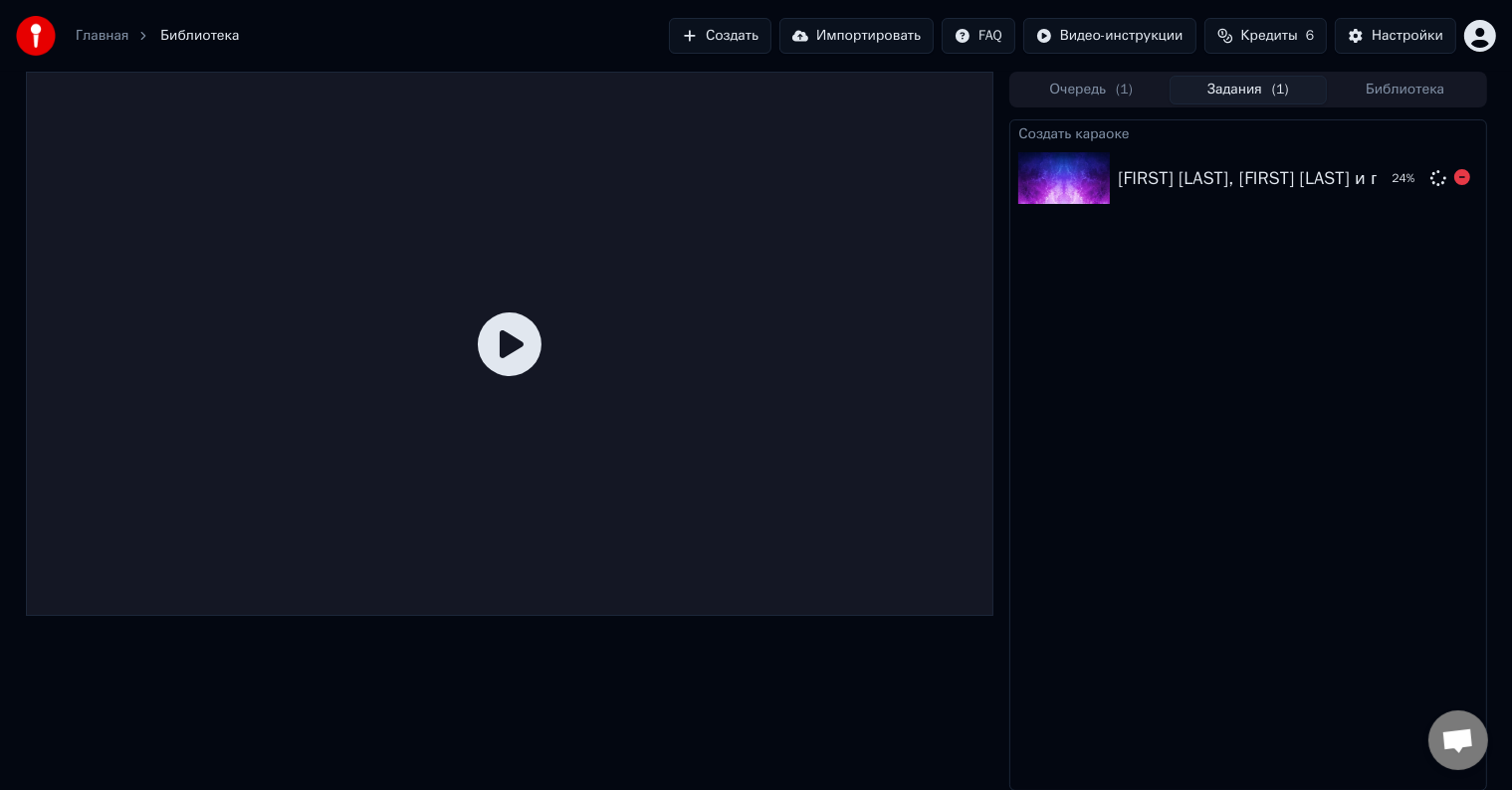 click at bounding box center [1064, 178] 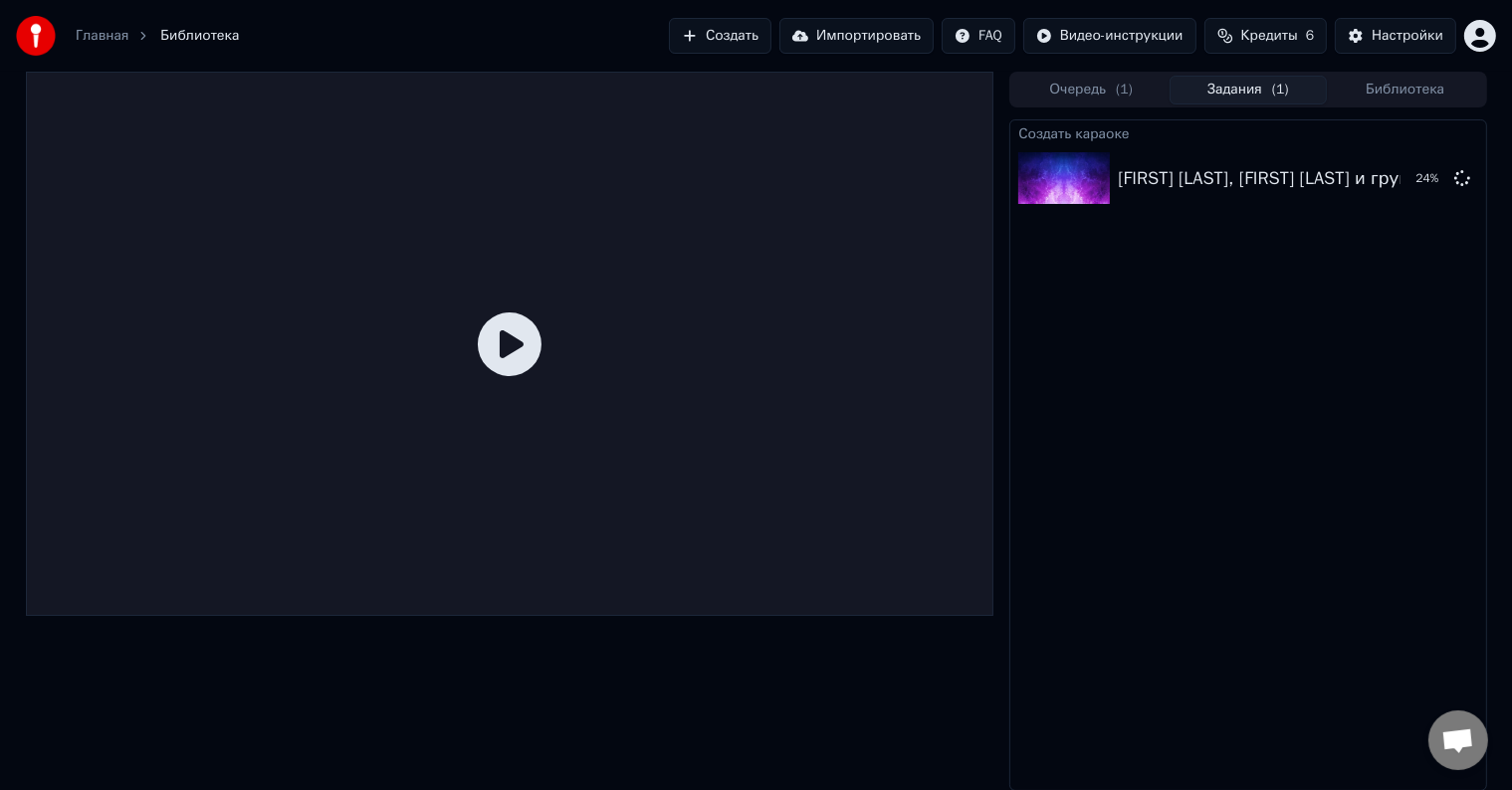 click 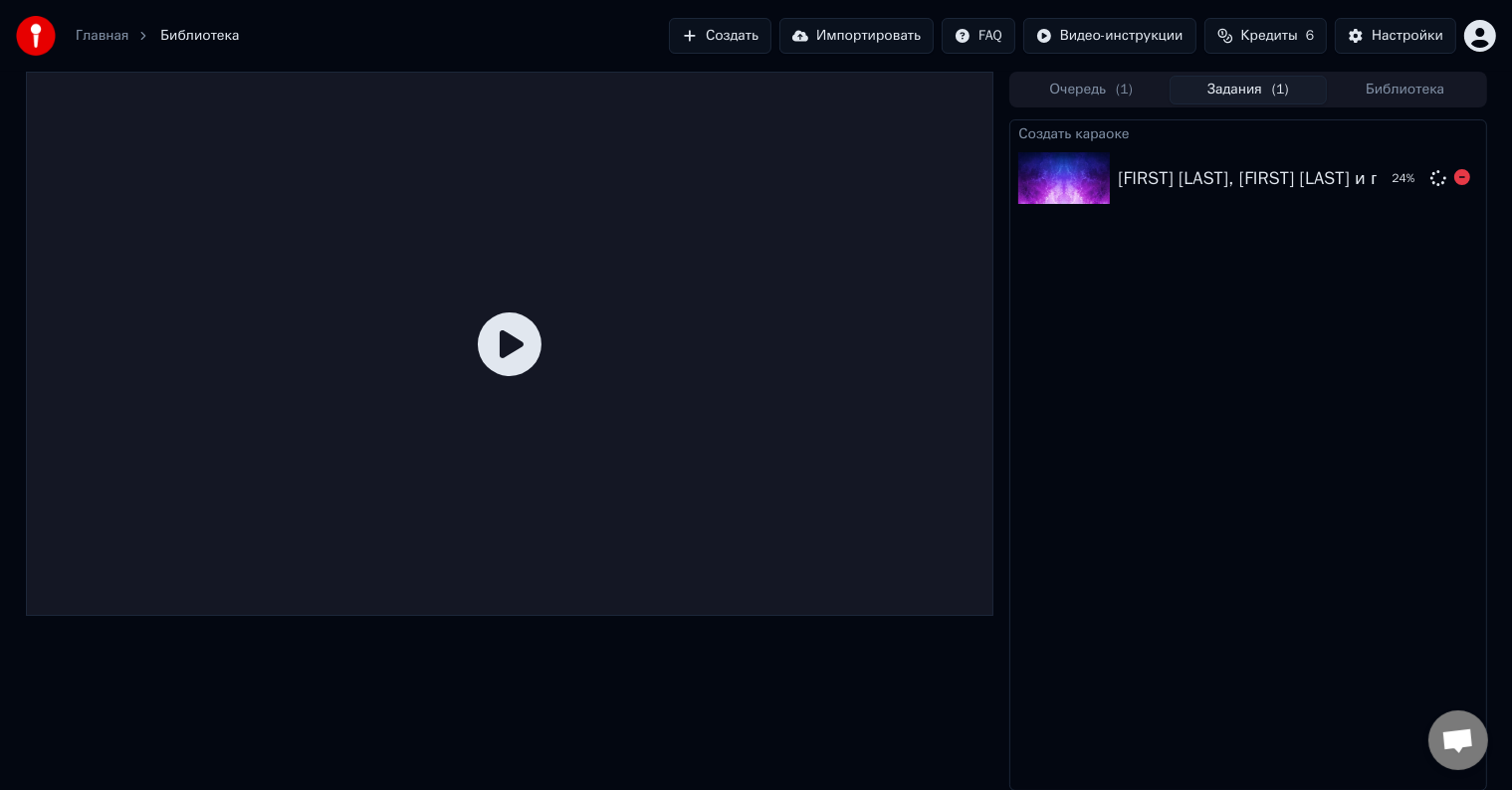 click on "[PERSON], [PERSON] и группа Любэ - А река течёт (из фильма  Родные )" at bounding box center [1453, 178] 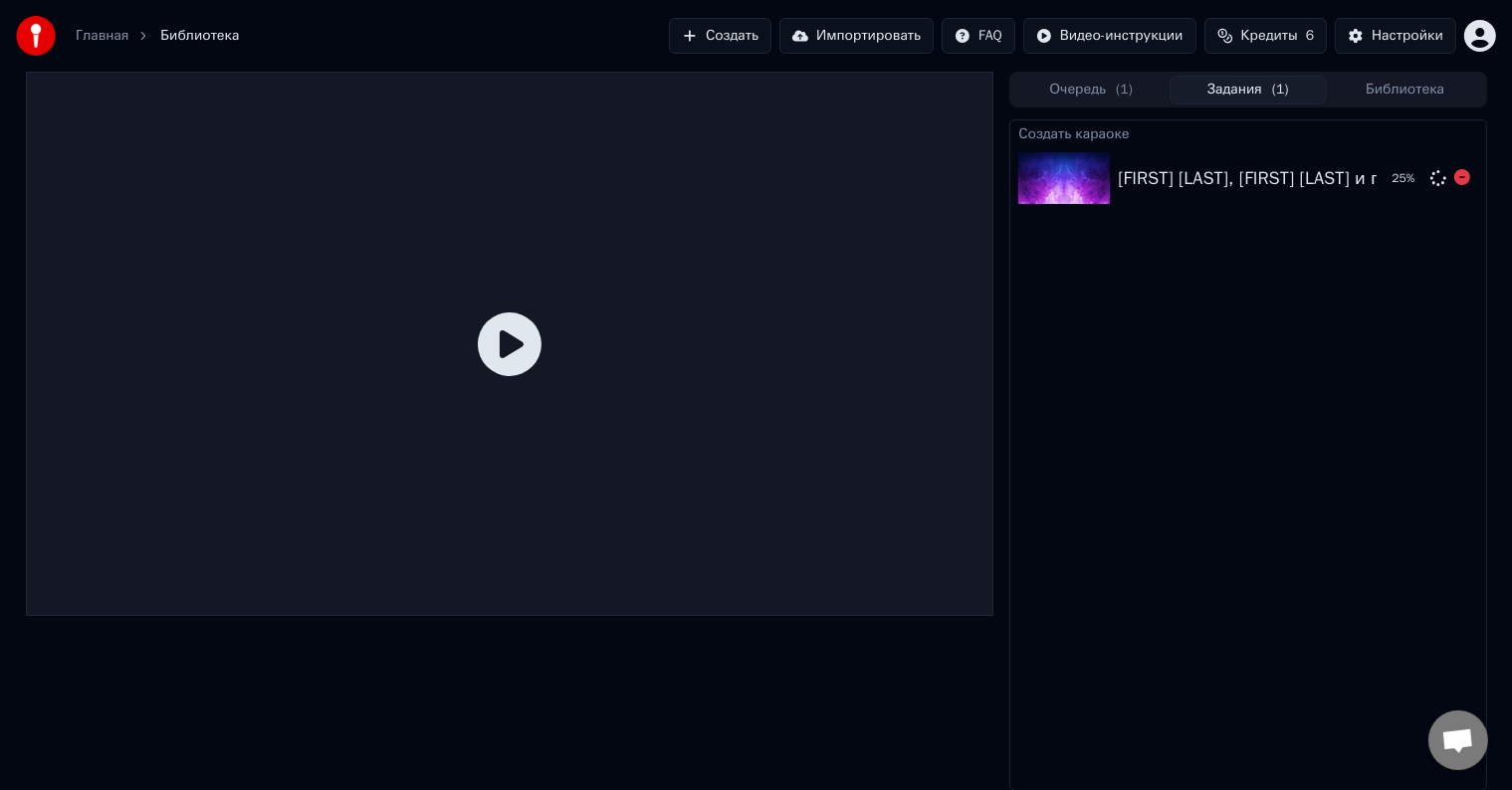 click 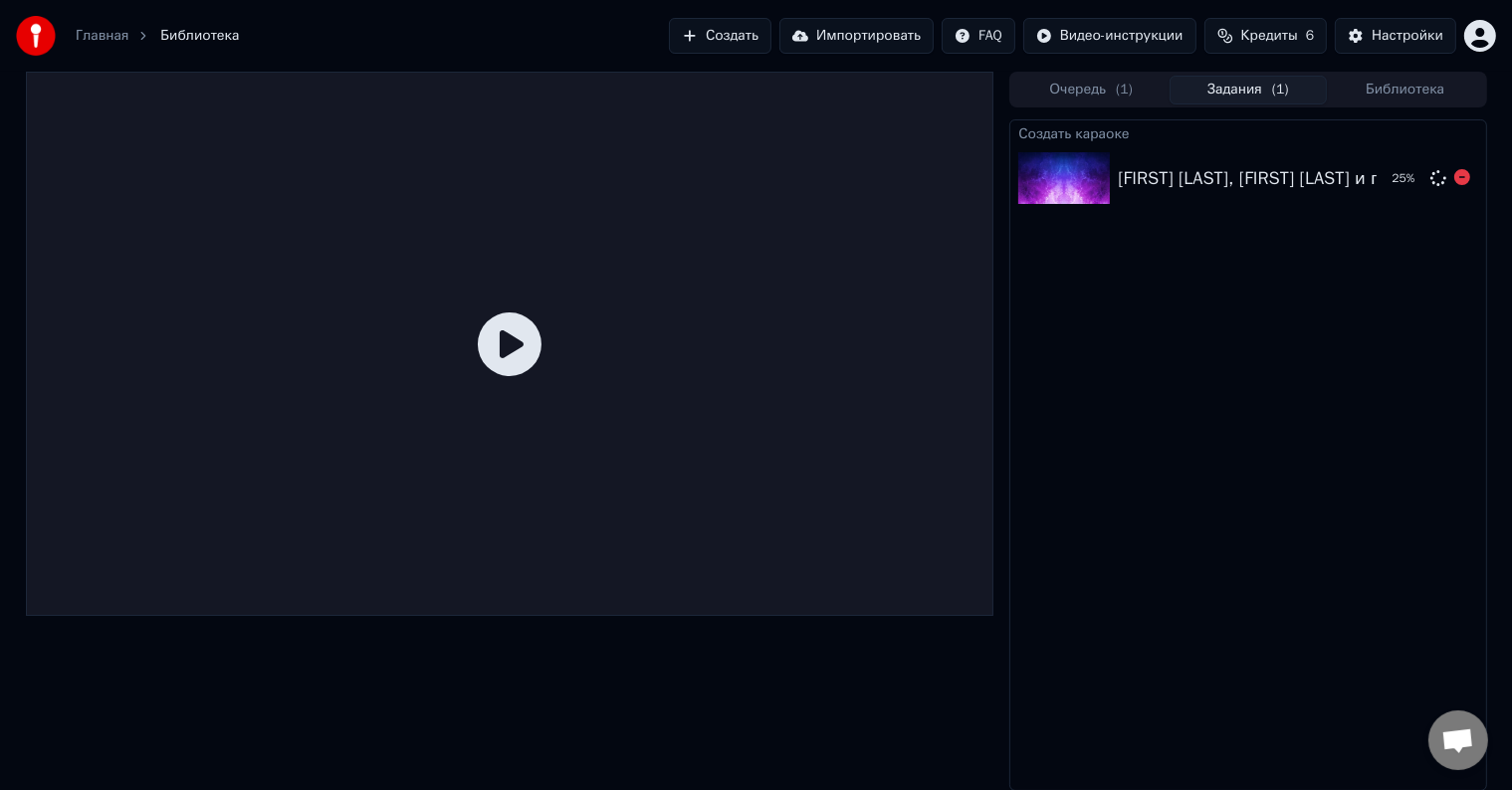 drag, startPoint x: 1288, startPoint y: 160, endPoint x: 1212, endPoint y: 179, distance: 78.339007 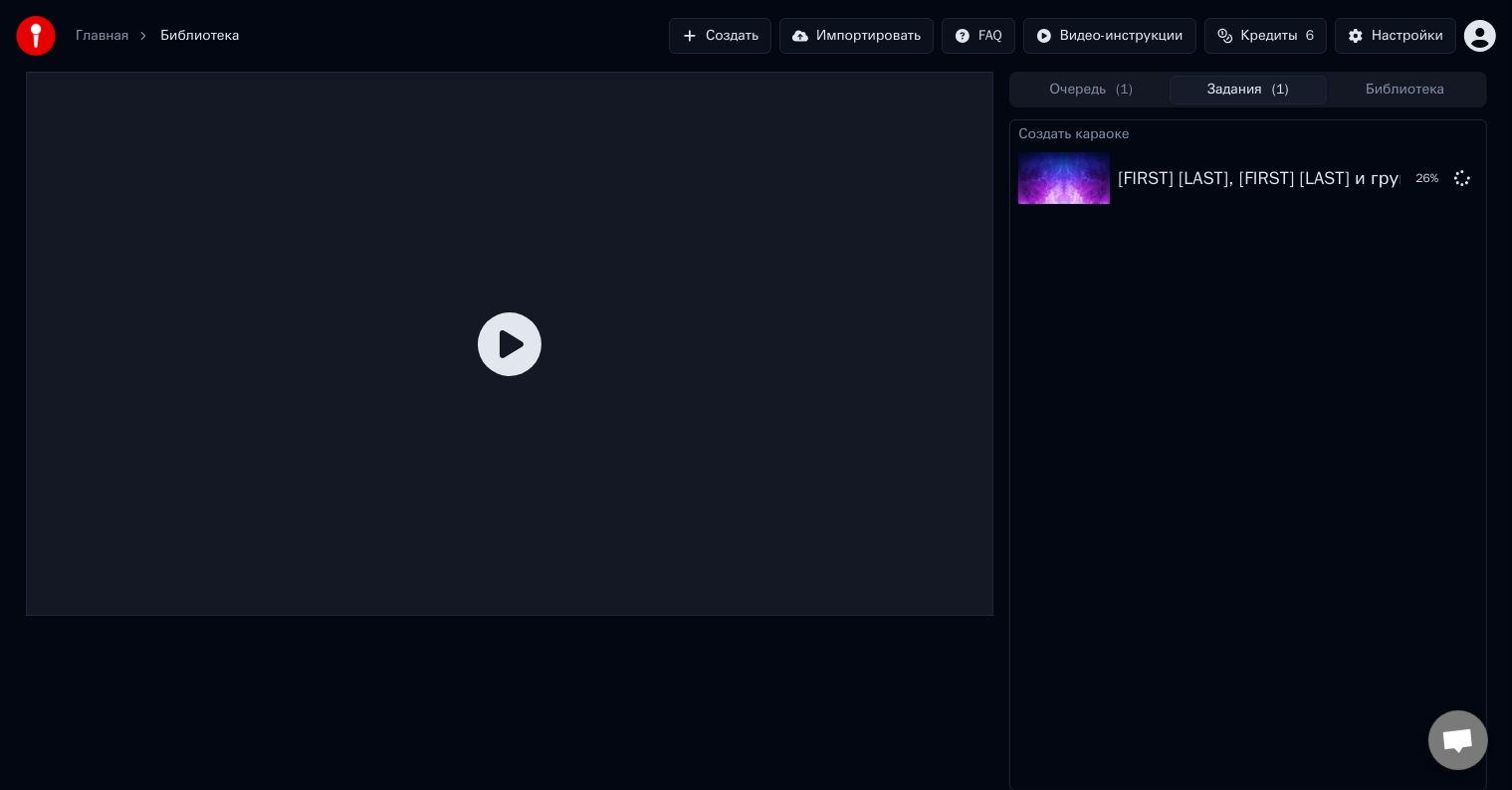 click at bounding box center (1458, 740) 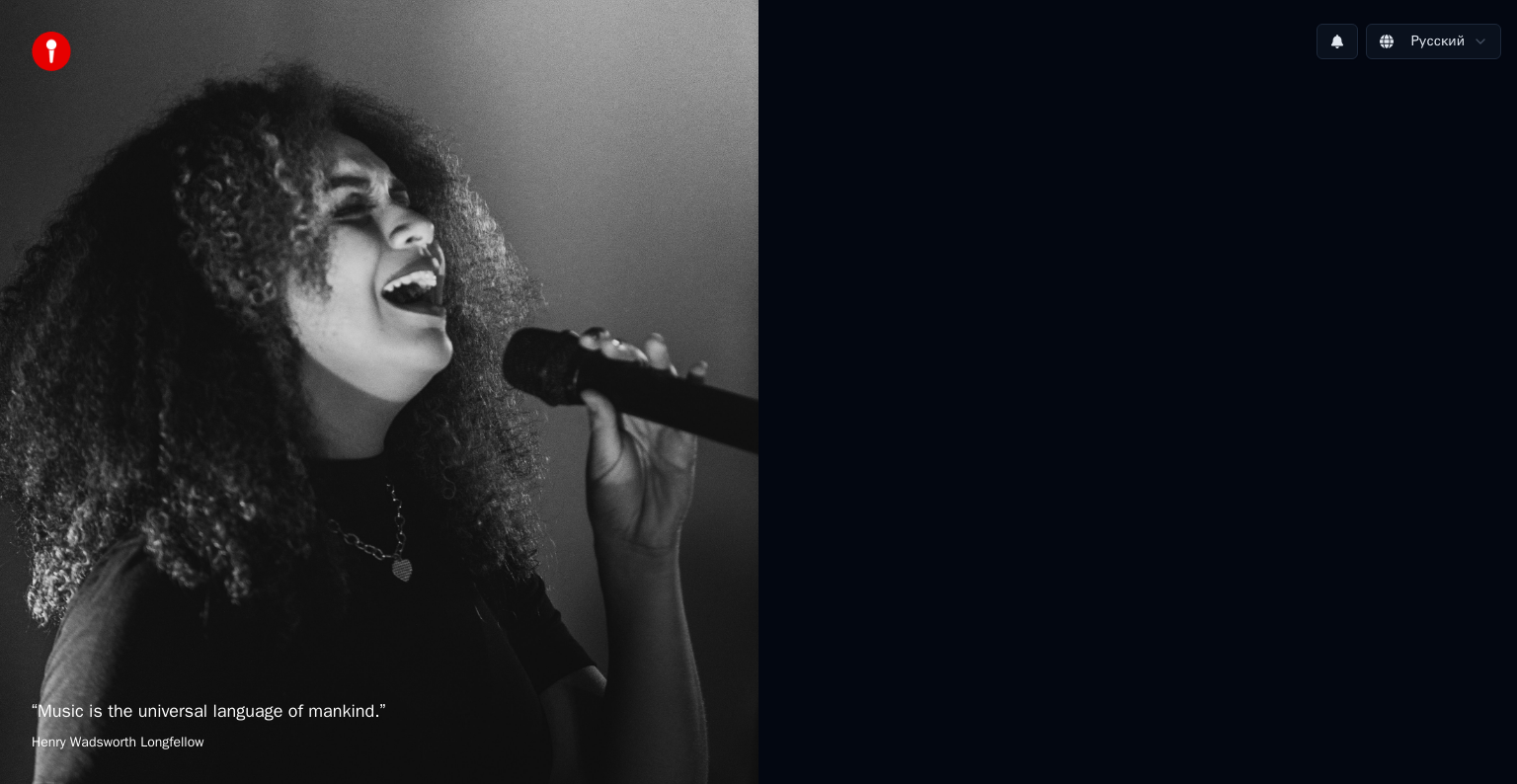 scroll, scrollTop: 0, scrollLeft: 0, axis: both 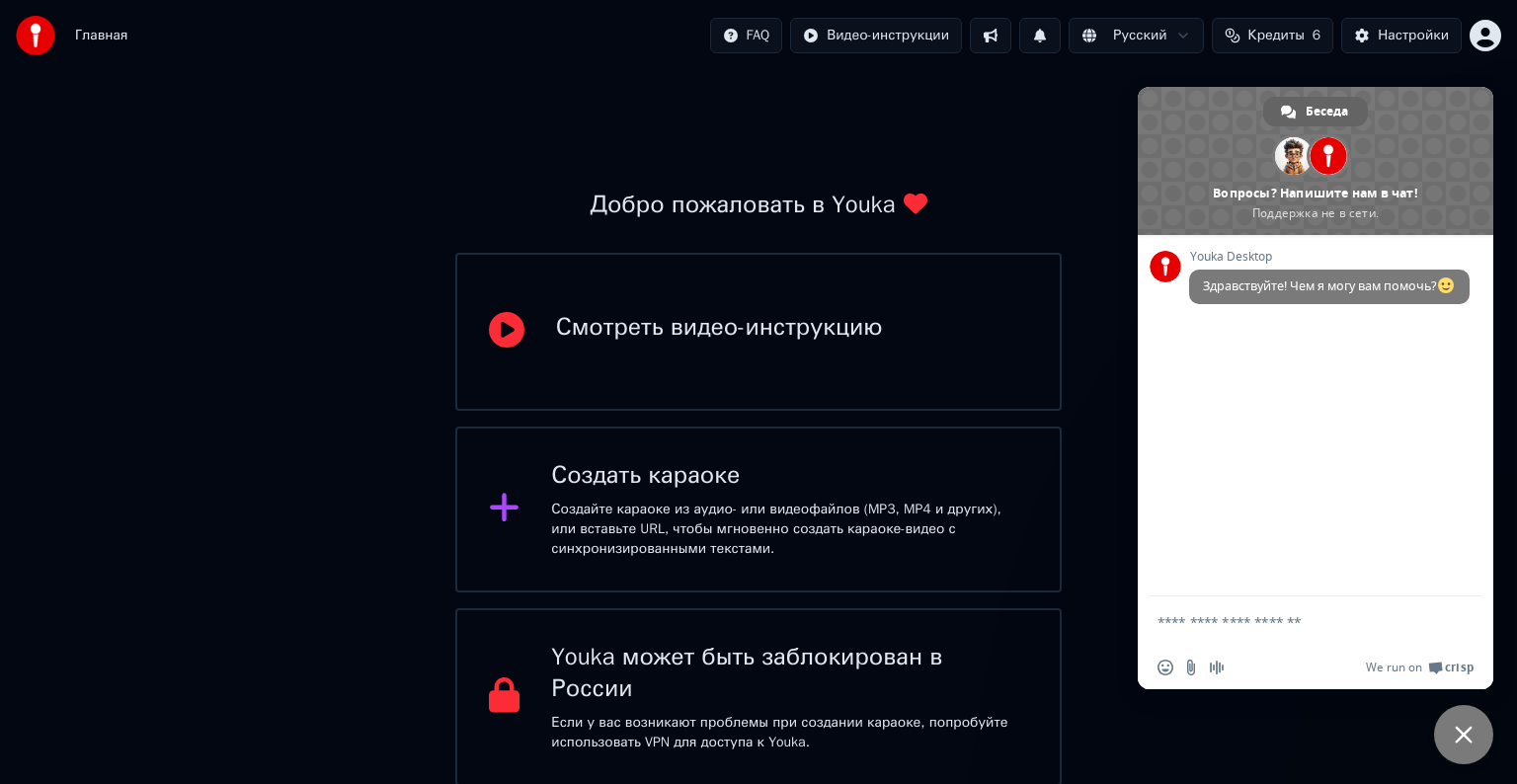 click at bounding box center [1464, 735] 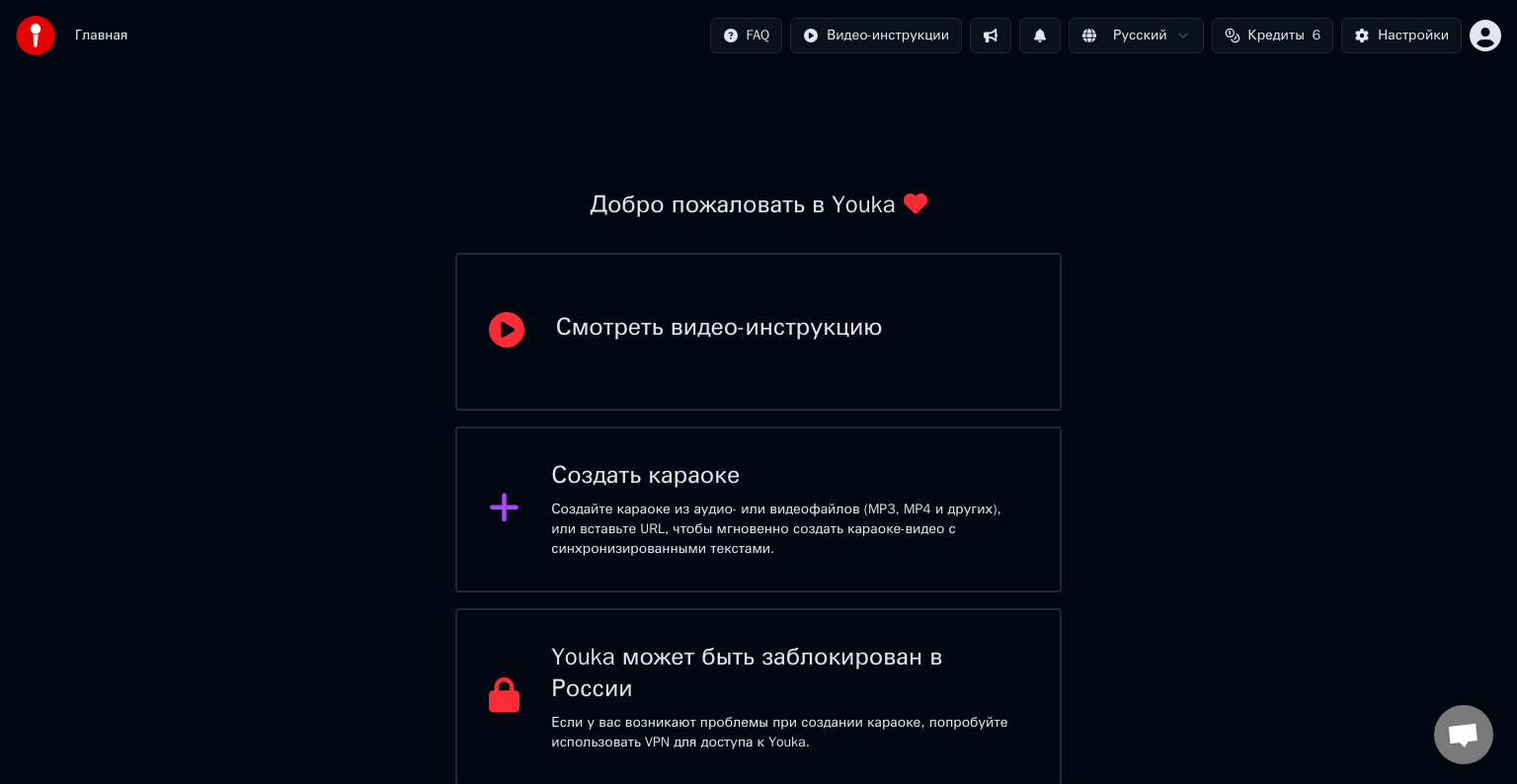 click on "Создать караоке Создайте караоке из аудио- или видеофайлов (MP3, MP4 и других), или вставьте URL, чтобы мгновенно создать караоке-видео с синхронизированными текстами." at bounding box center [789, 510] 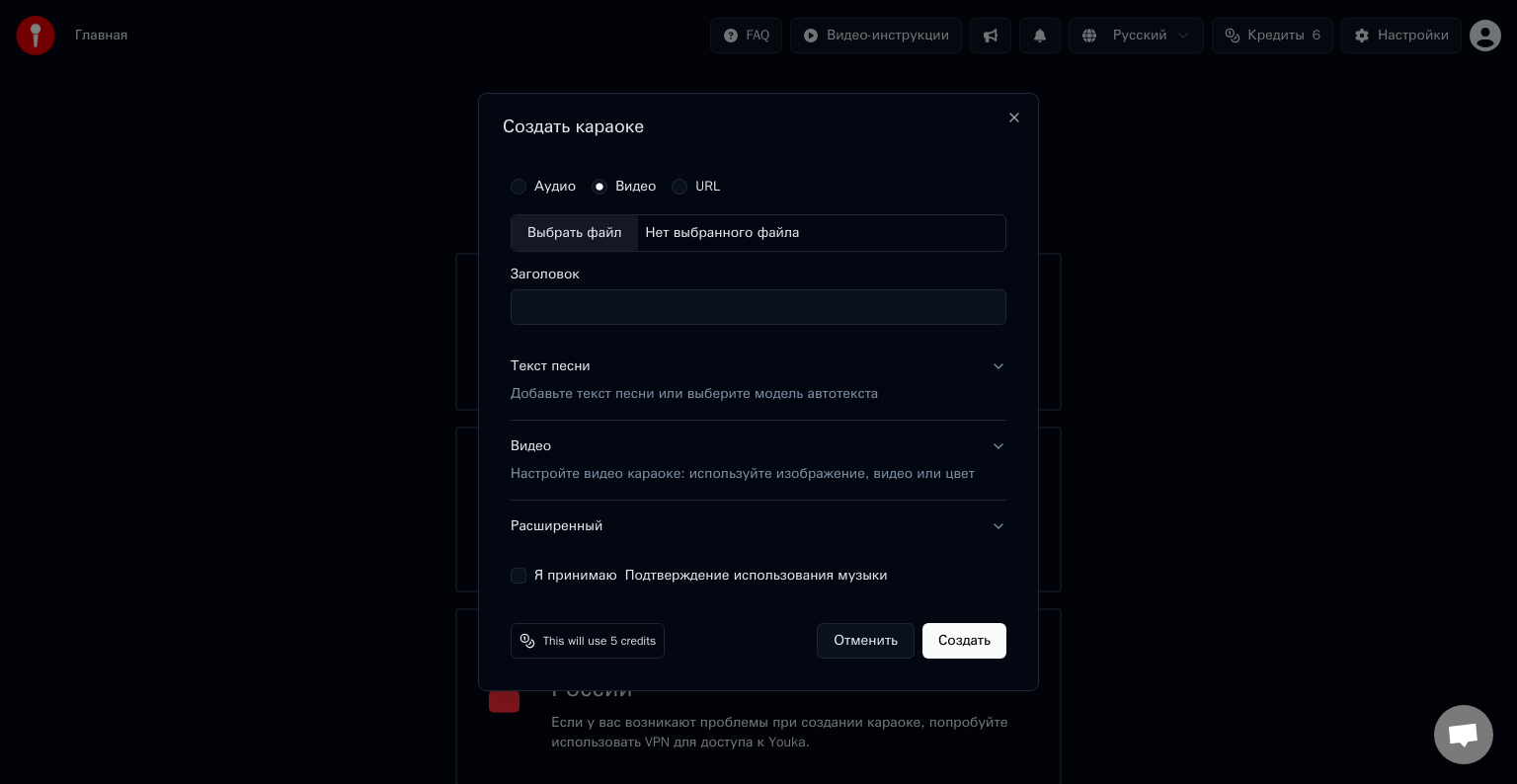 click on "Я принимаю   Подтверждение использования музыки" at bounding box center [519, 576] 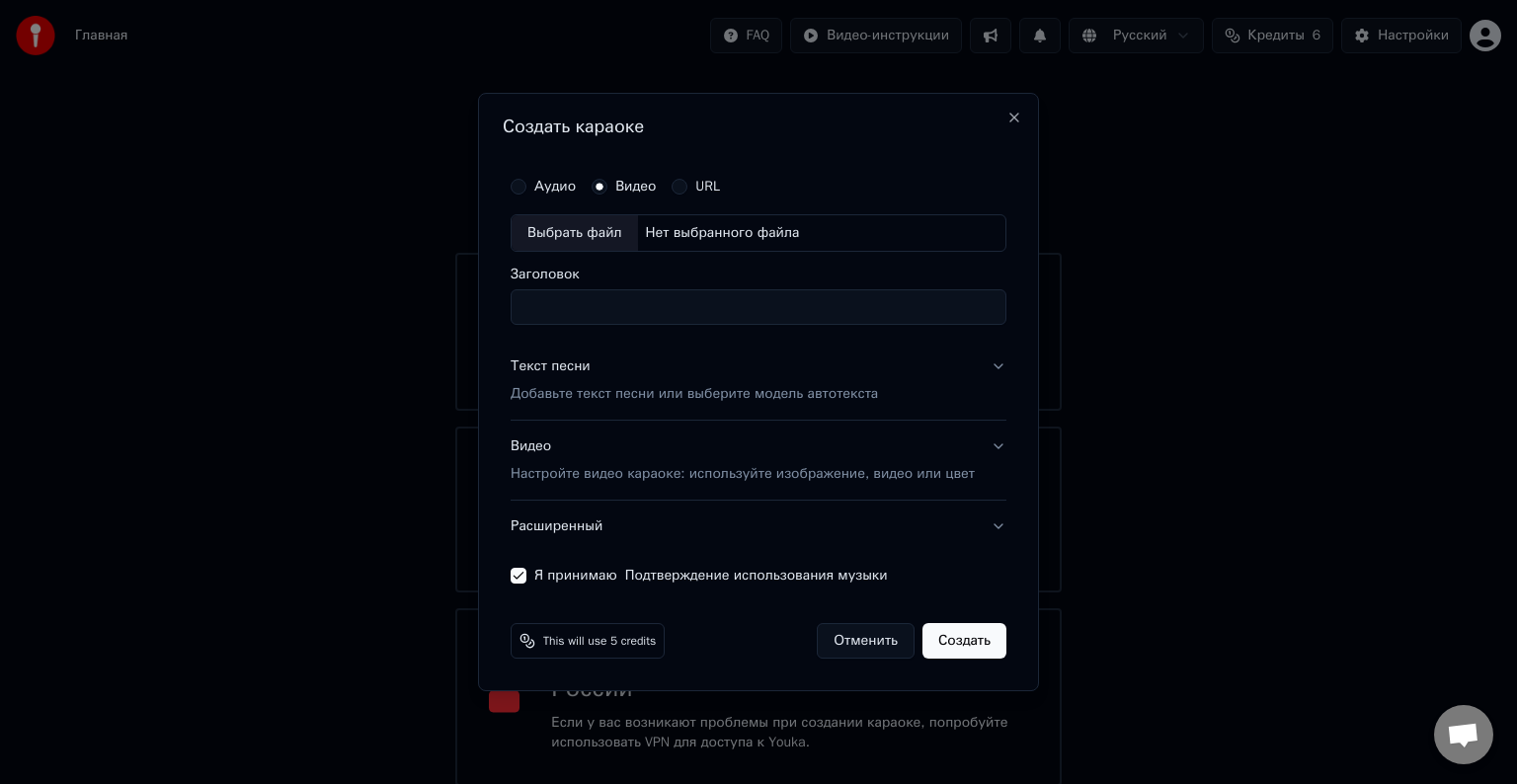 click on "Видео Настройте видео караоке: используйте изображение, видео или цвет" at bounding box center [743, 460] 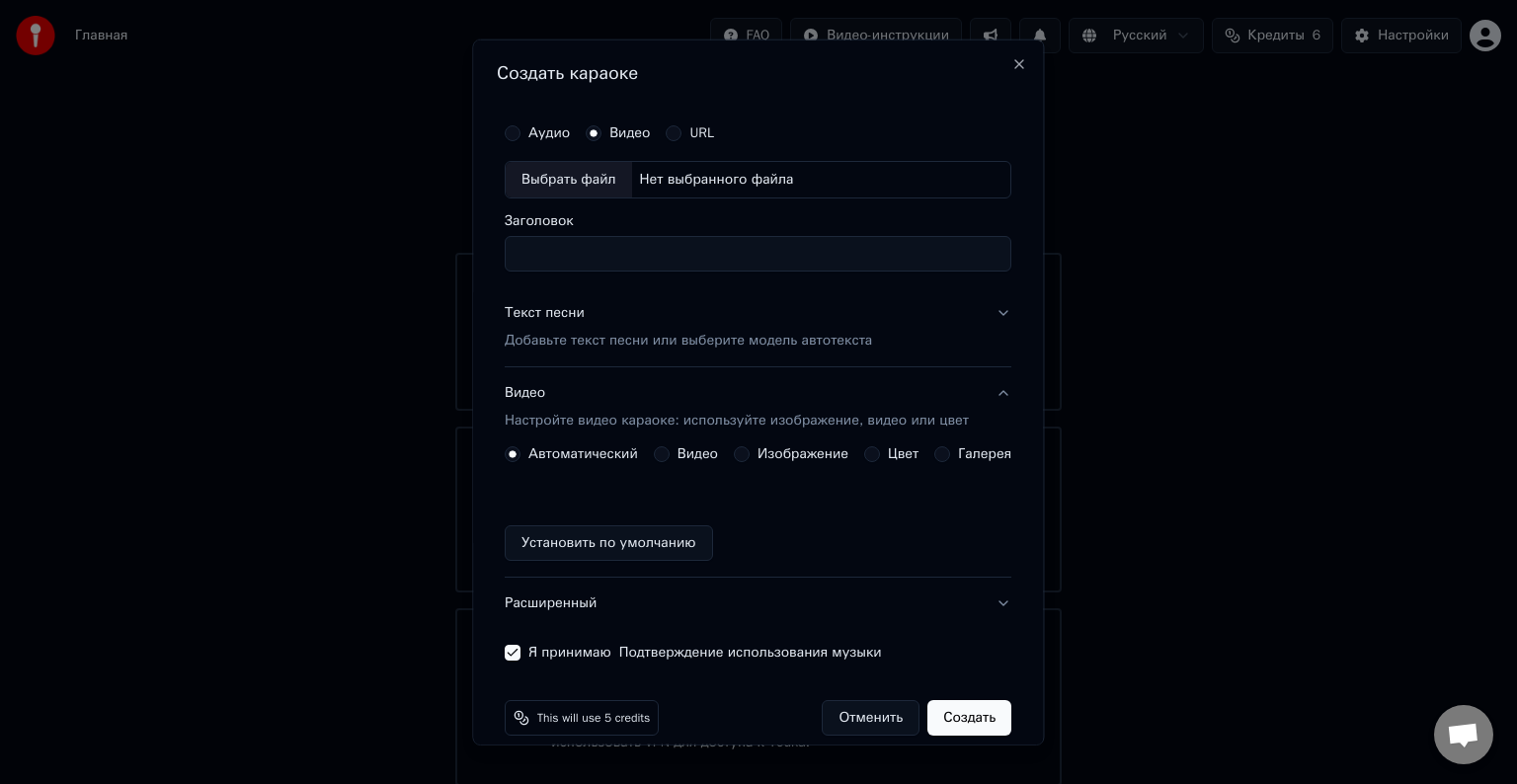 click on "Установить по умолчанию" at bounding box center (608, 543) 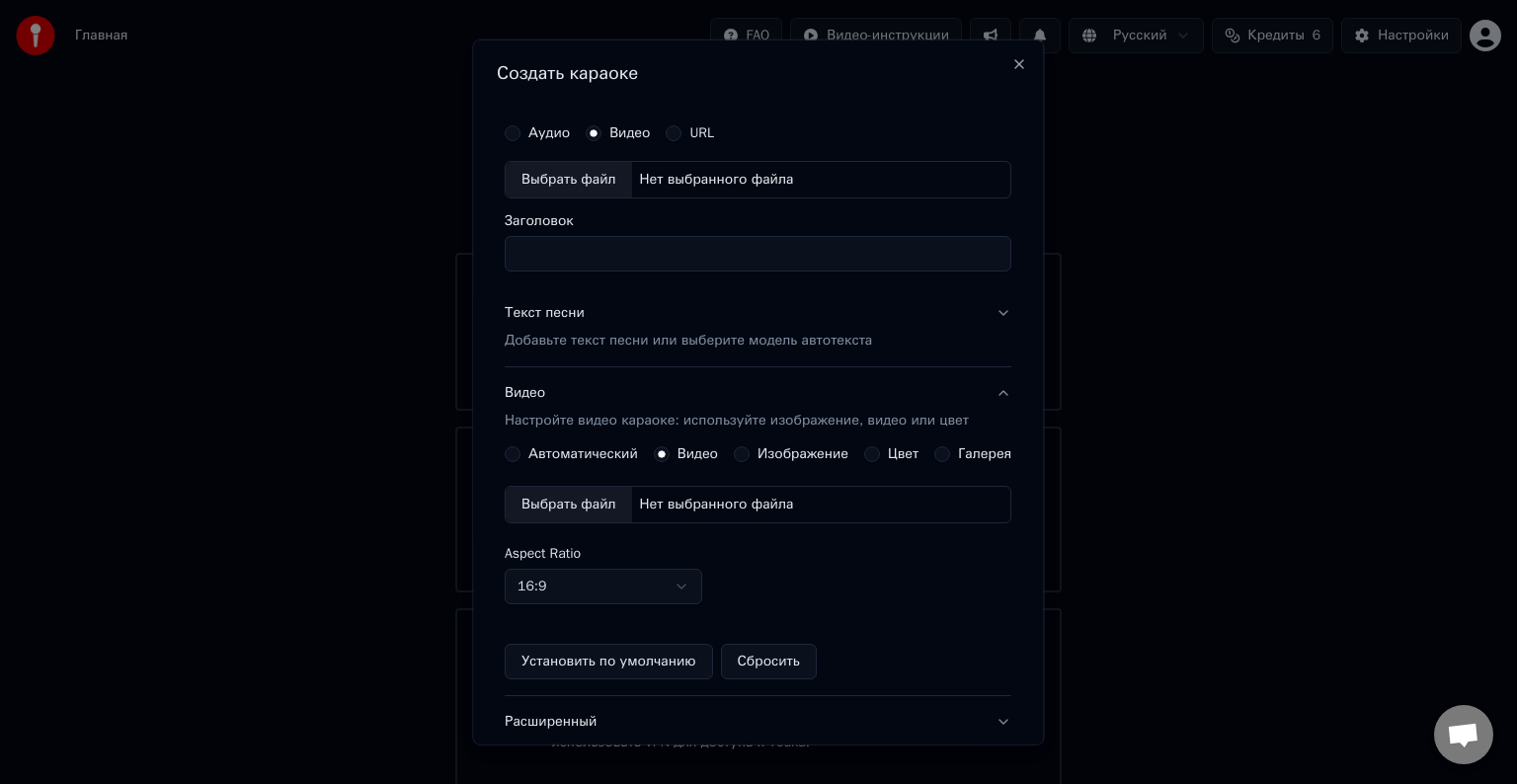 click on "Выбрать файл" at bounding box center (569, 505) 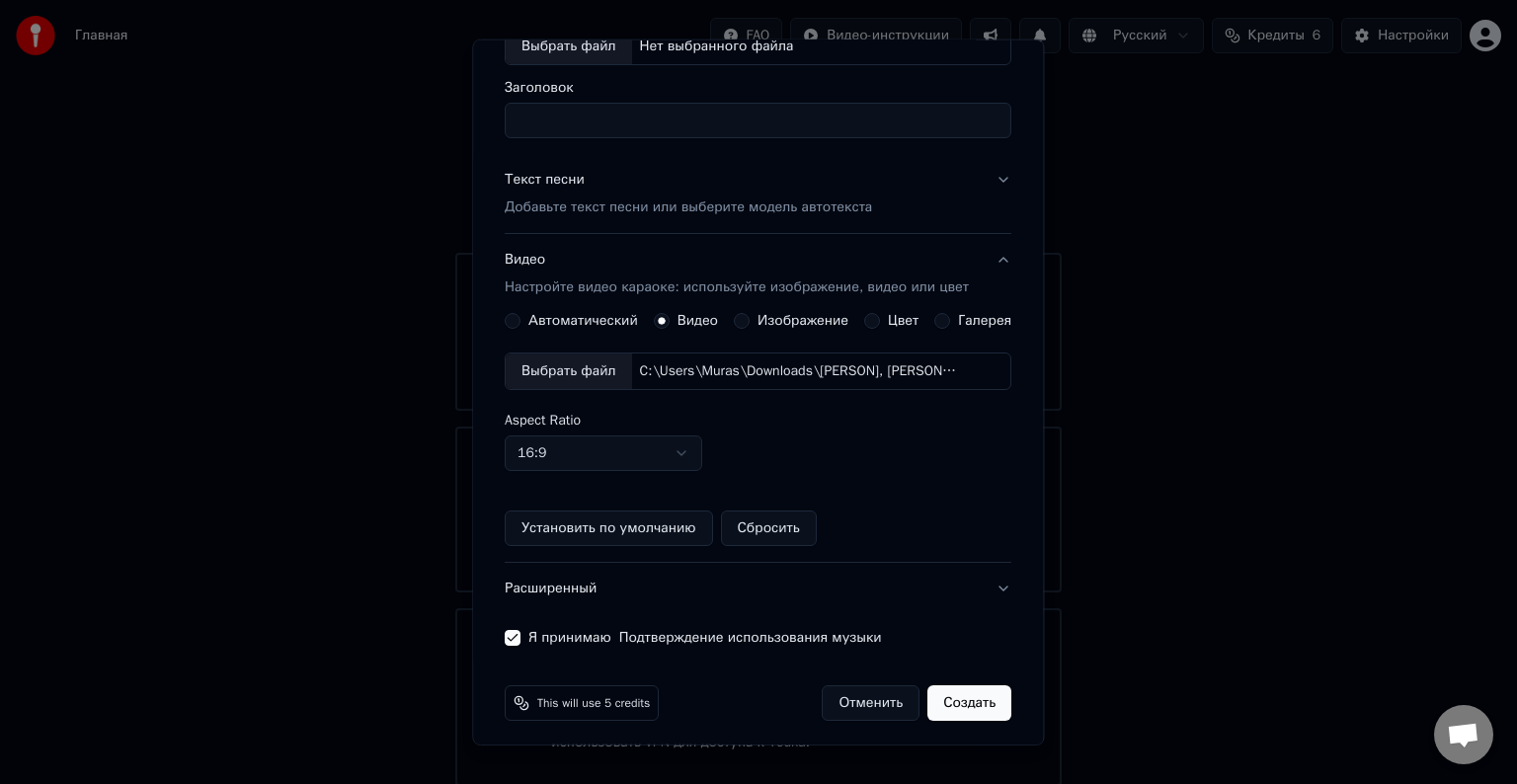 scroll, scrollTop: 139, scrollLeft: 0, axis: vertical 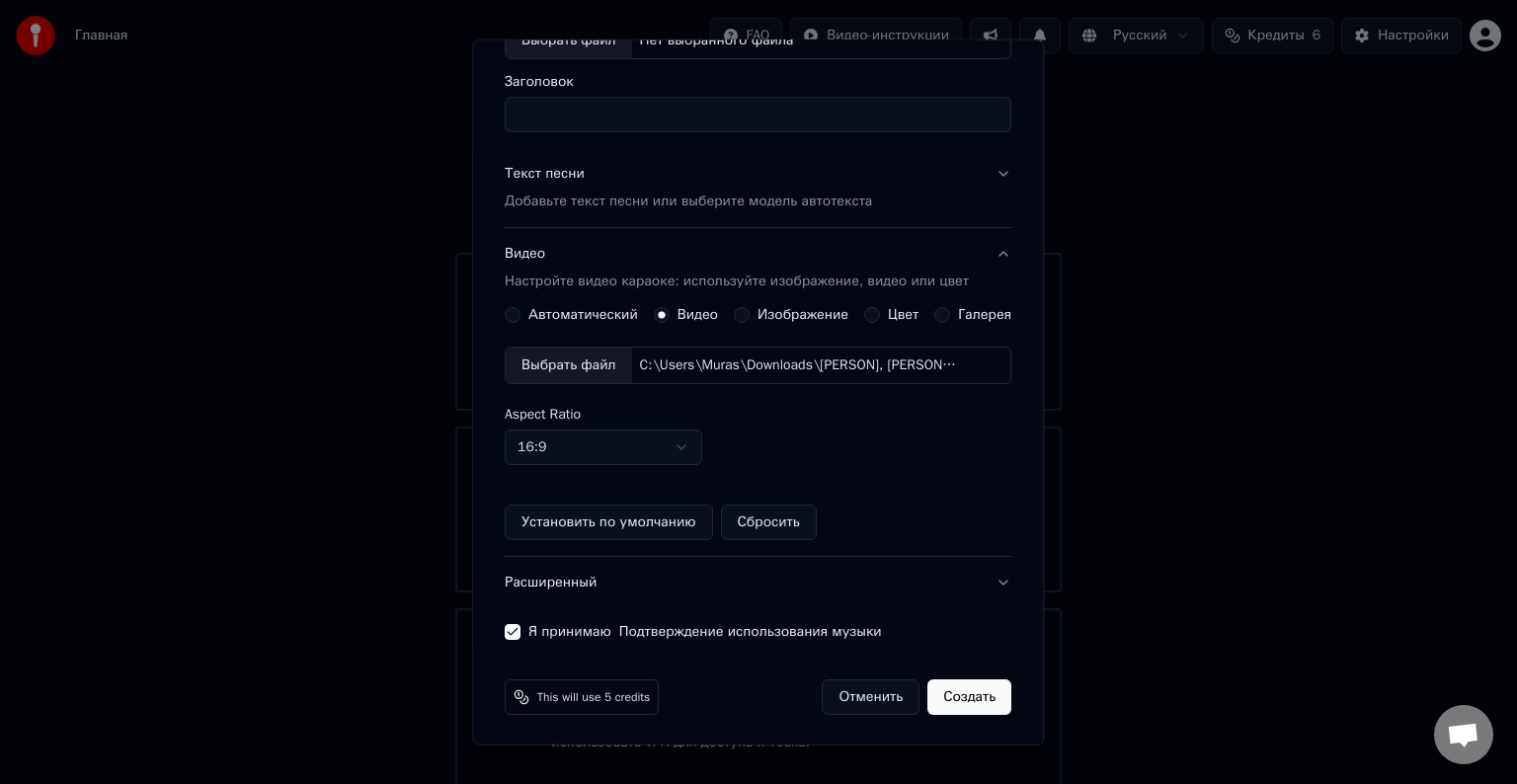 click on "Создать" at bounding box center (970, 697) 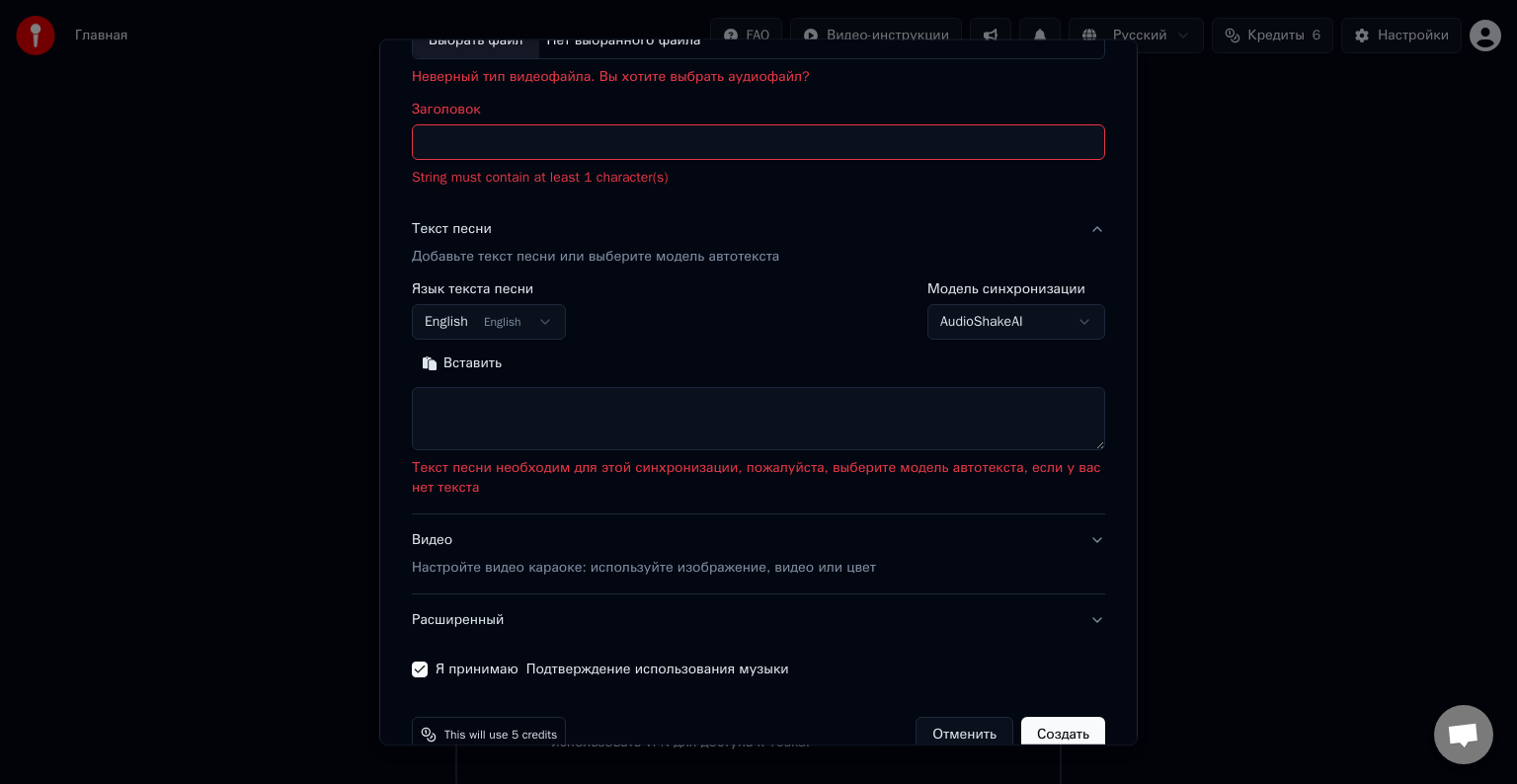 click on "English English" at bounding box center (489, 322) 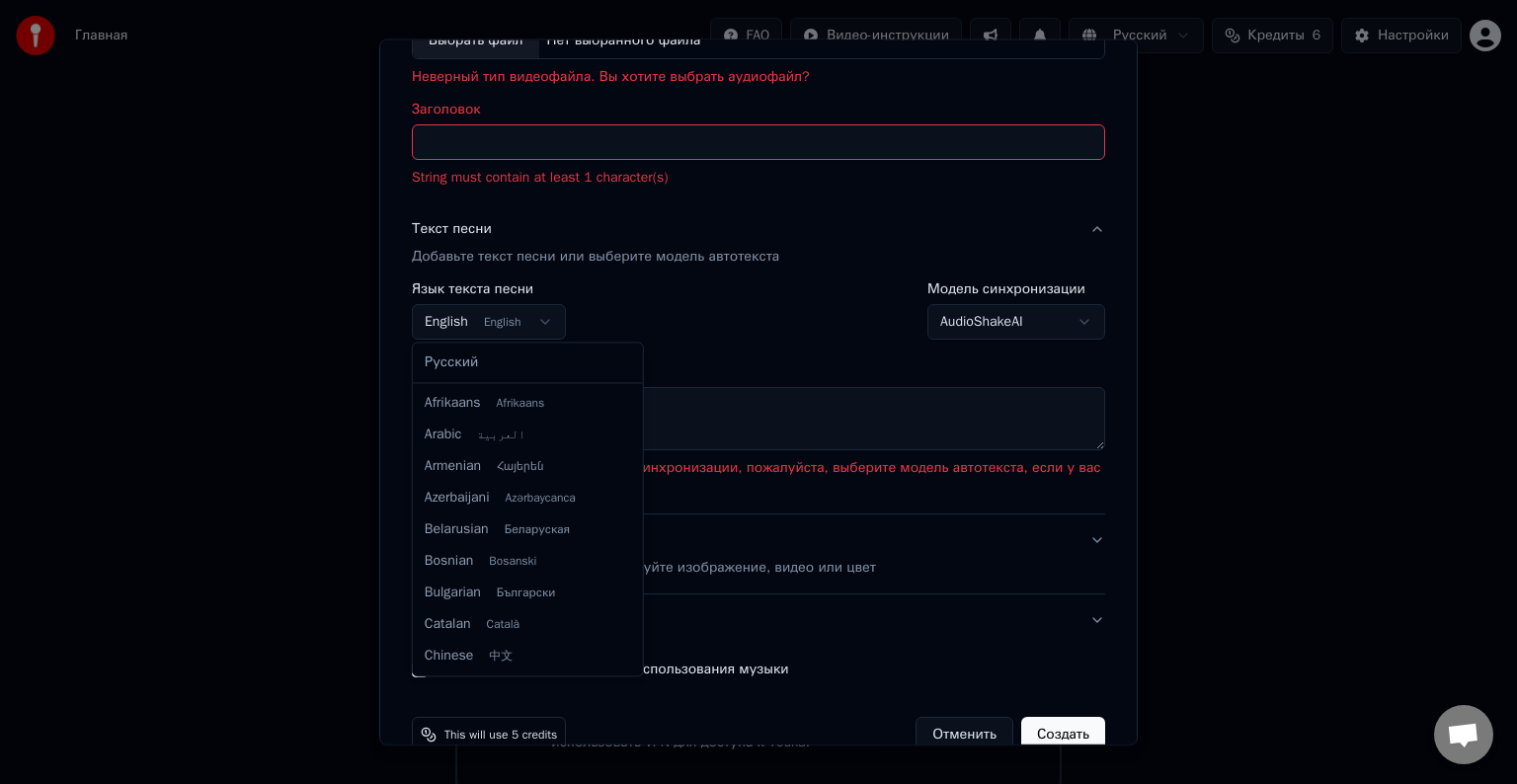 scroll, scrollTop: 158, scrollLeft: 0, axis: vertical 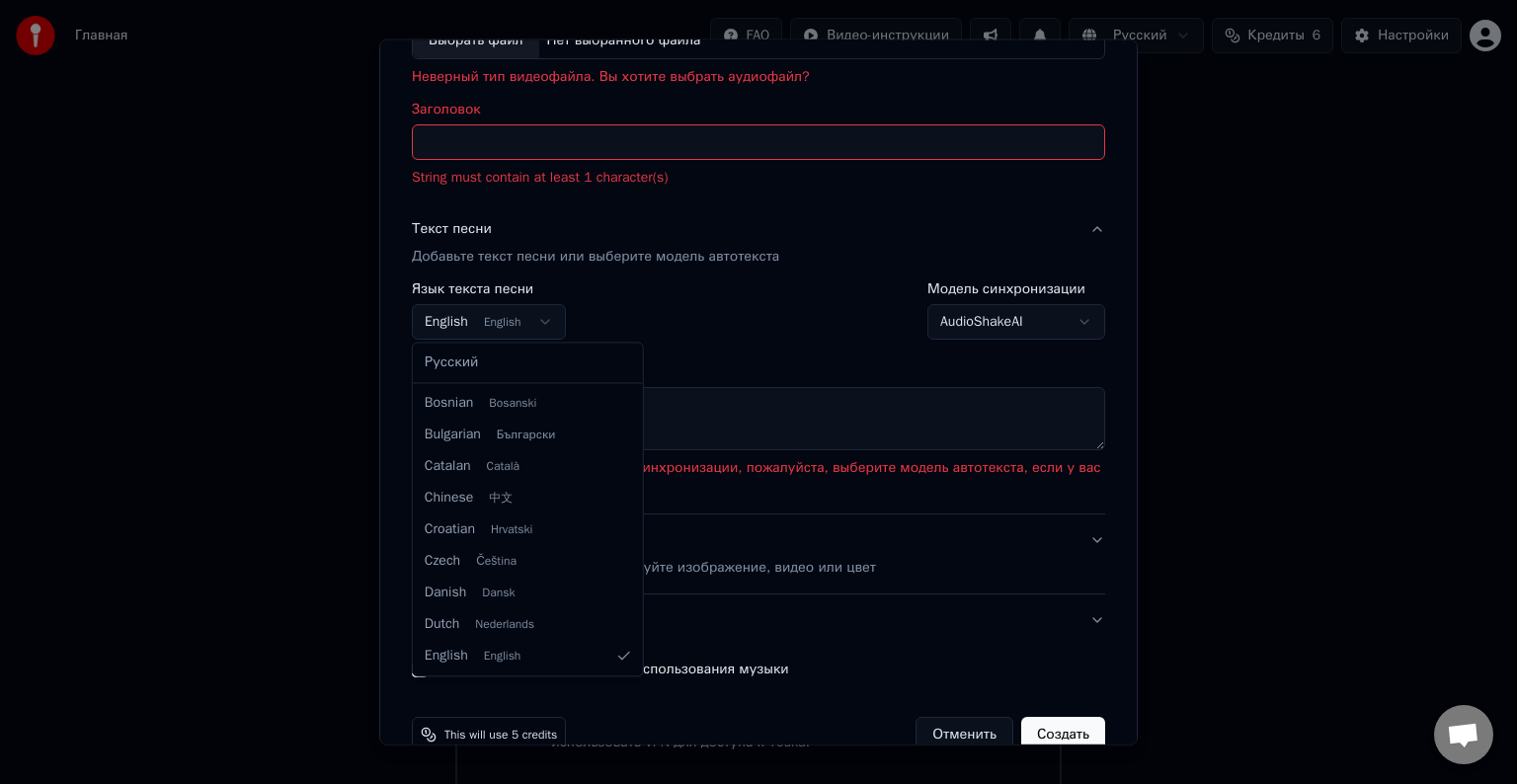 select on "**" 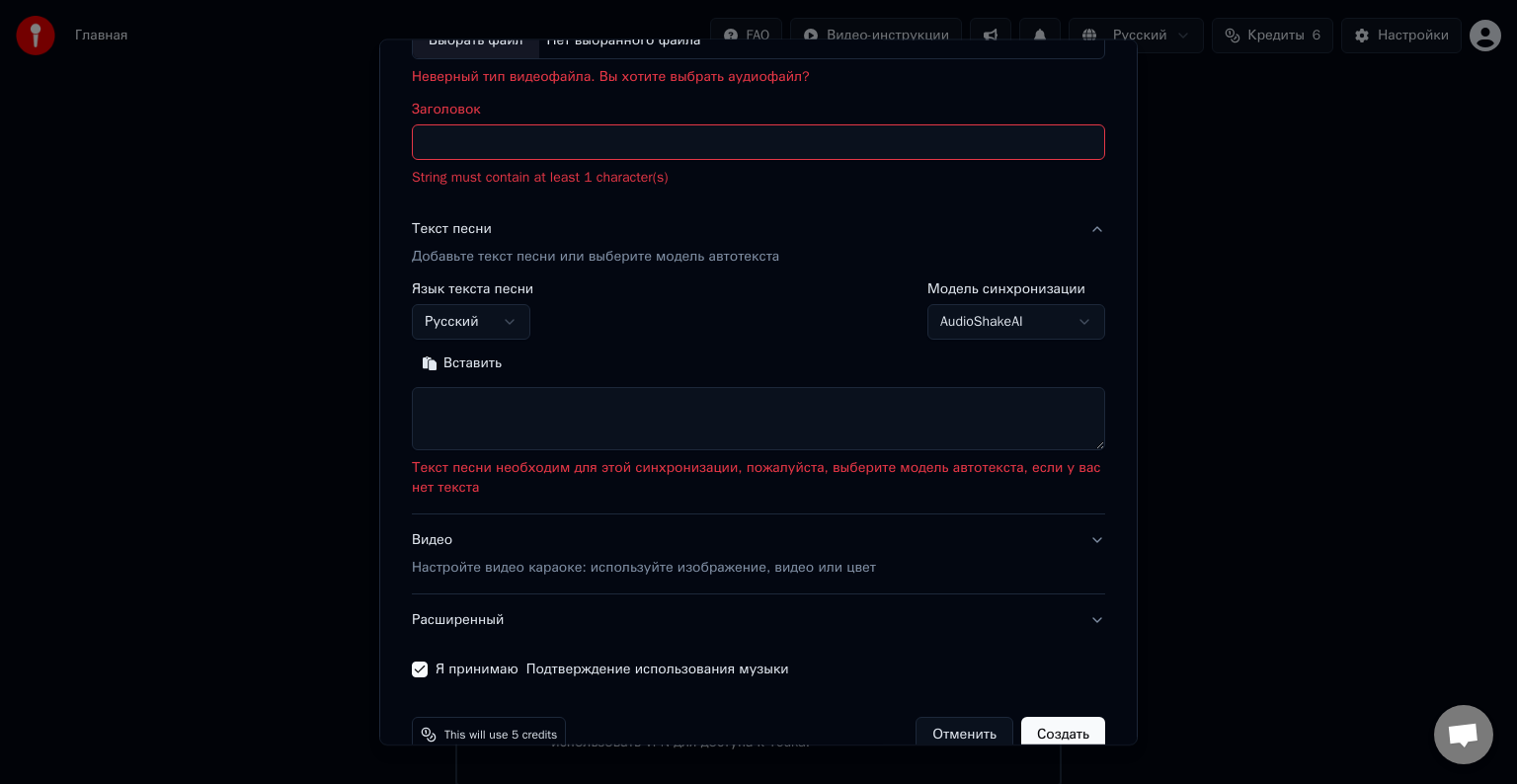 click at bounding box center [758, 419] 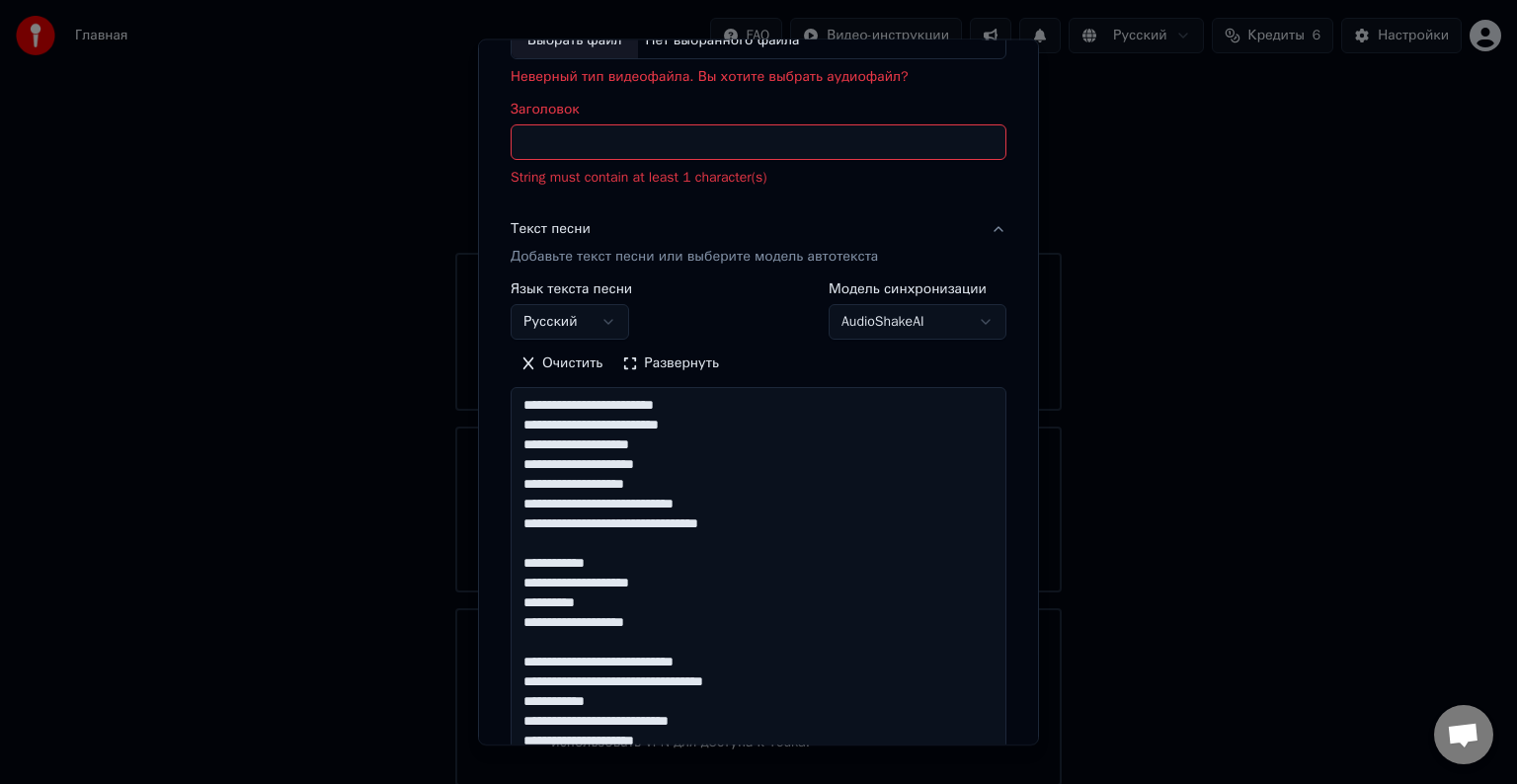 scroll, scrollTop: 715, scrollLeft: 0, axis: vertical 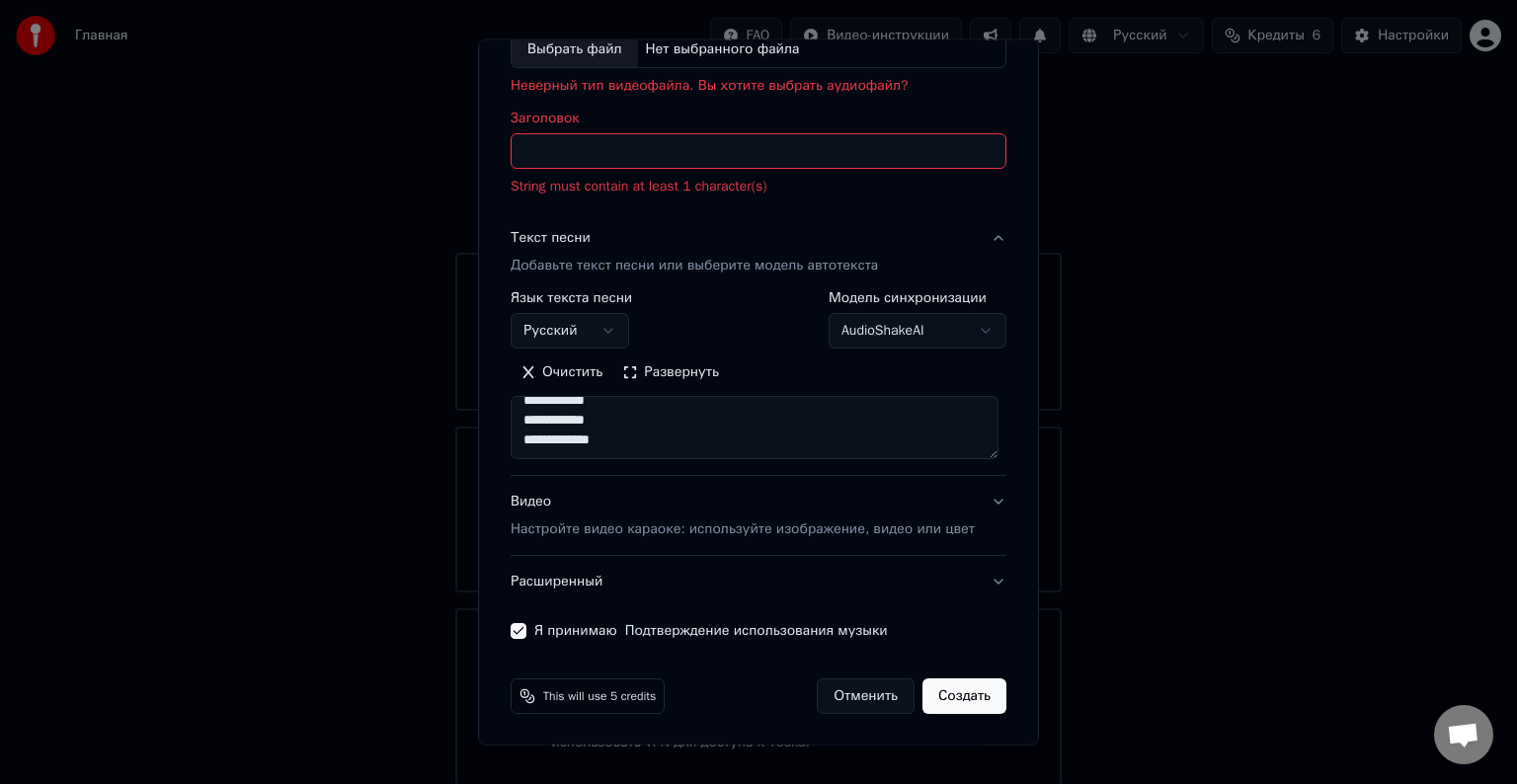 type on "**********" 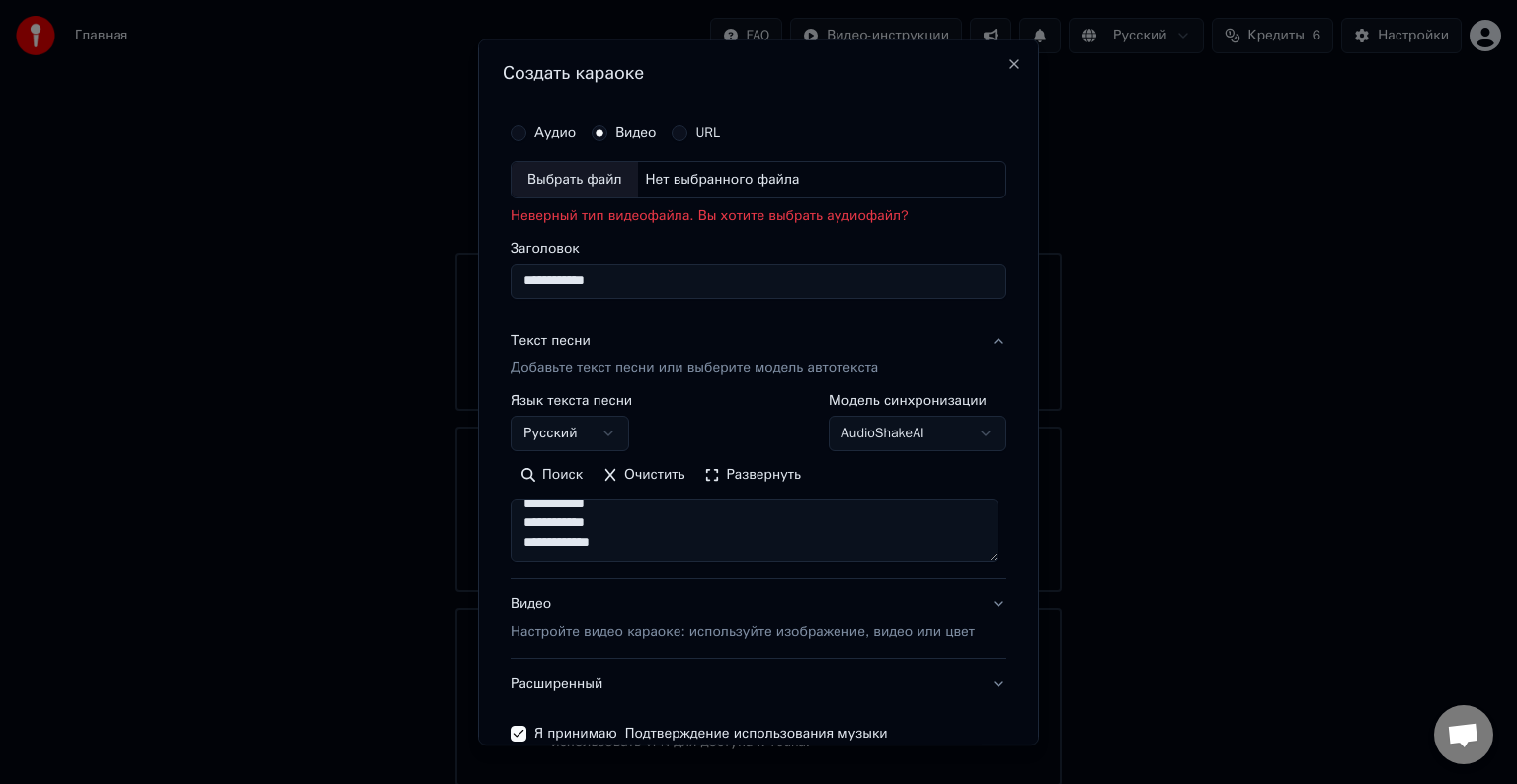 scroll, scrollTop: 0, scrollLeft: 0, axis: both 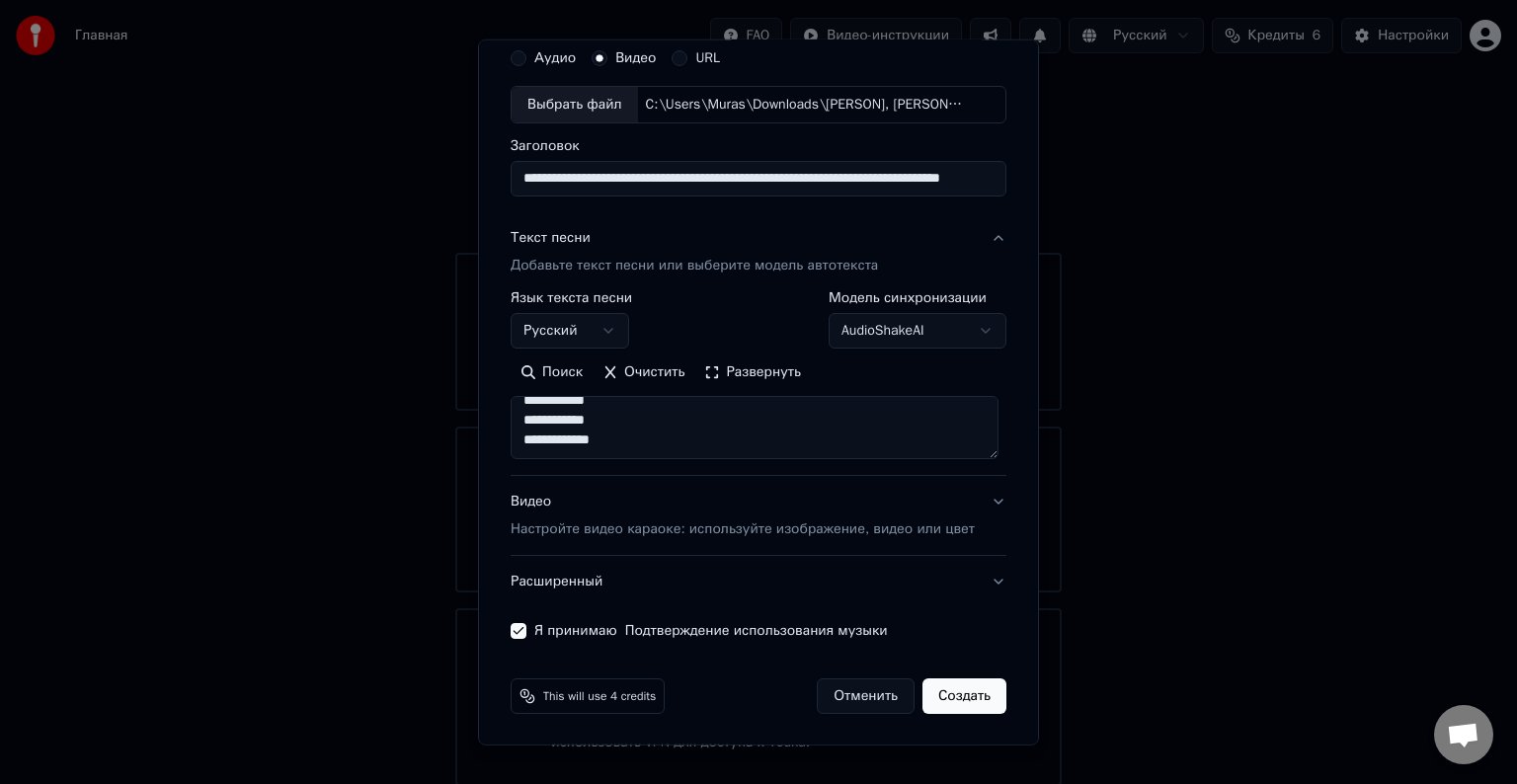 click on "Создать" at bounding box center [964, 696] 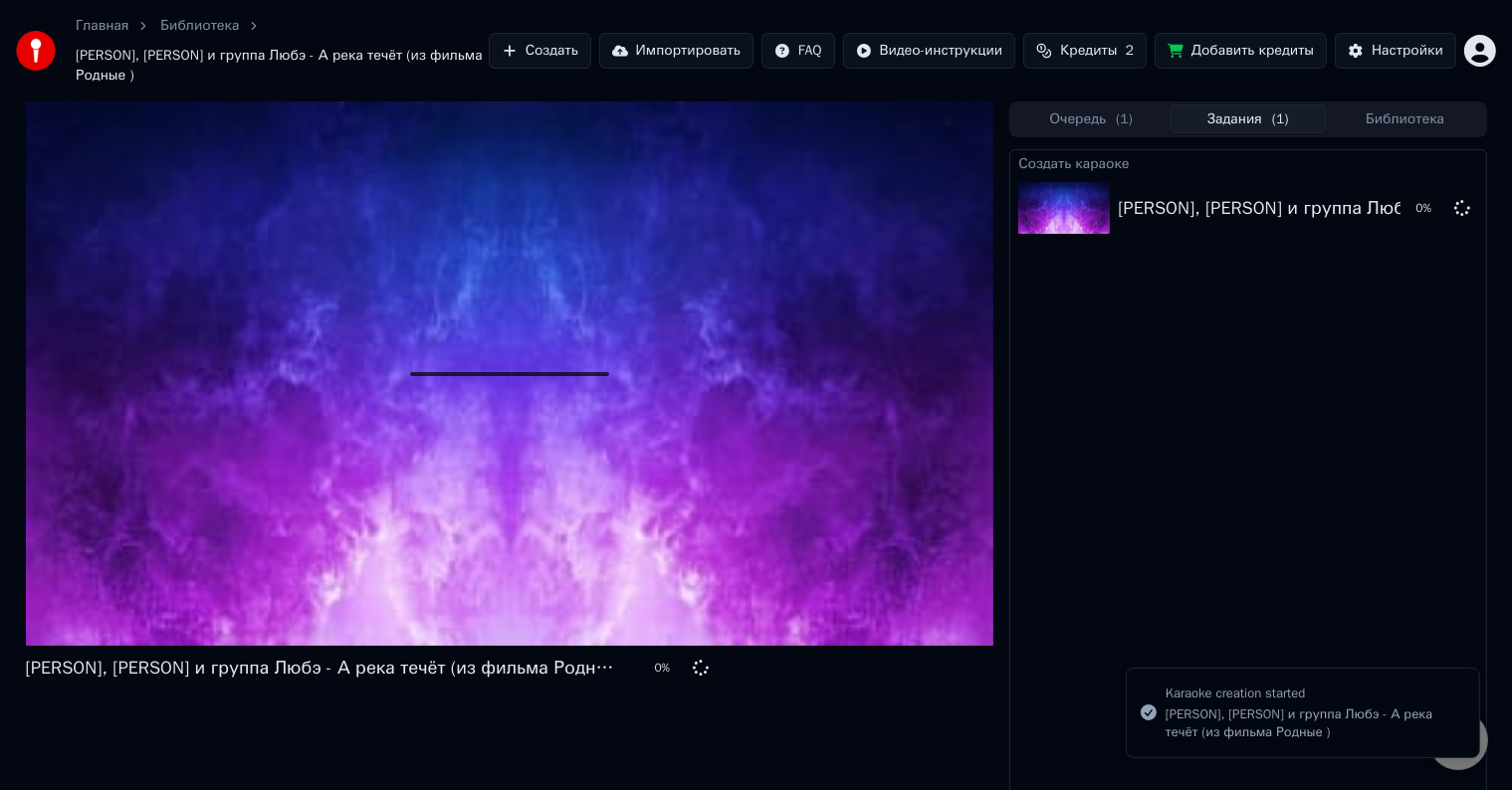 click on "Karaoke creation started [PERSON], [PERSON] и группа Любэ - А река течёт (из фильма  Родные )" at bounding box center (1303, 713) 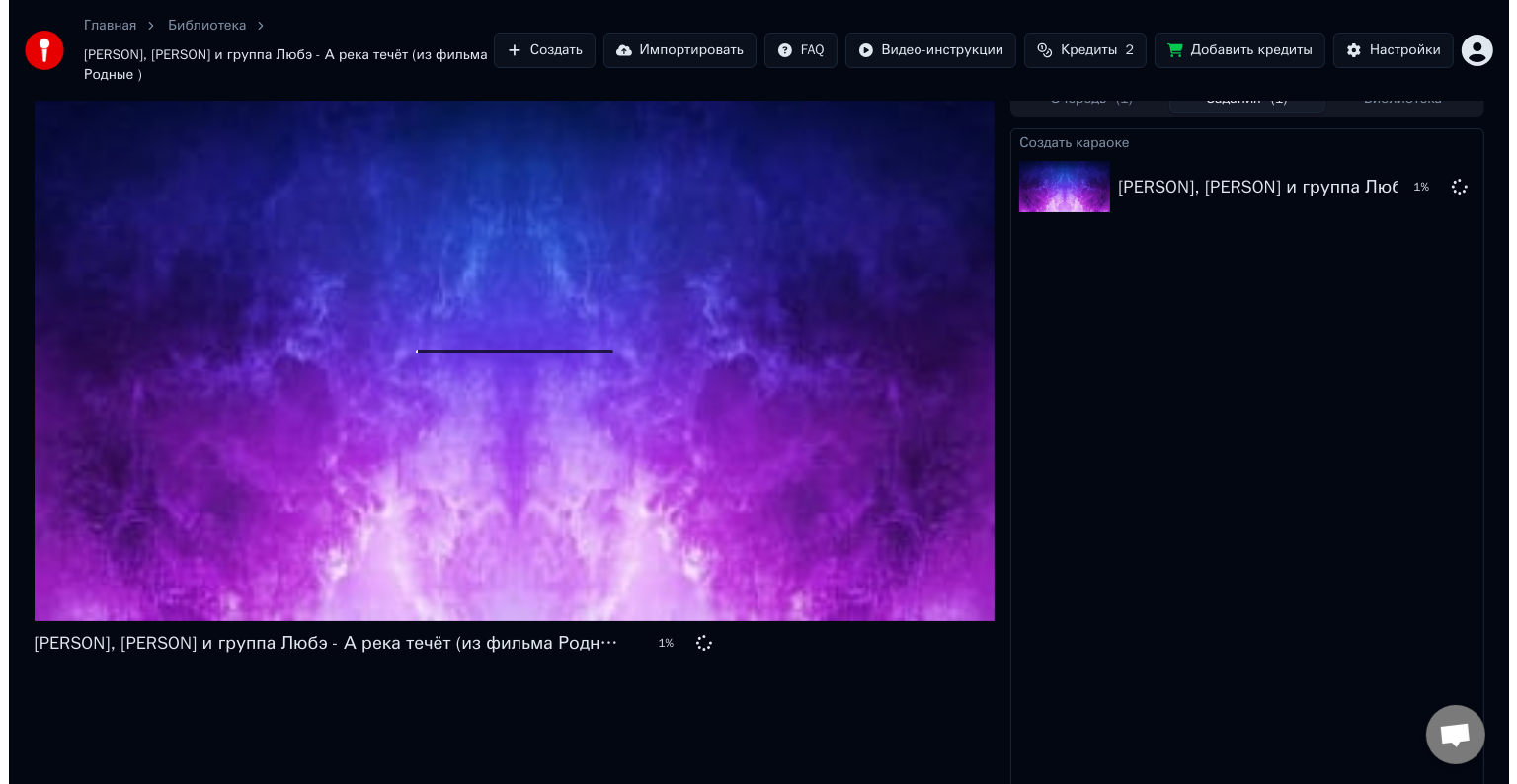 scroll, scrollTop: 31, scrollLeft: 0, axis: vertical 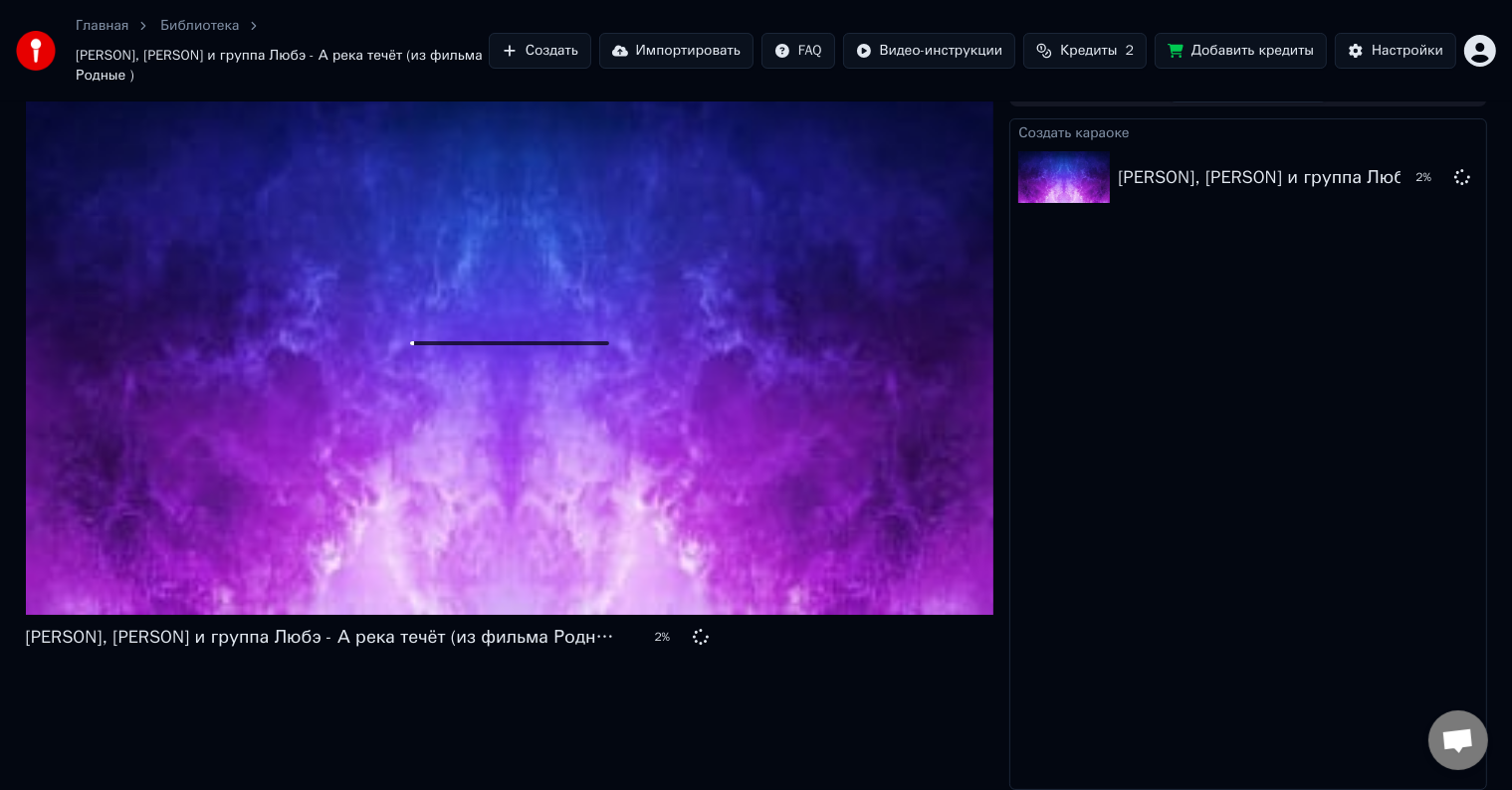 click on "Импортировать" at bounding box center (676, 51) 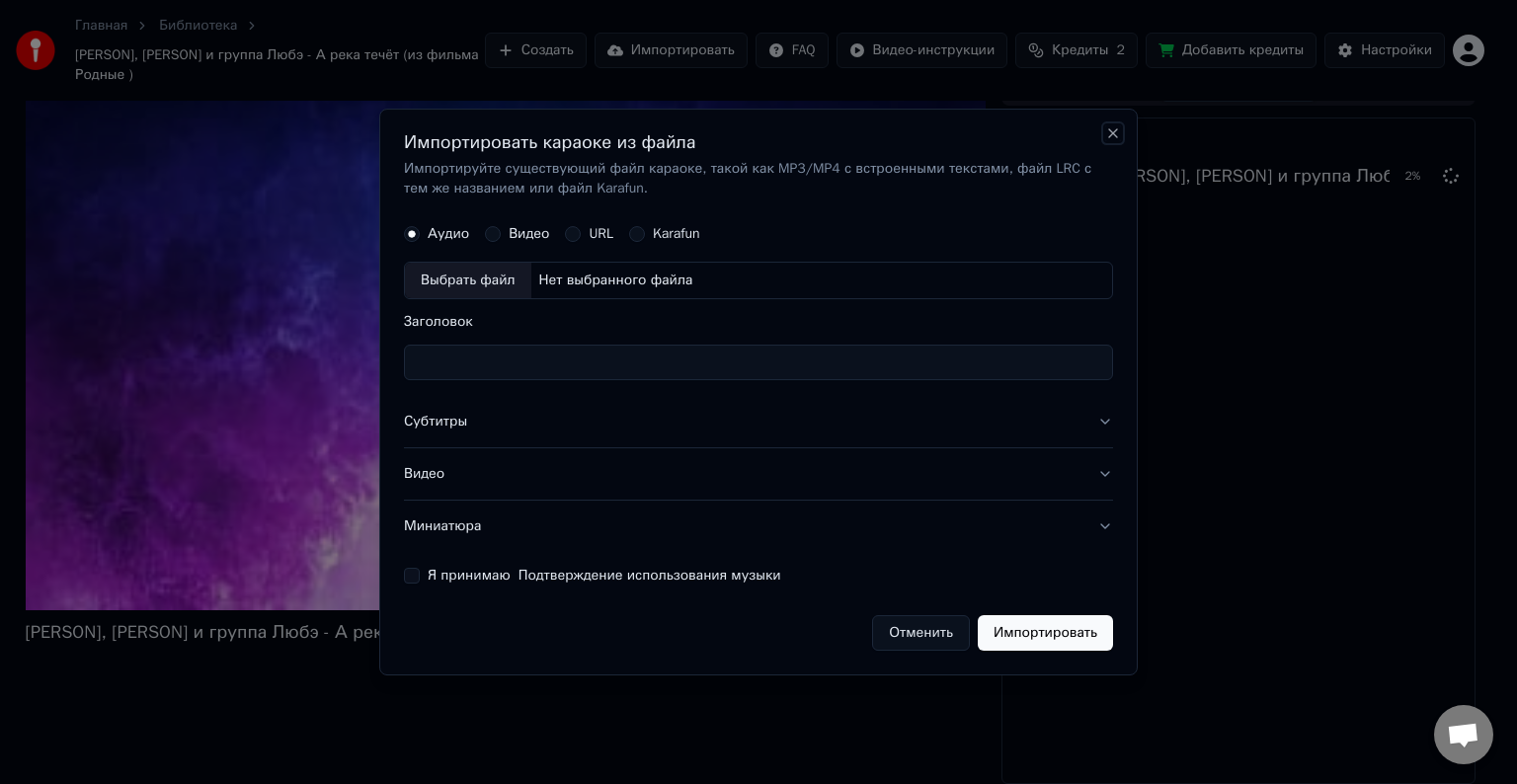 click on "Close" at bounding box center [1113, 133] 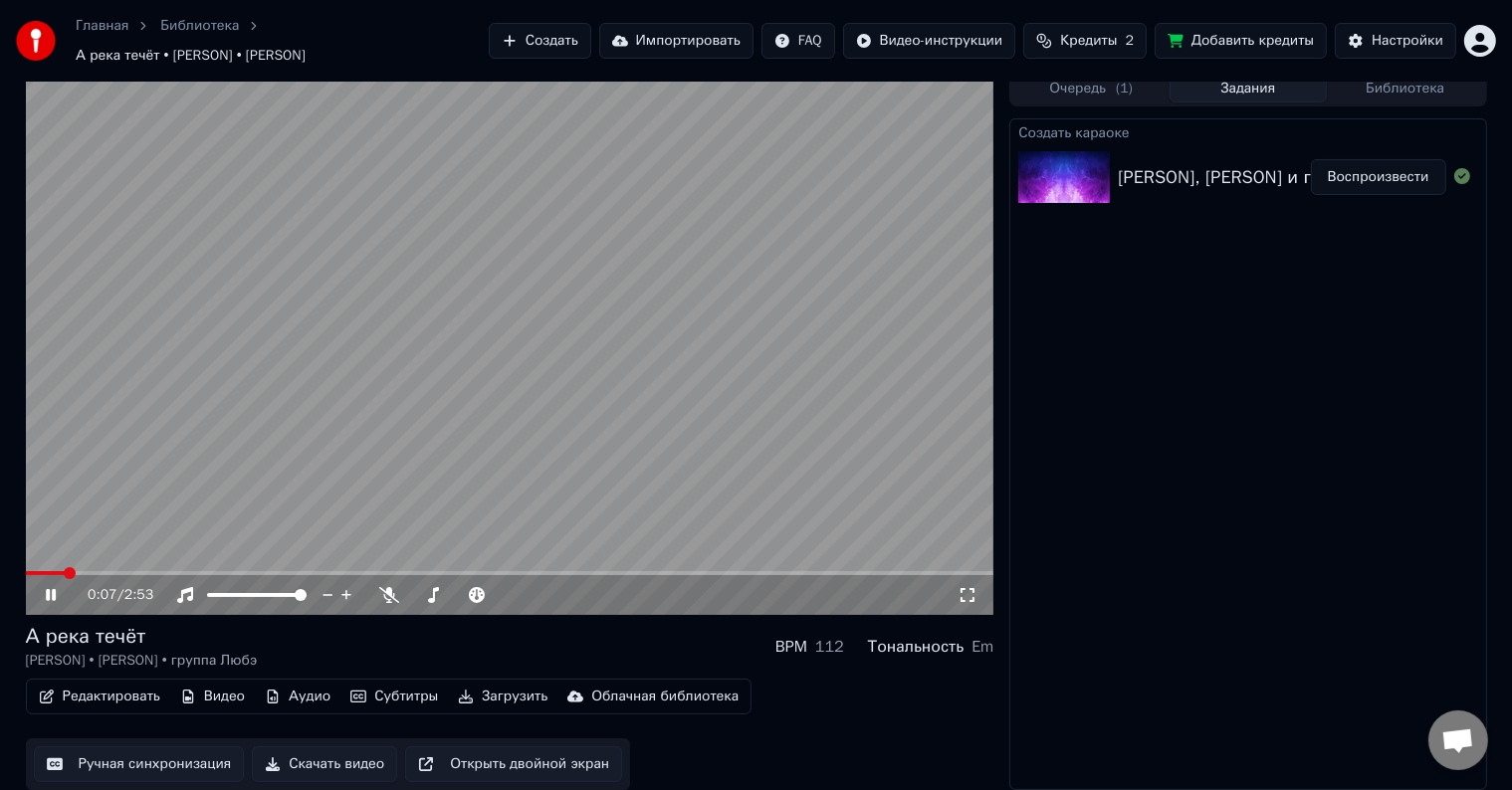click at bounding box center (510, 342) 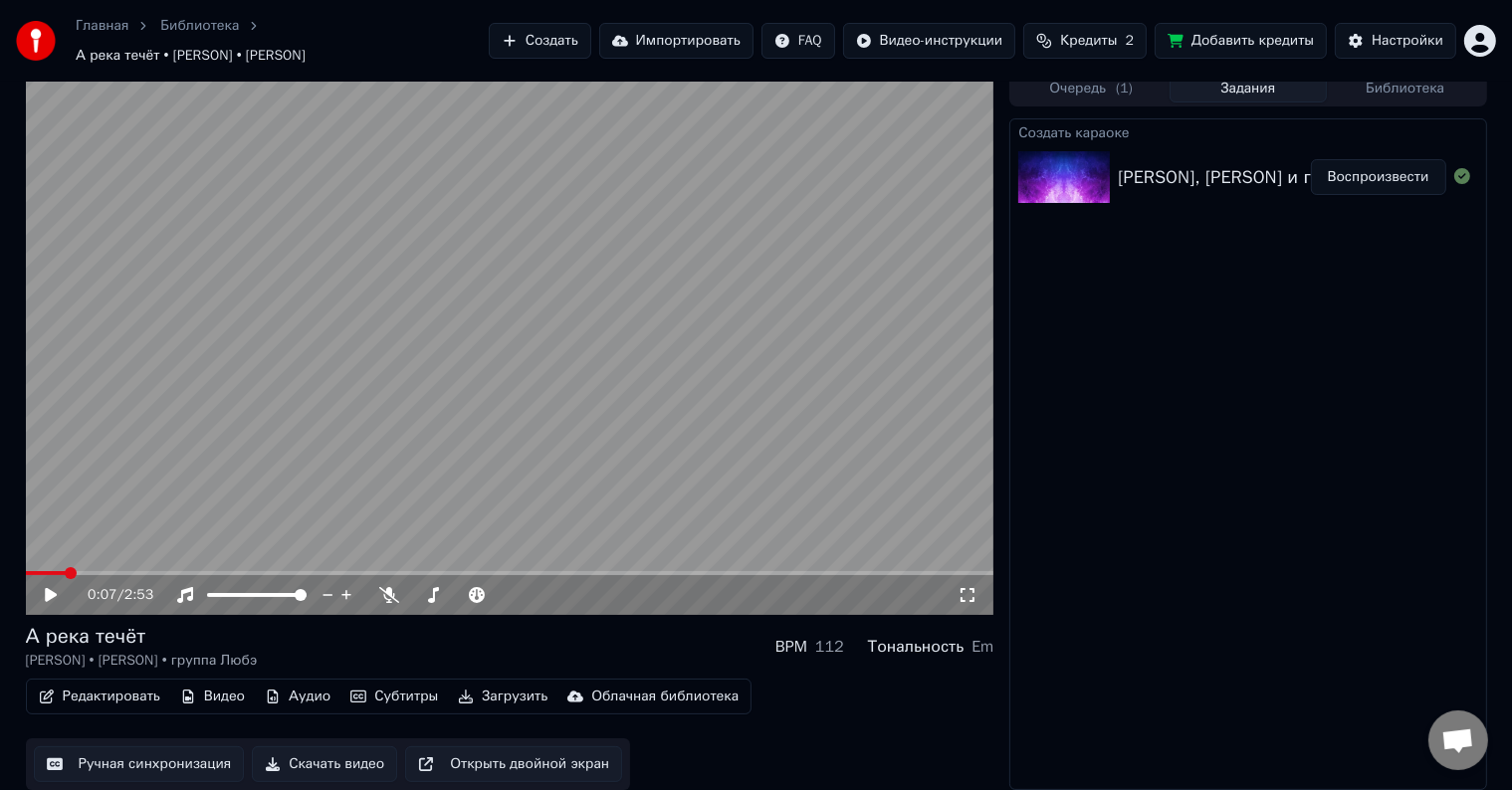 click at bounding box center [510, 342] 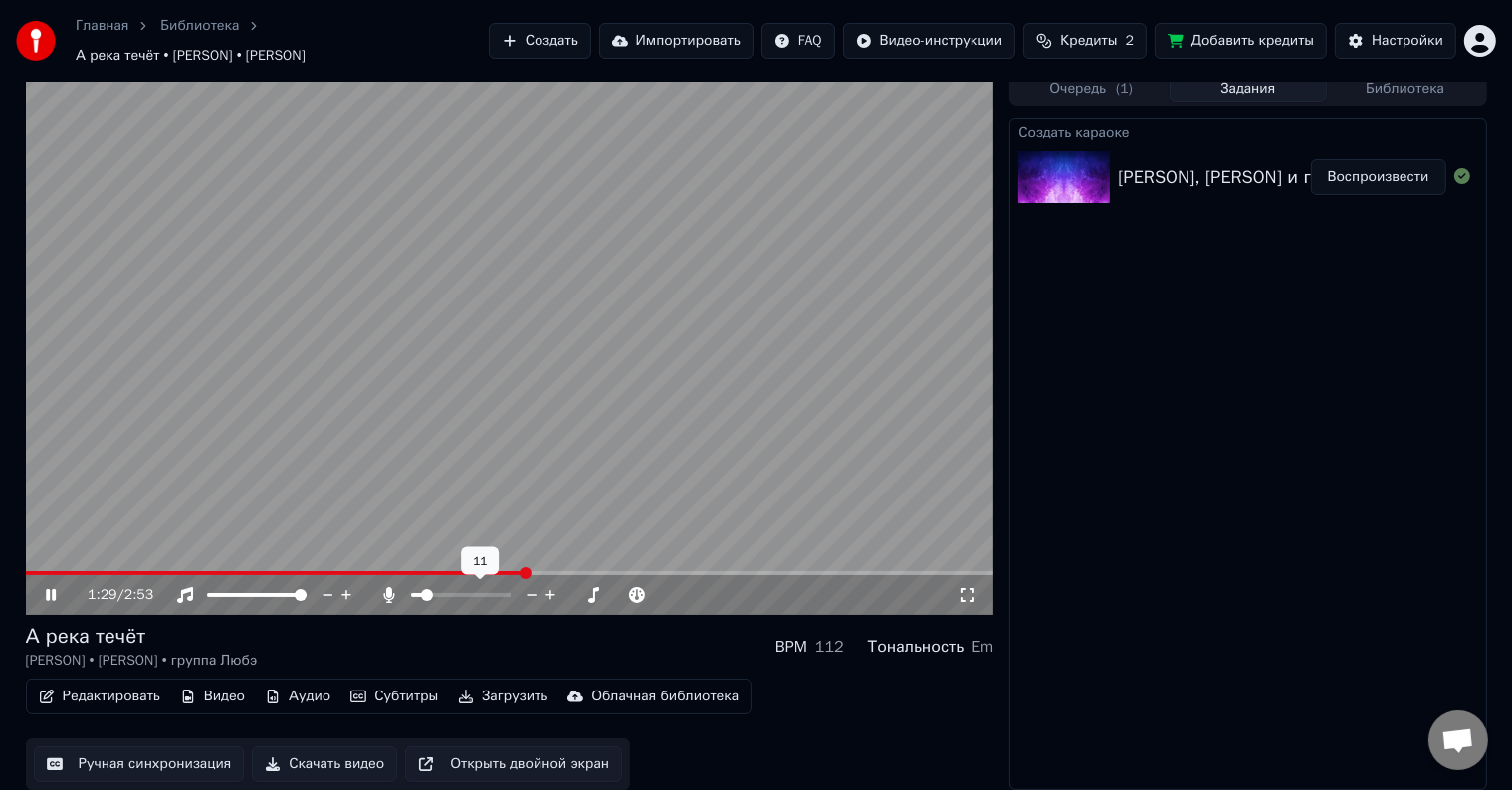 click at bounding box center (427, 595) 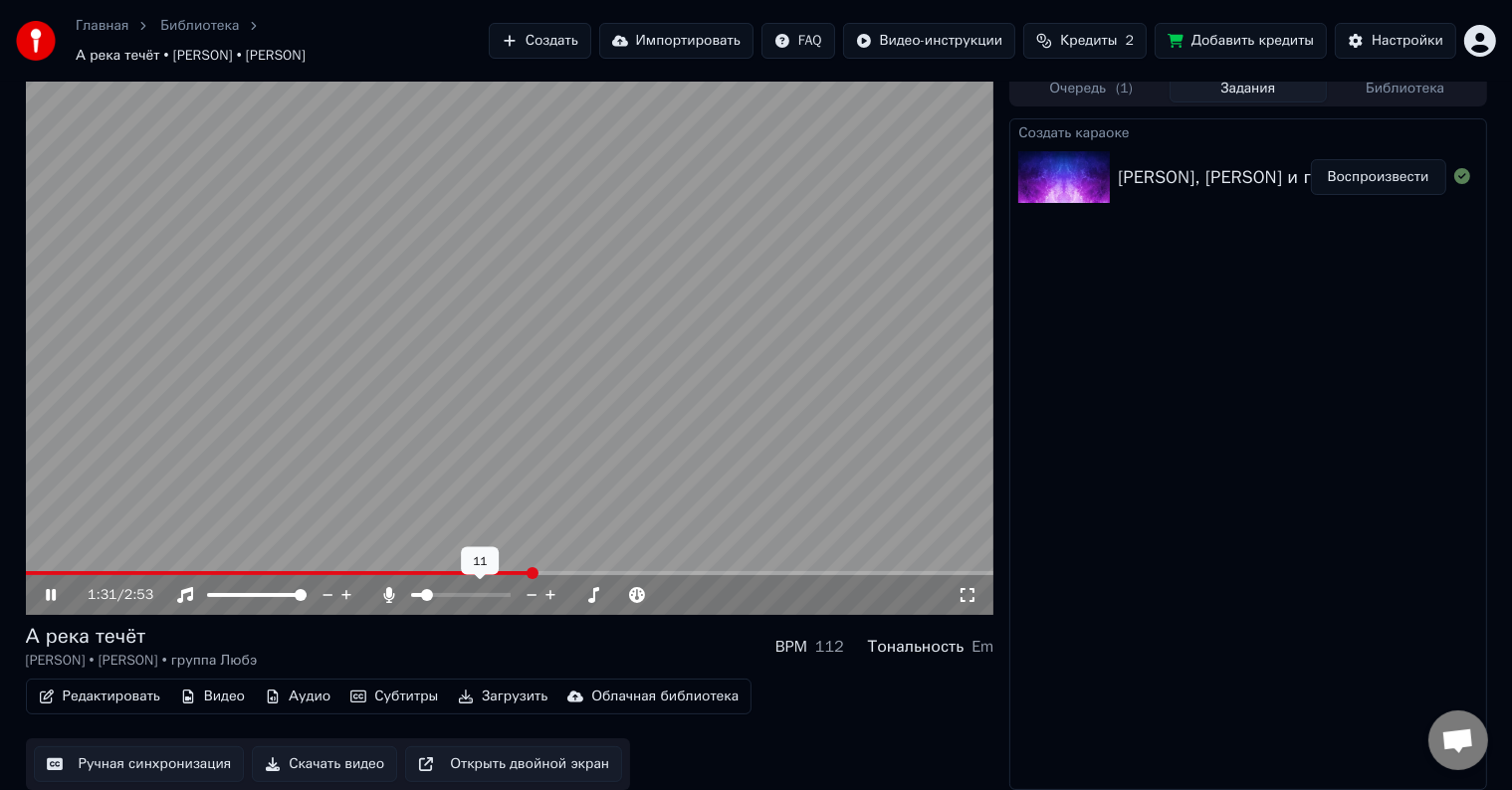 click 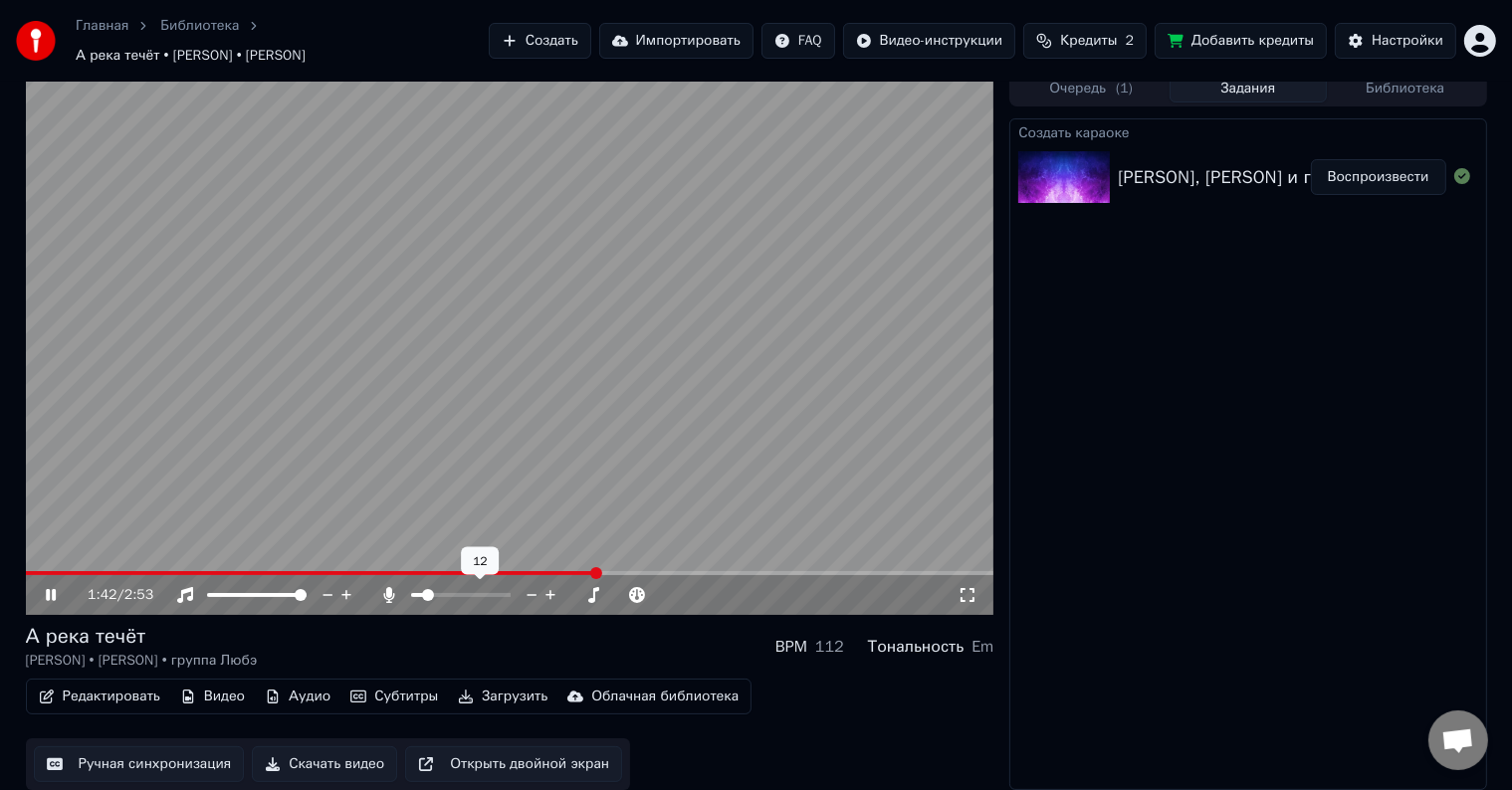 click 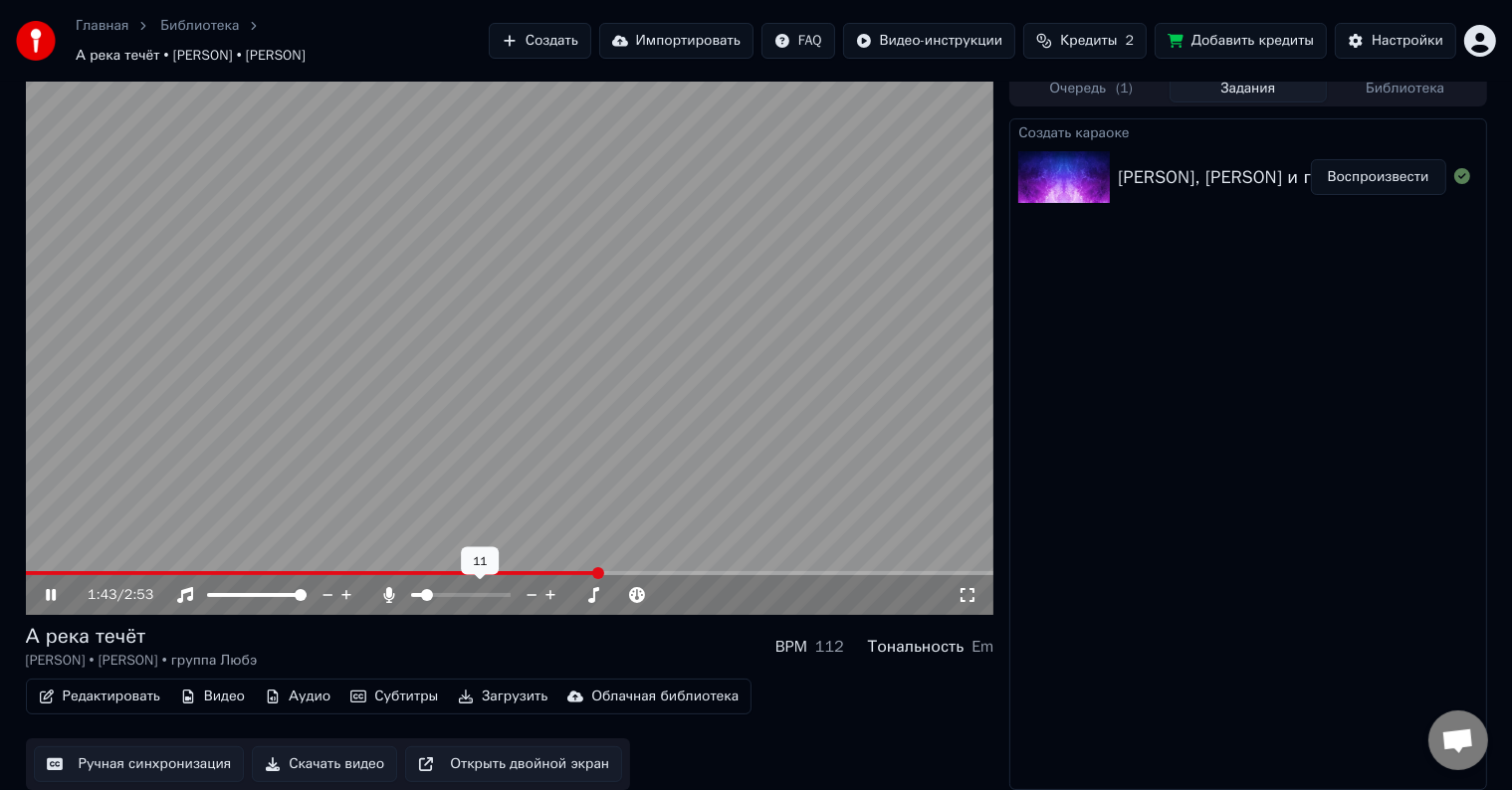 click 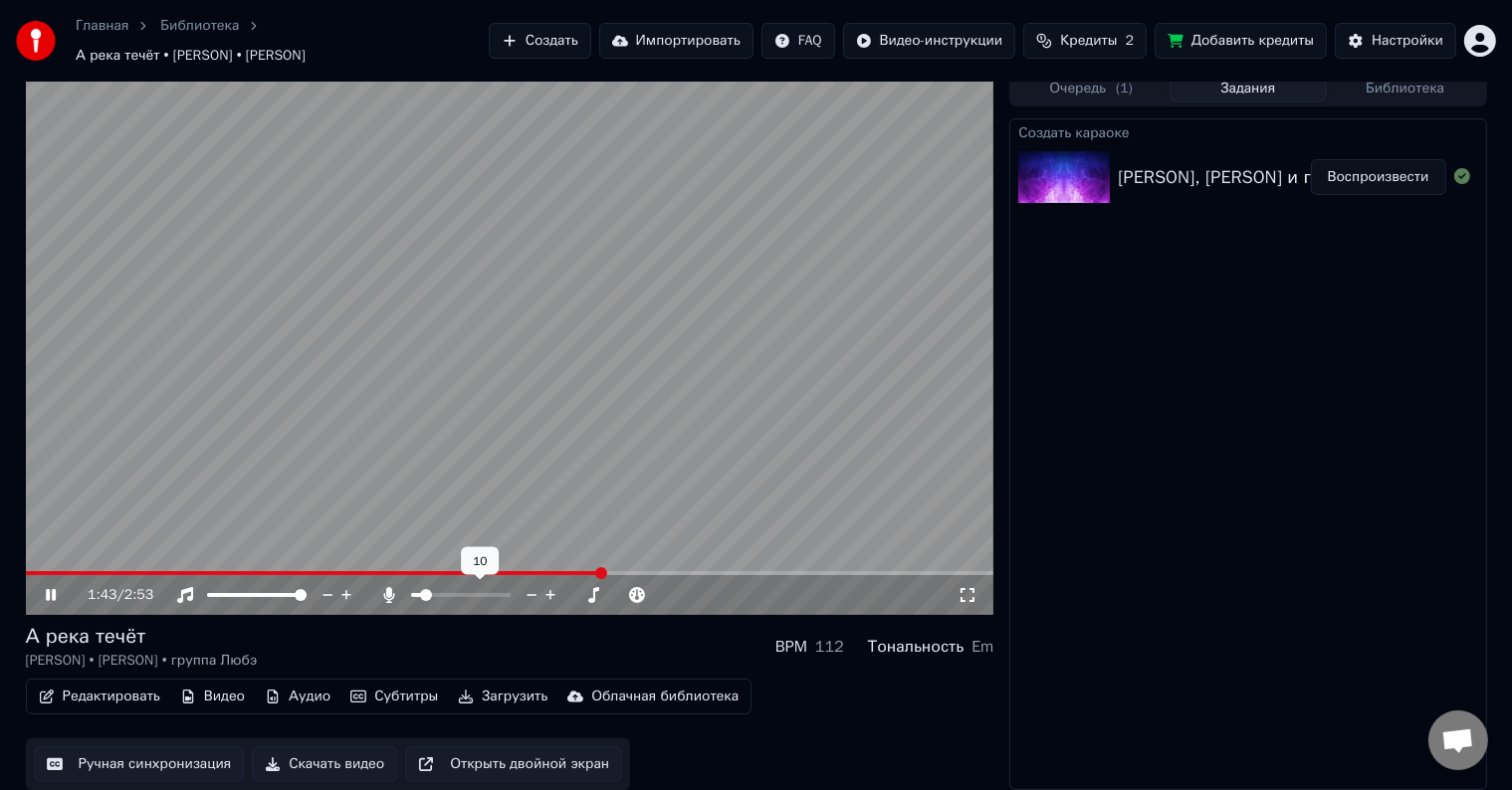 click 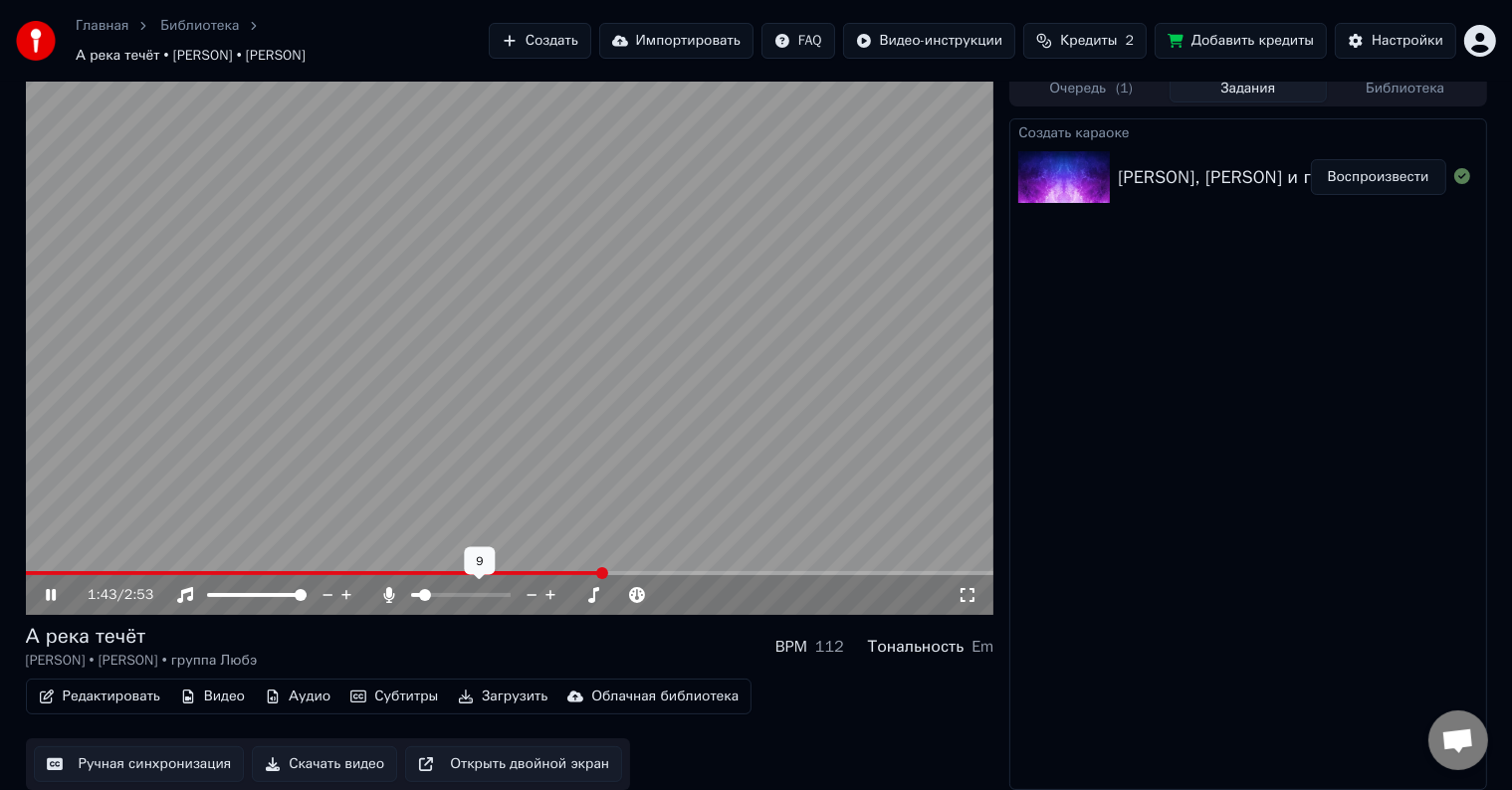 click 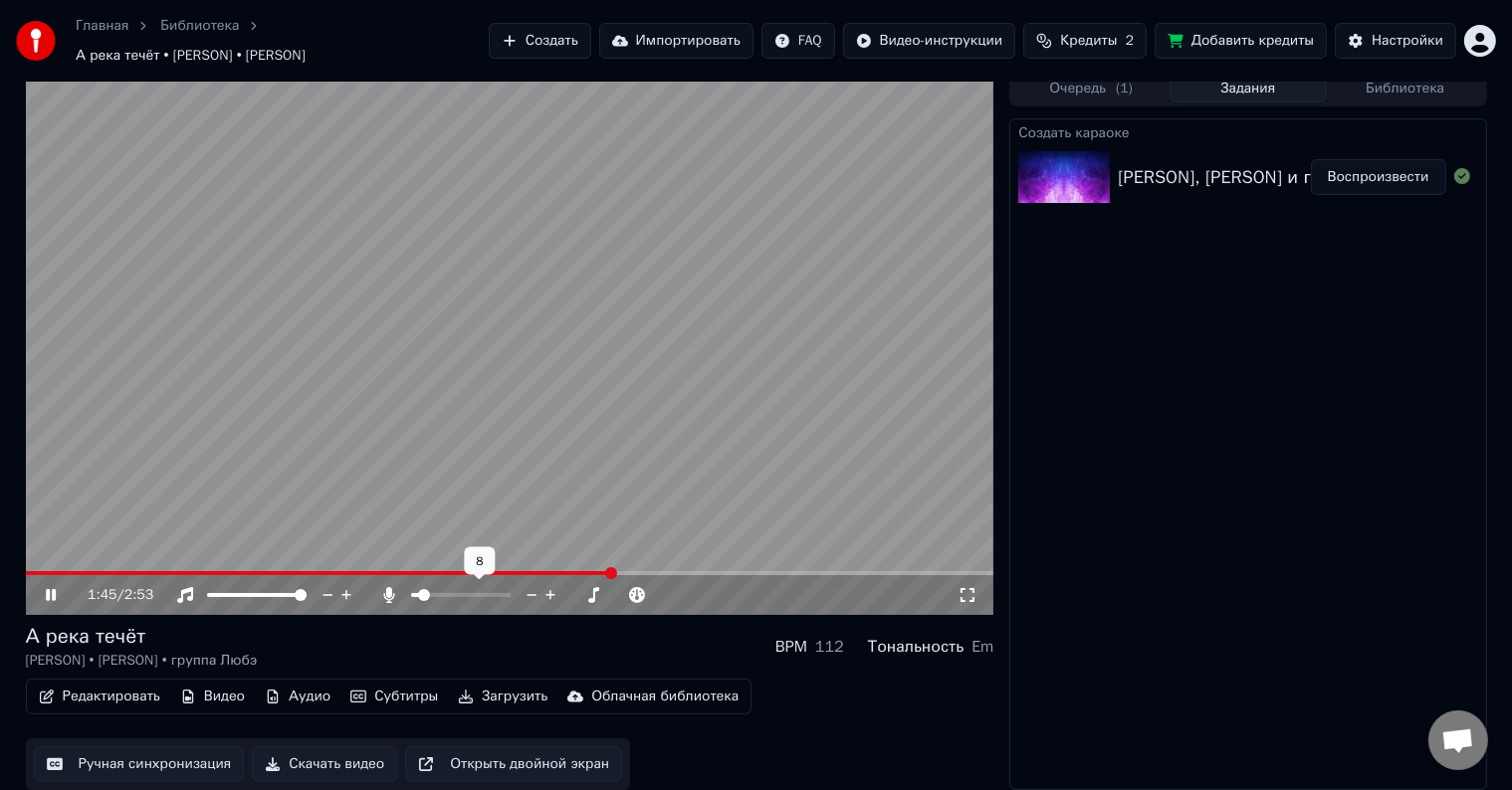 click 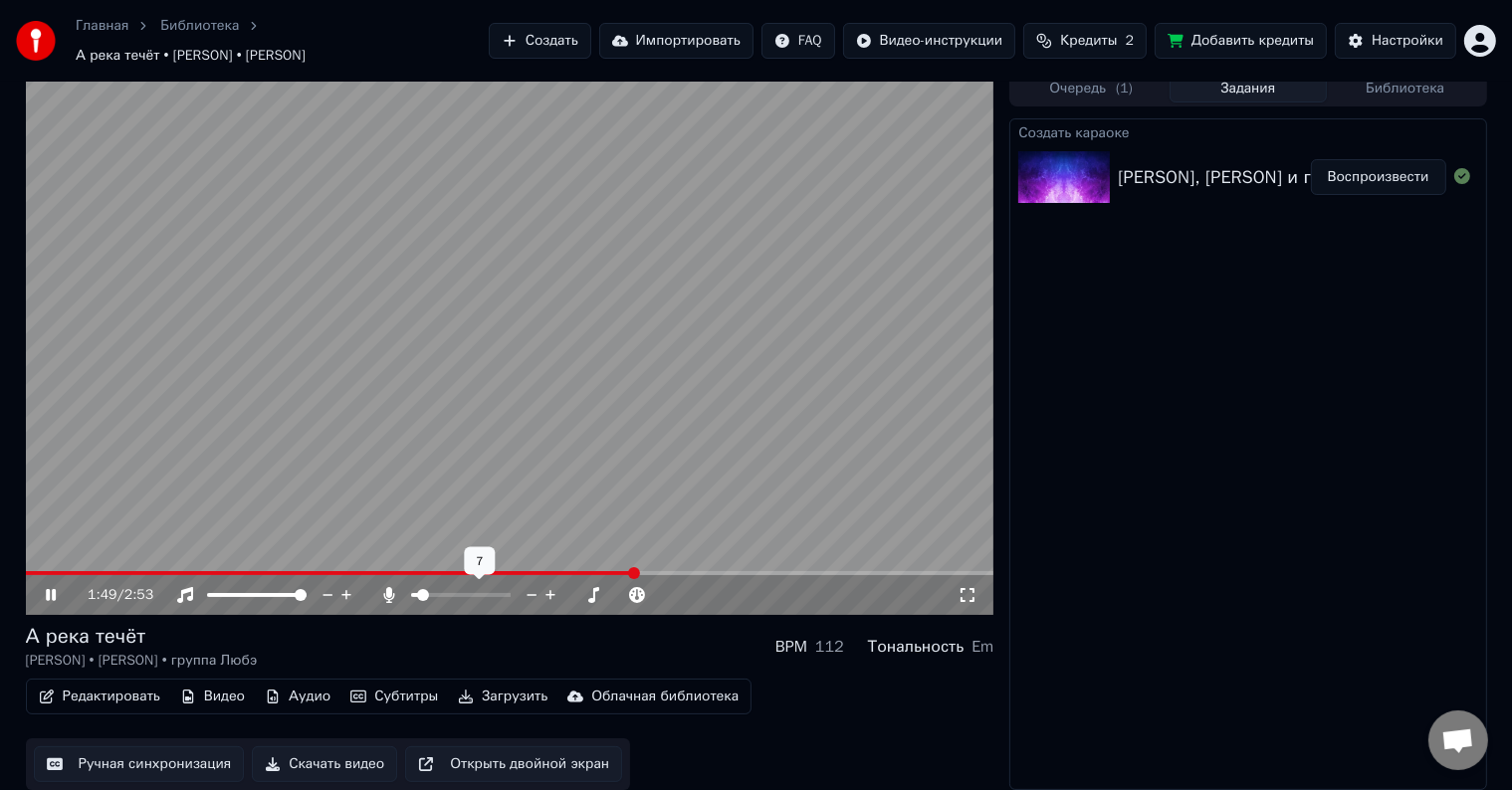 click 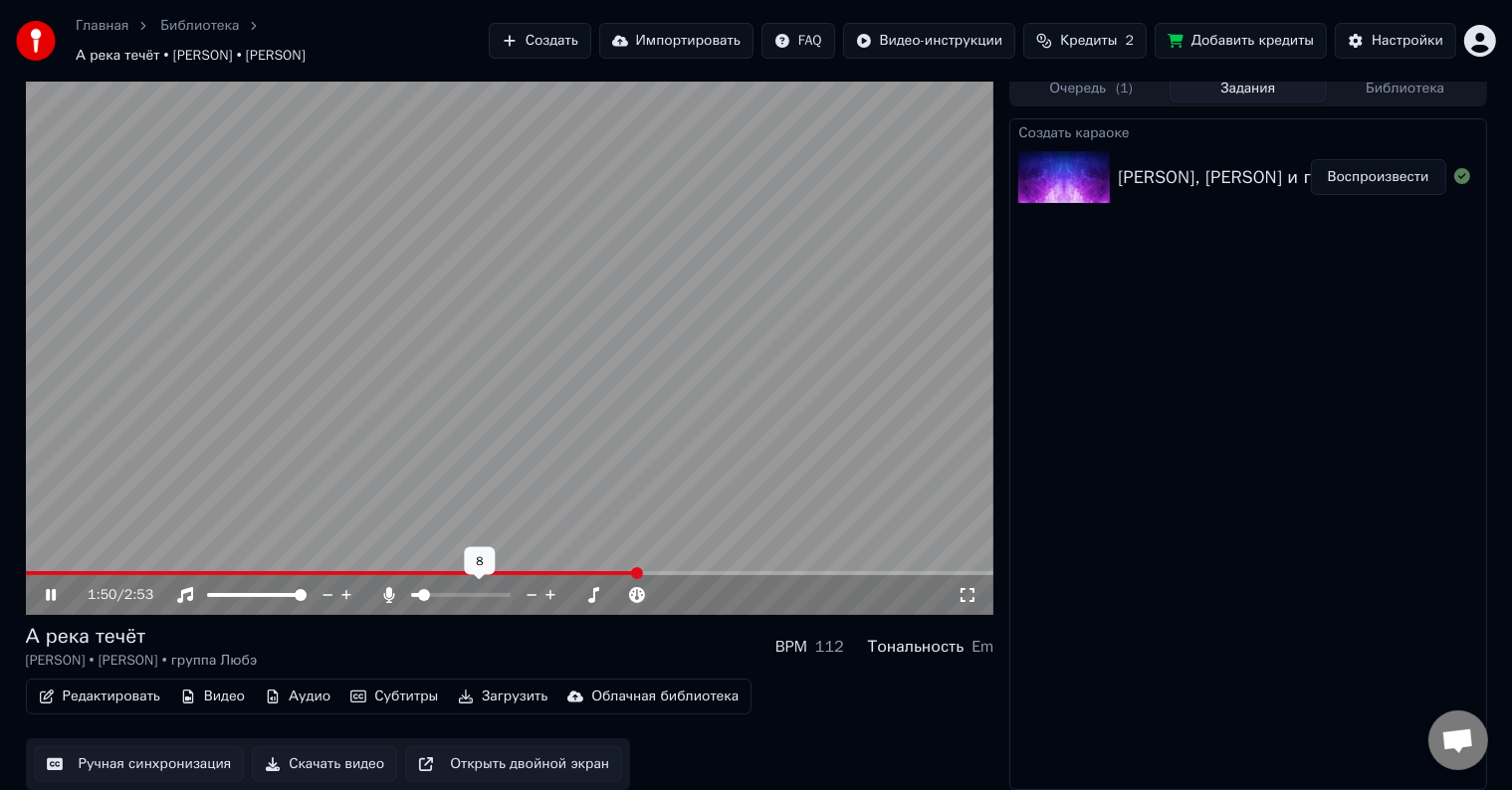 click 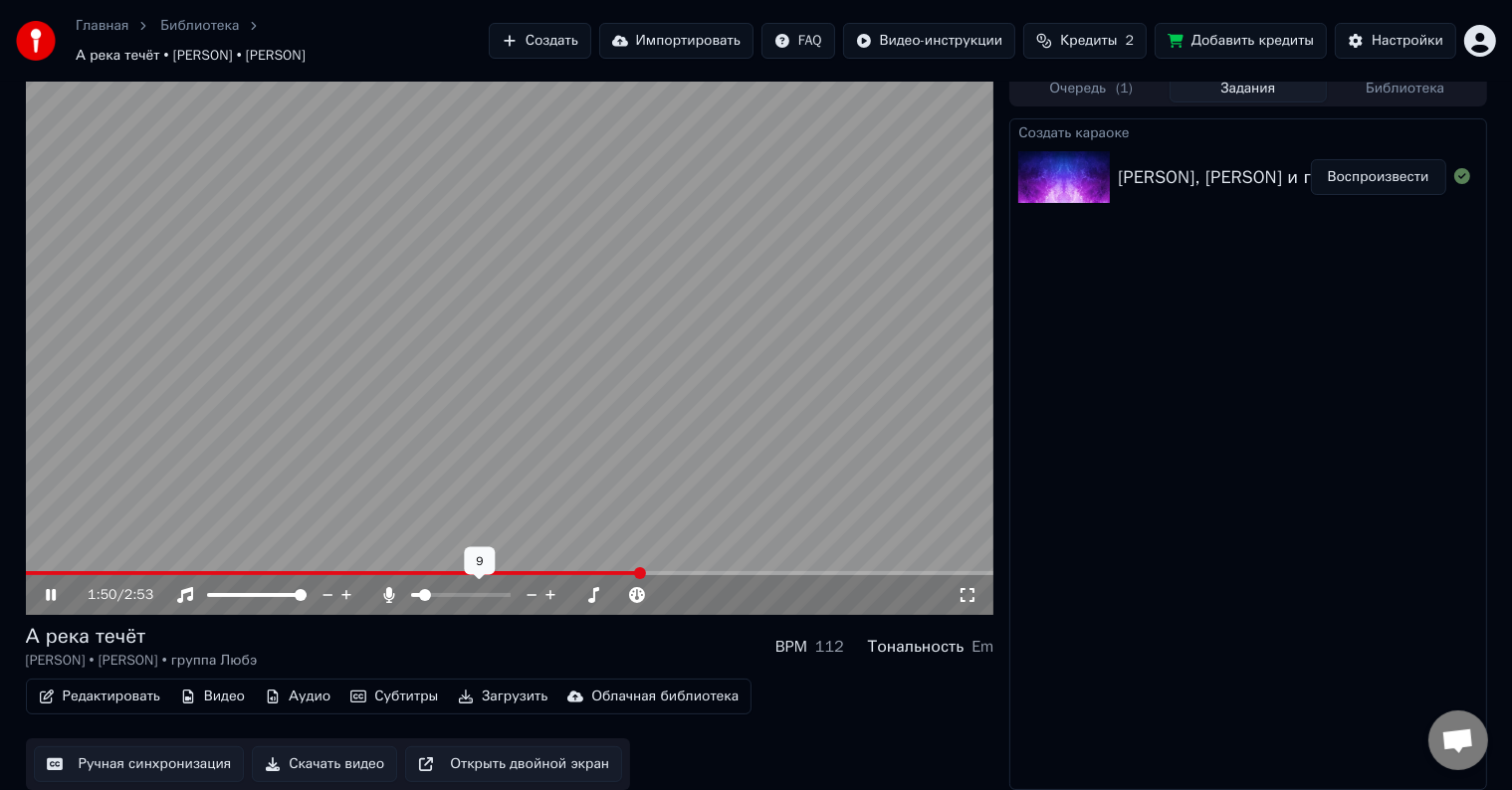 click 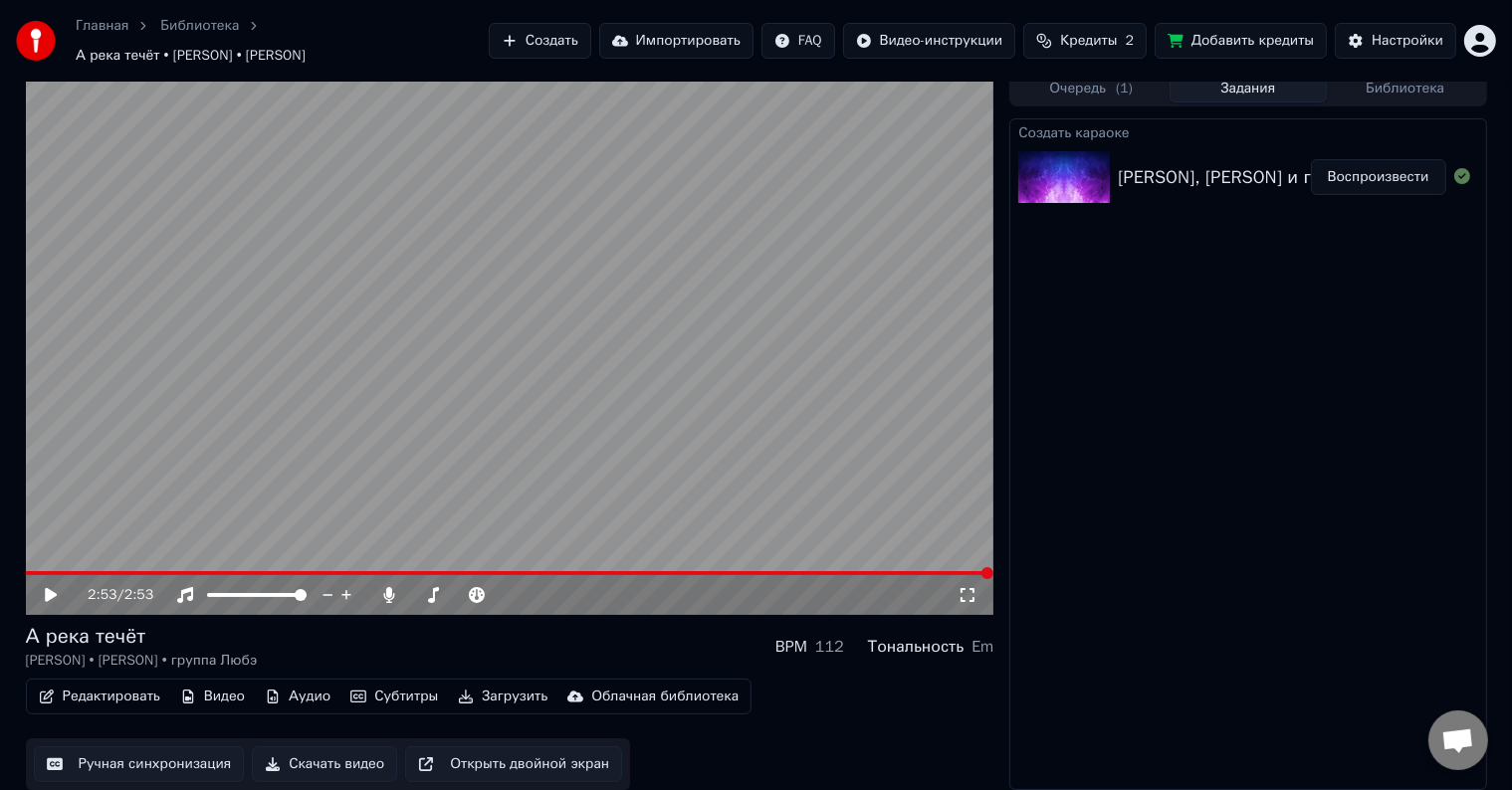click on "Импортировать" at bounding box center [676, 41] 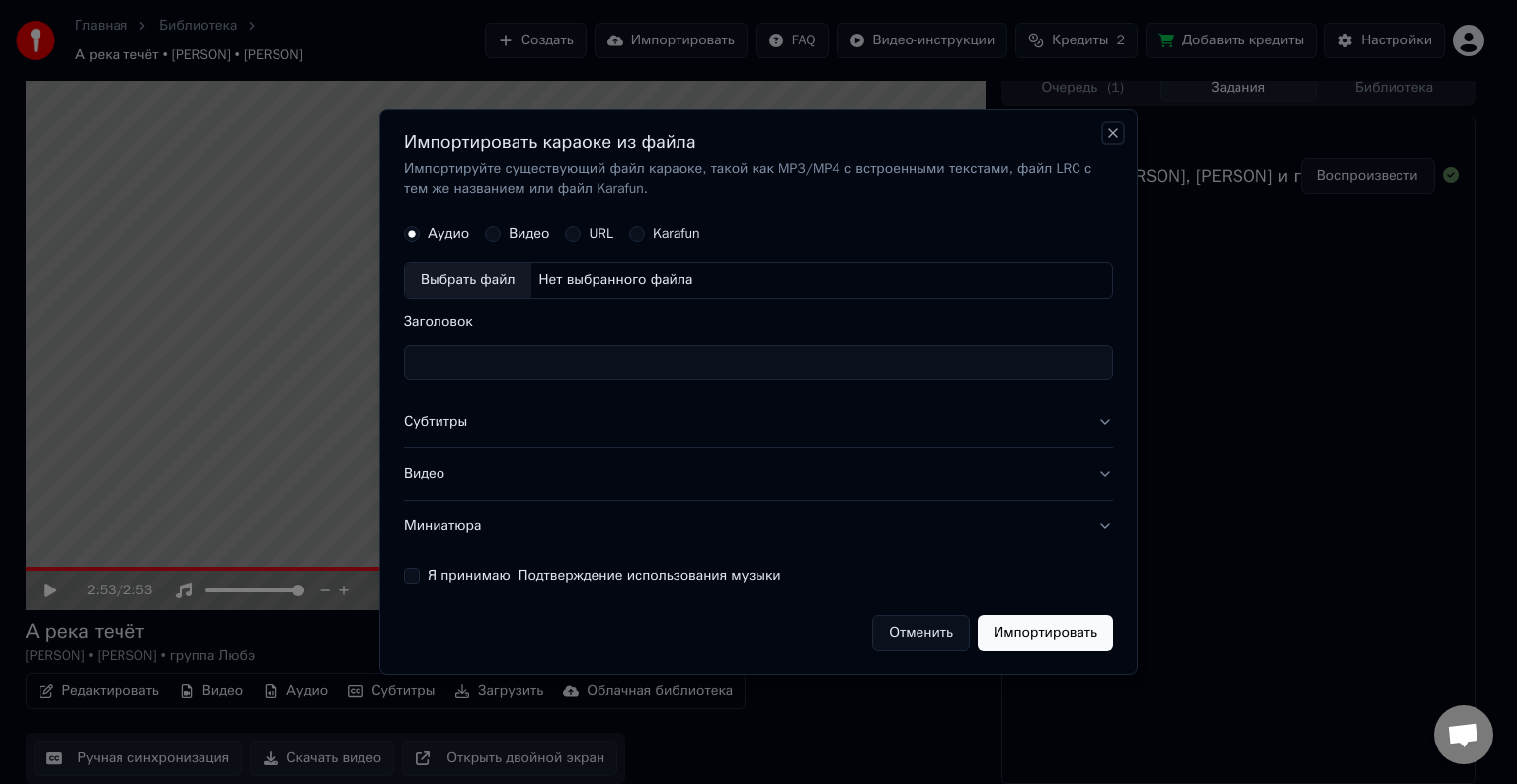 click on "Close" at bounding box center (1113, 133) 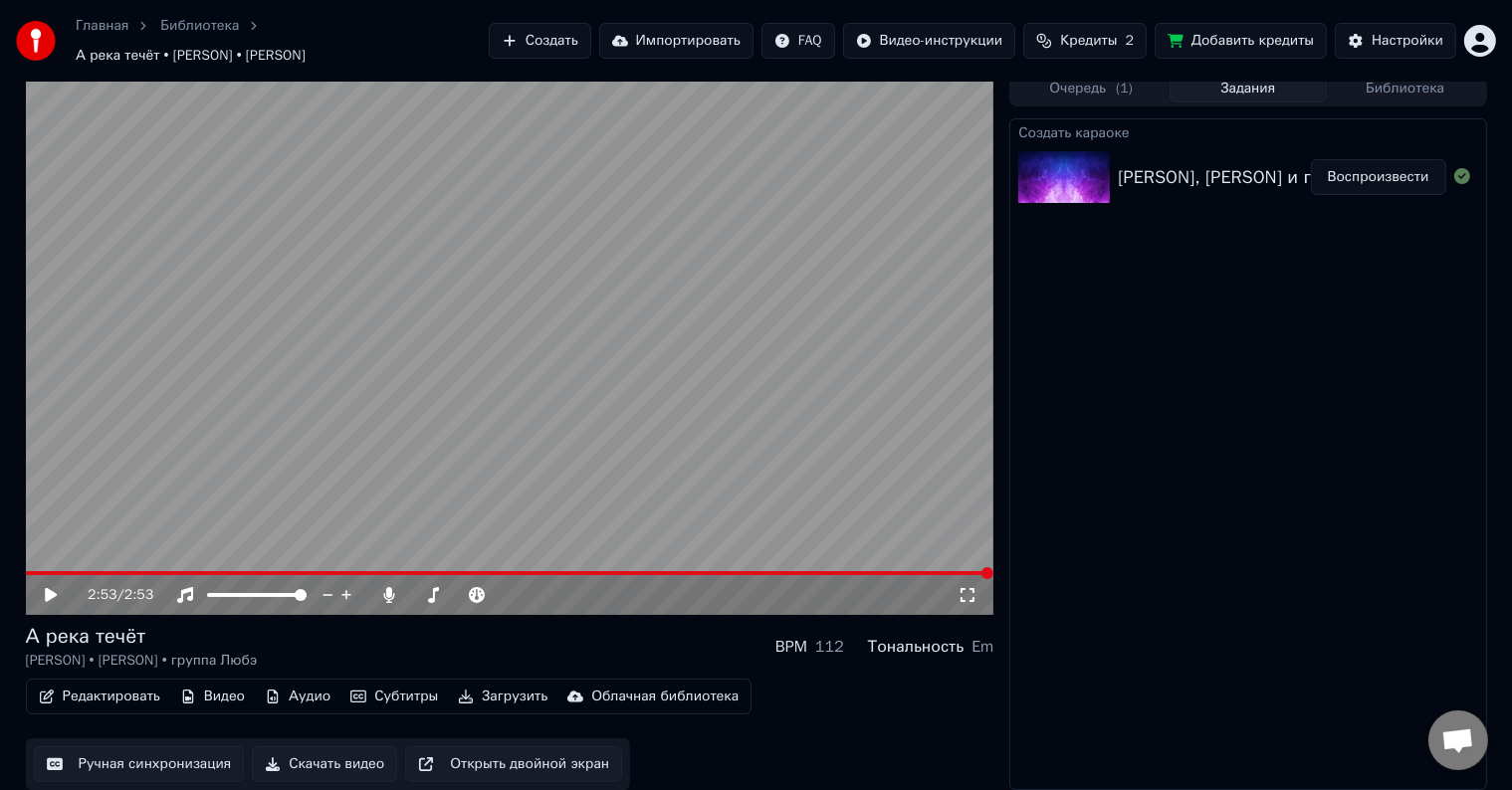 click on "Скачать видео" at bounding box center (324, 764) 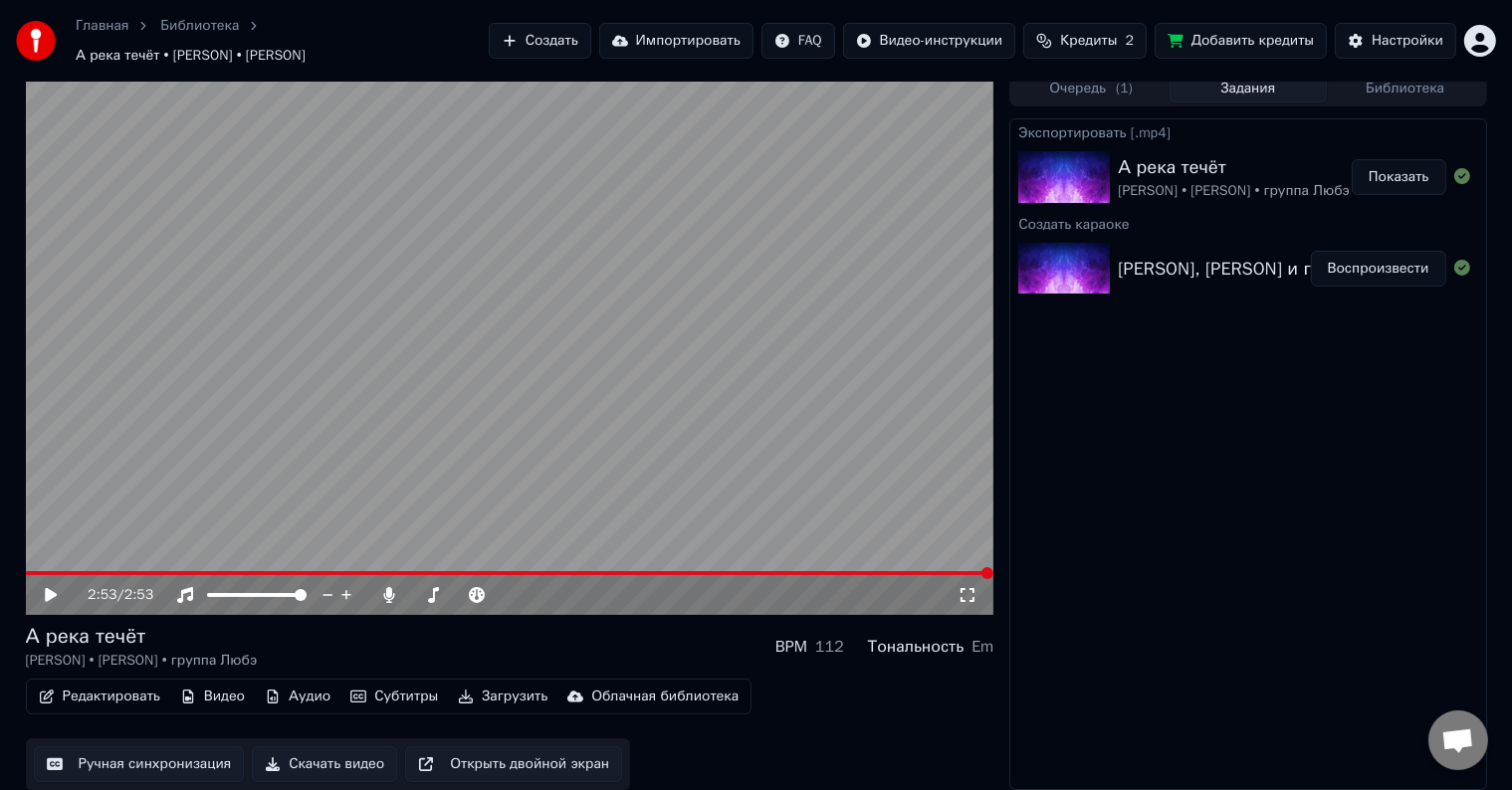 click on "Создать" at bounding box center (540, 41) 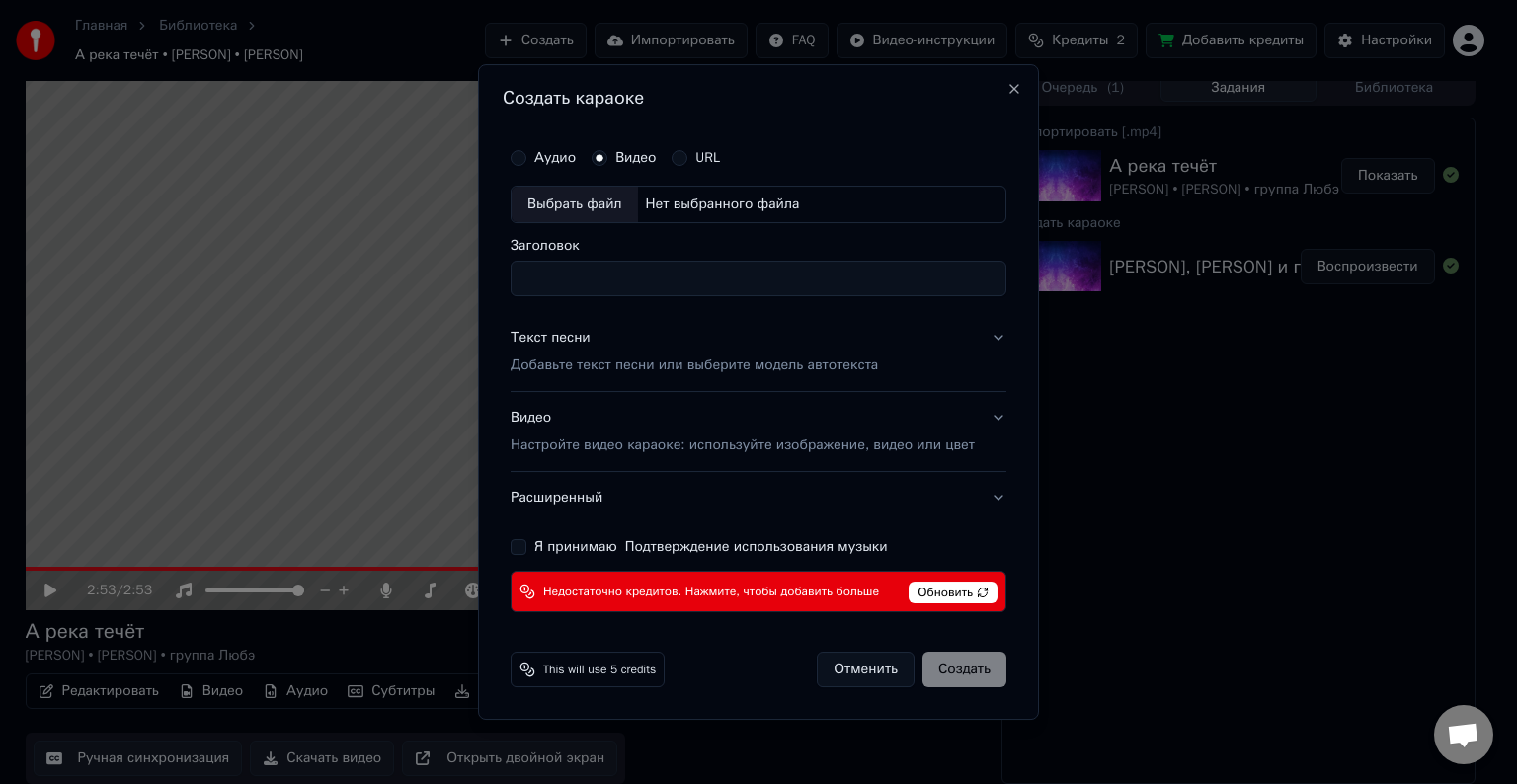 click on "Выбрать файл" at bounding box center (575, 204) 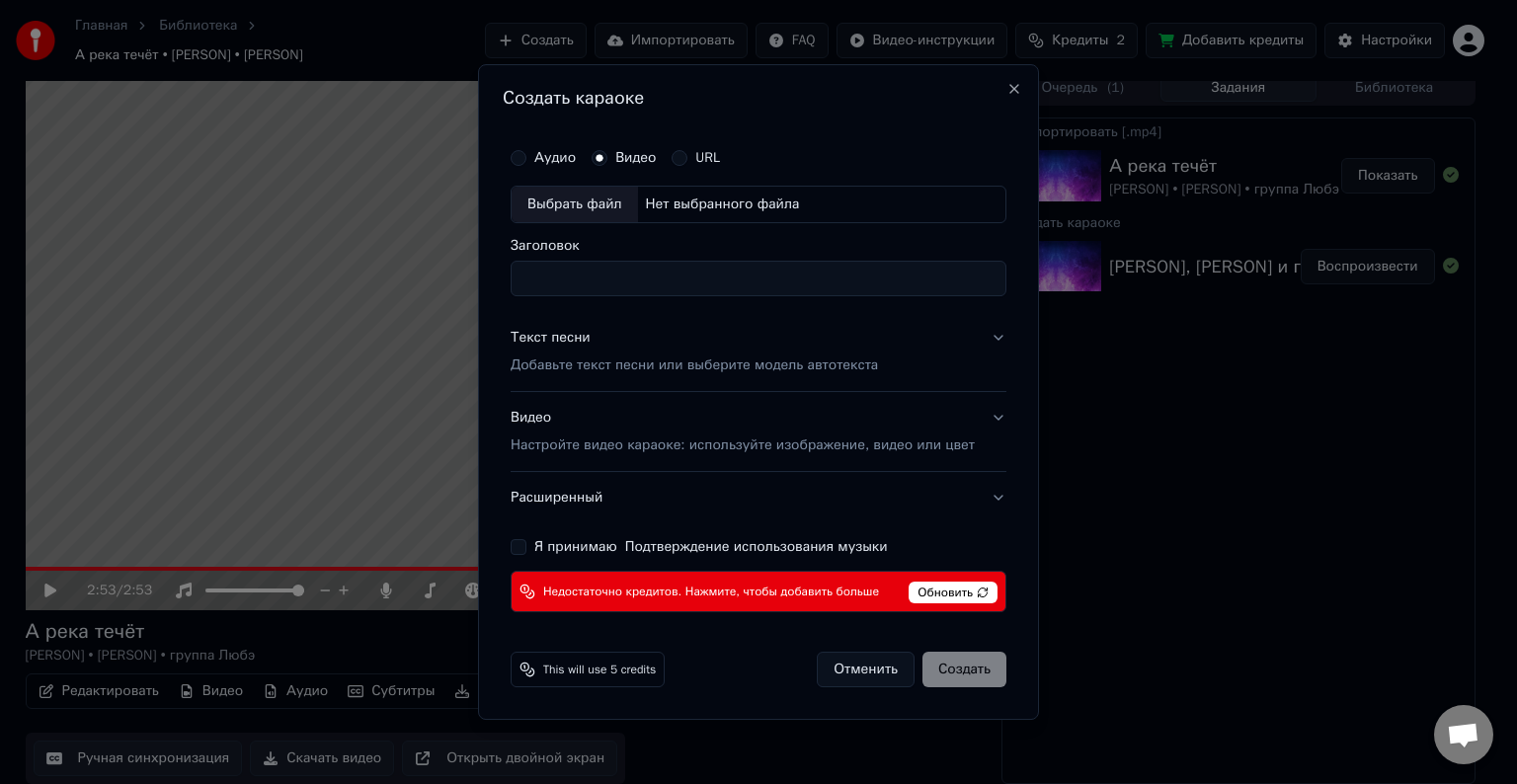 type on "**********" 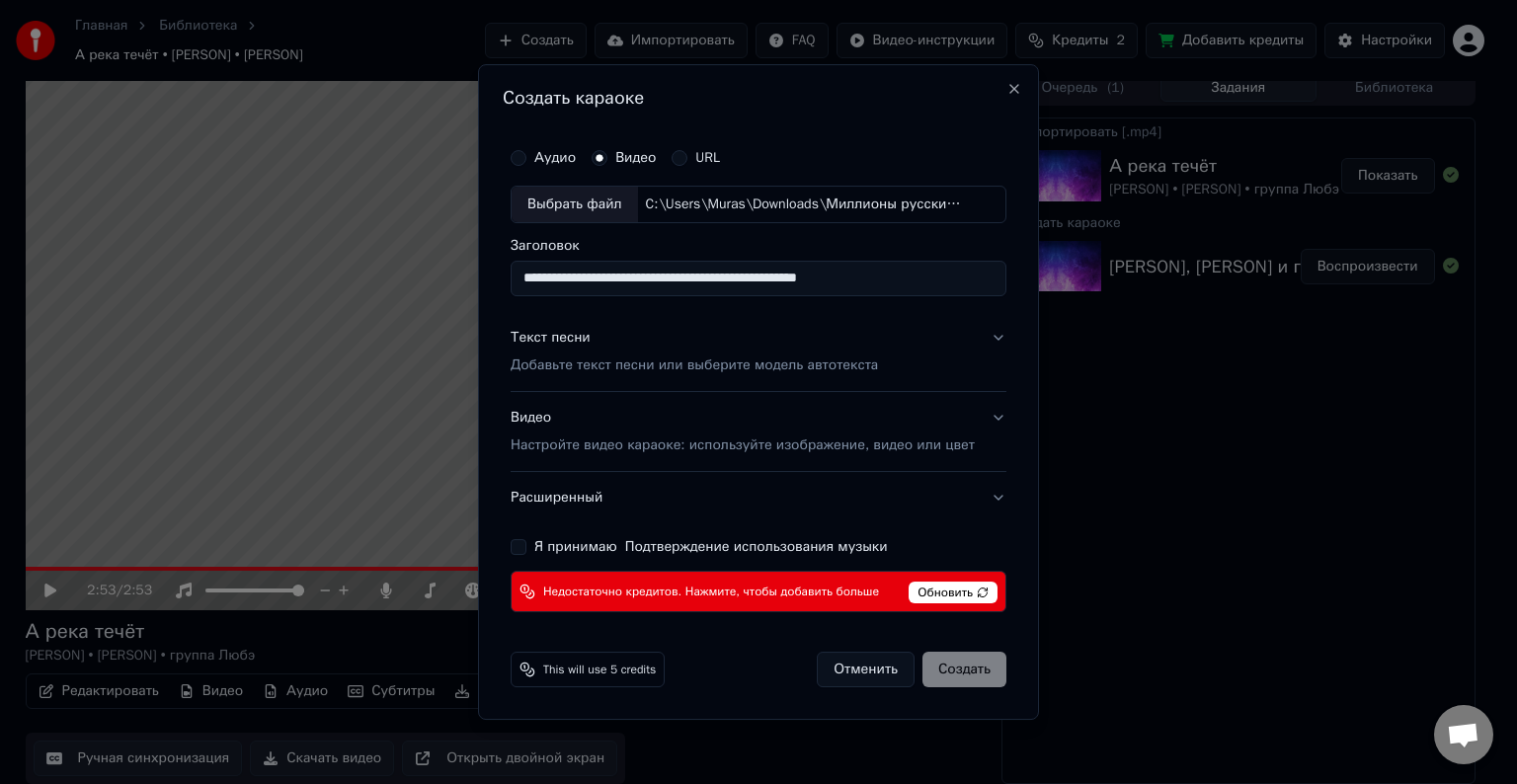 click on "Видео Настройте видео караоке: используйте изображение, видео или цвет" at bounding box center [743, 431] 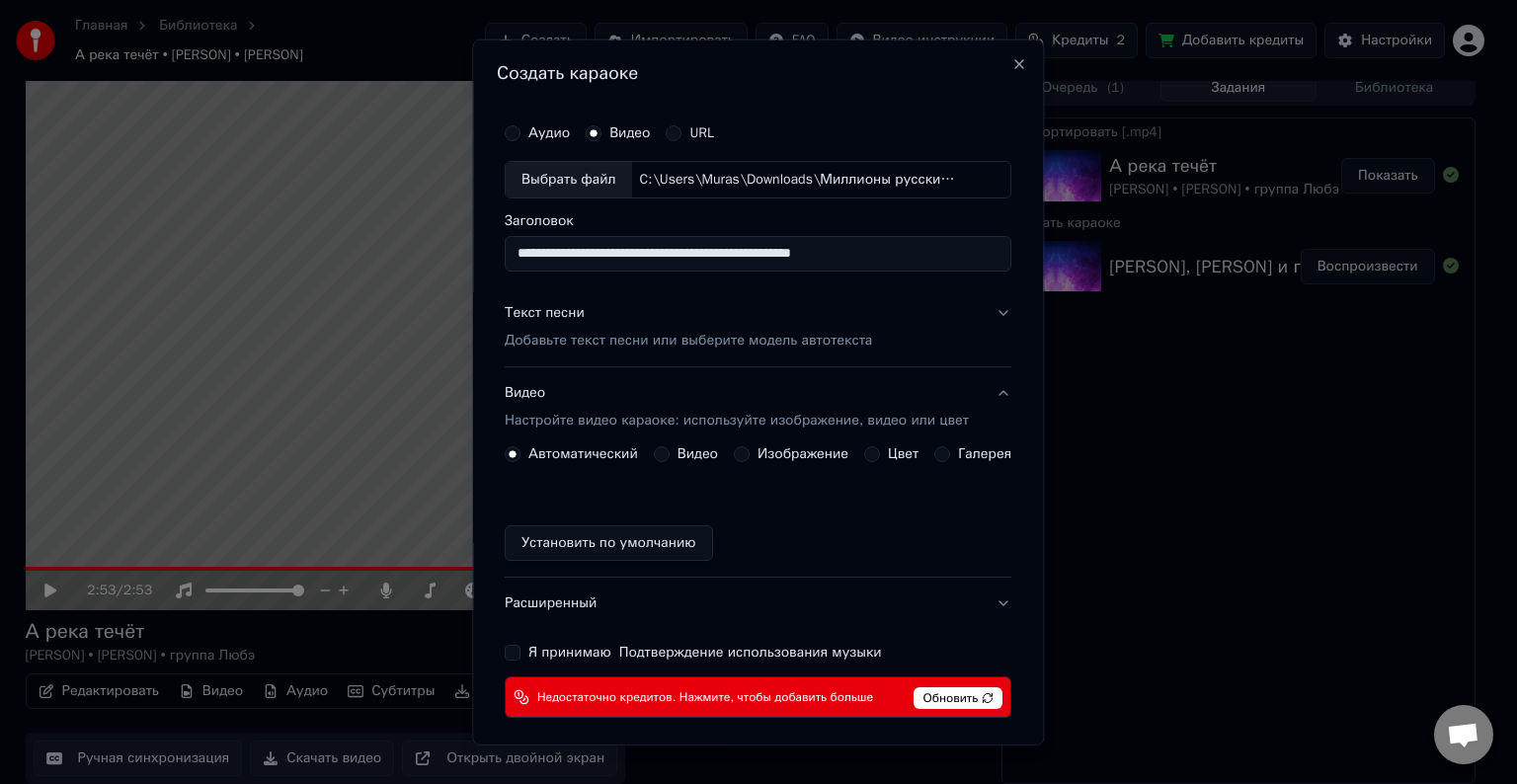 click on "Установить по умолчанию" at bounding box center (608, 543) 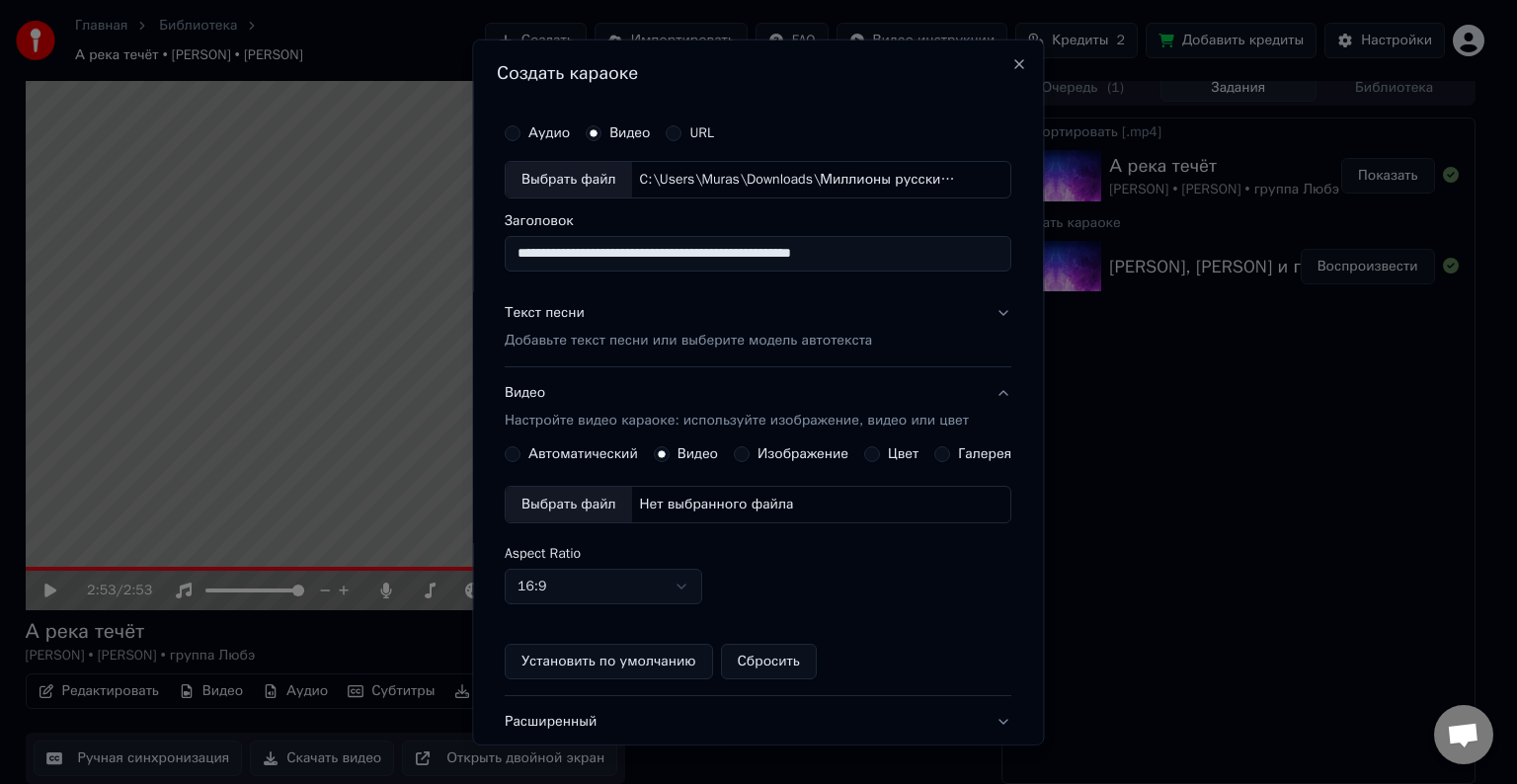click on "Выбрать файл" at bounding box center (569, 505) 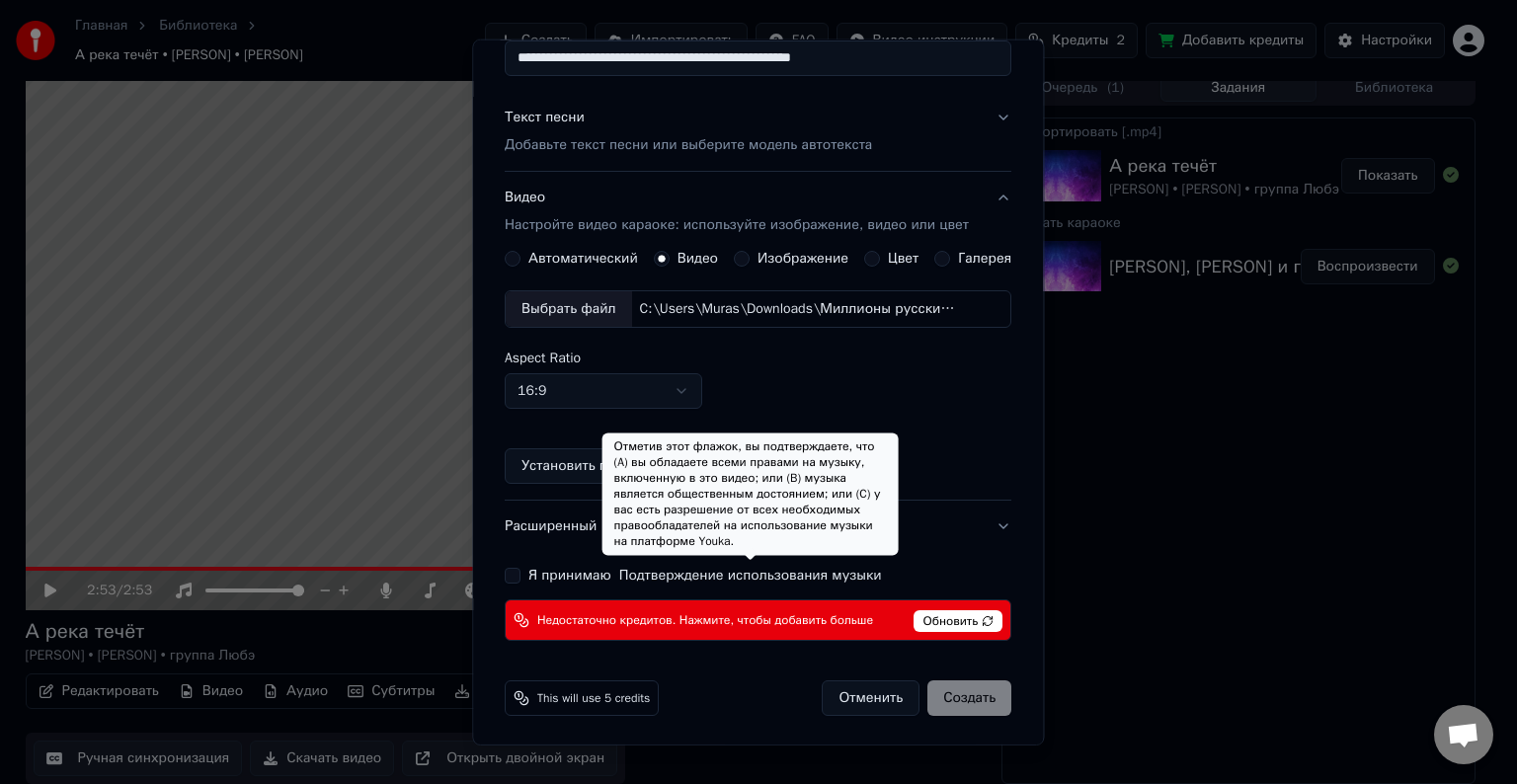scroll, scrollTop: 197, scrollLeft: 0, axis: vertical 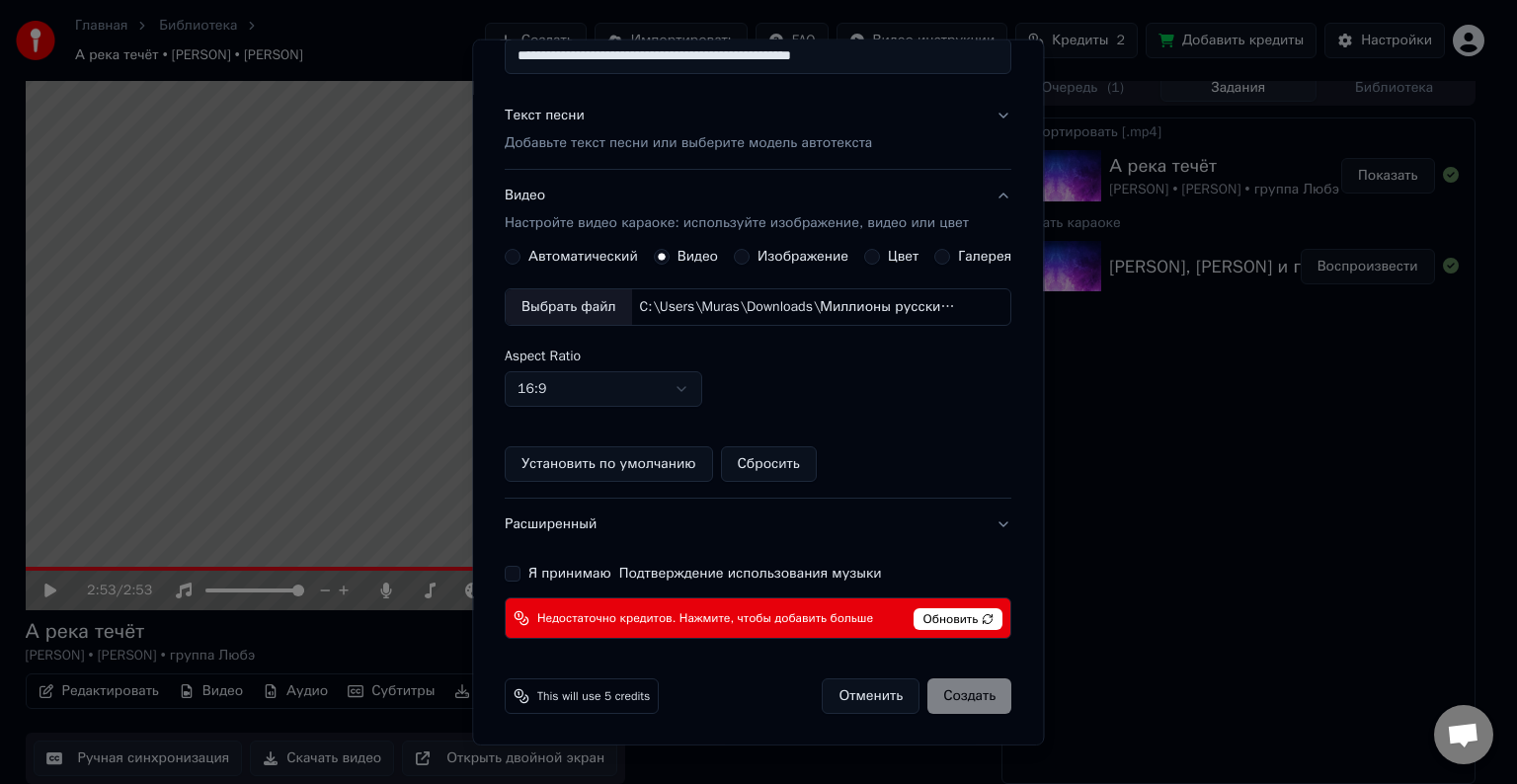 click on "Я принимаю   Подтверждение использования музыки" at bounding box center (513, 574) 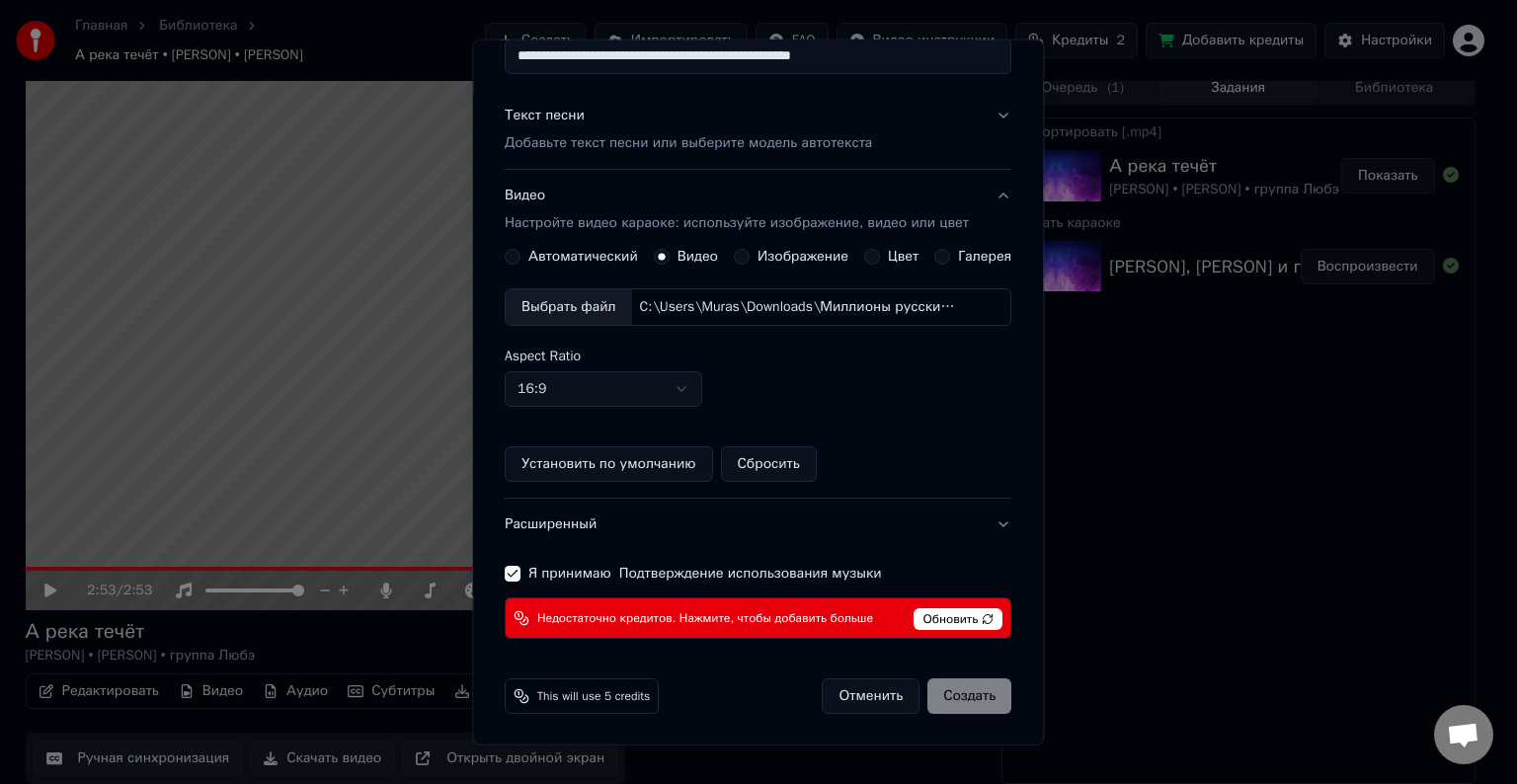 click on "Отменить Создать" at bounding box center [918, 696] 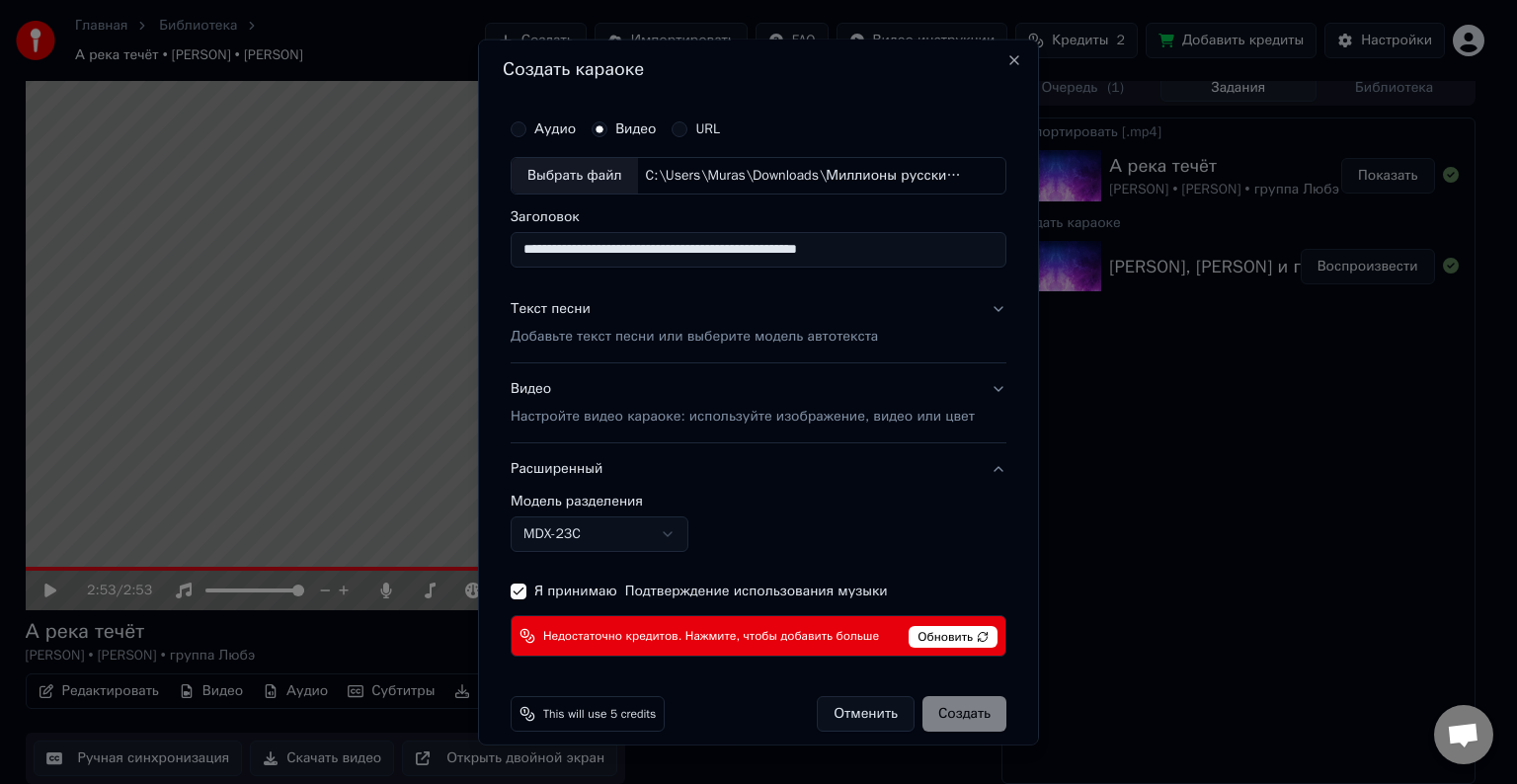scroll, scrollTop: 0, scrollLeft: 0, axis: both 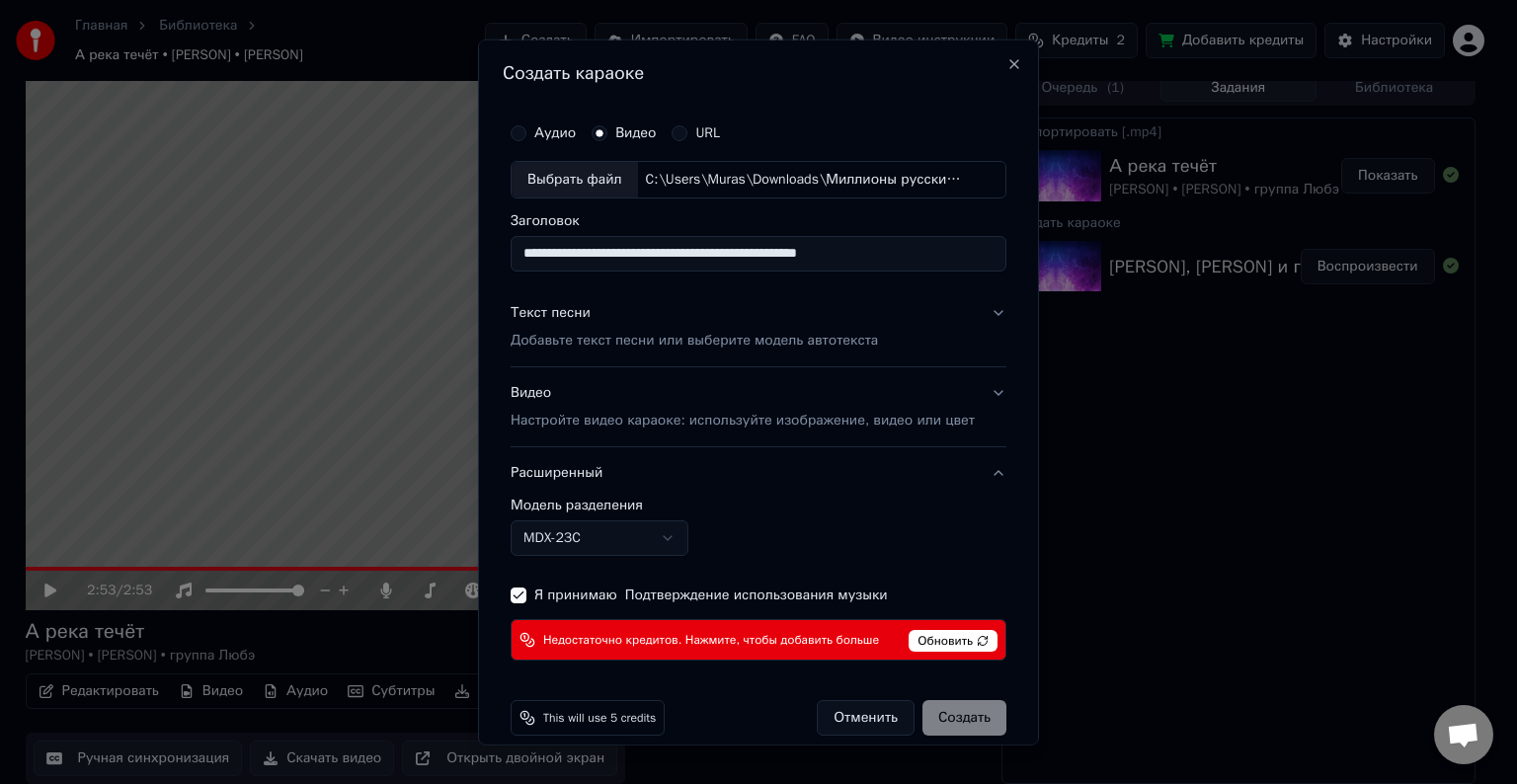 click on "**********" at bounding box center (758, 387) 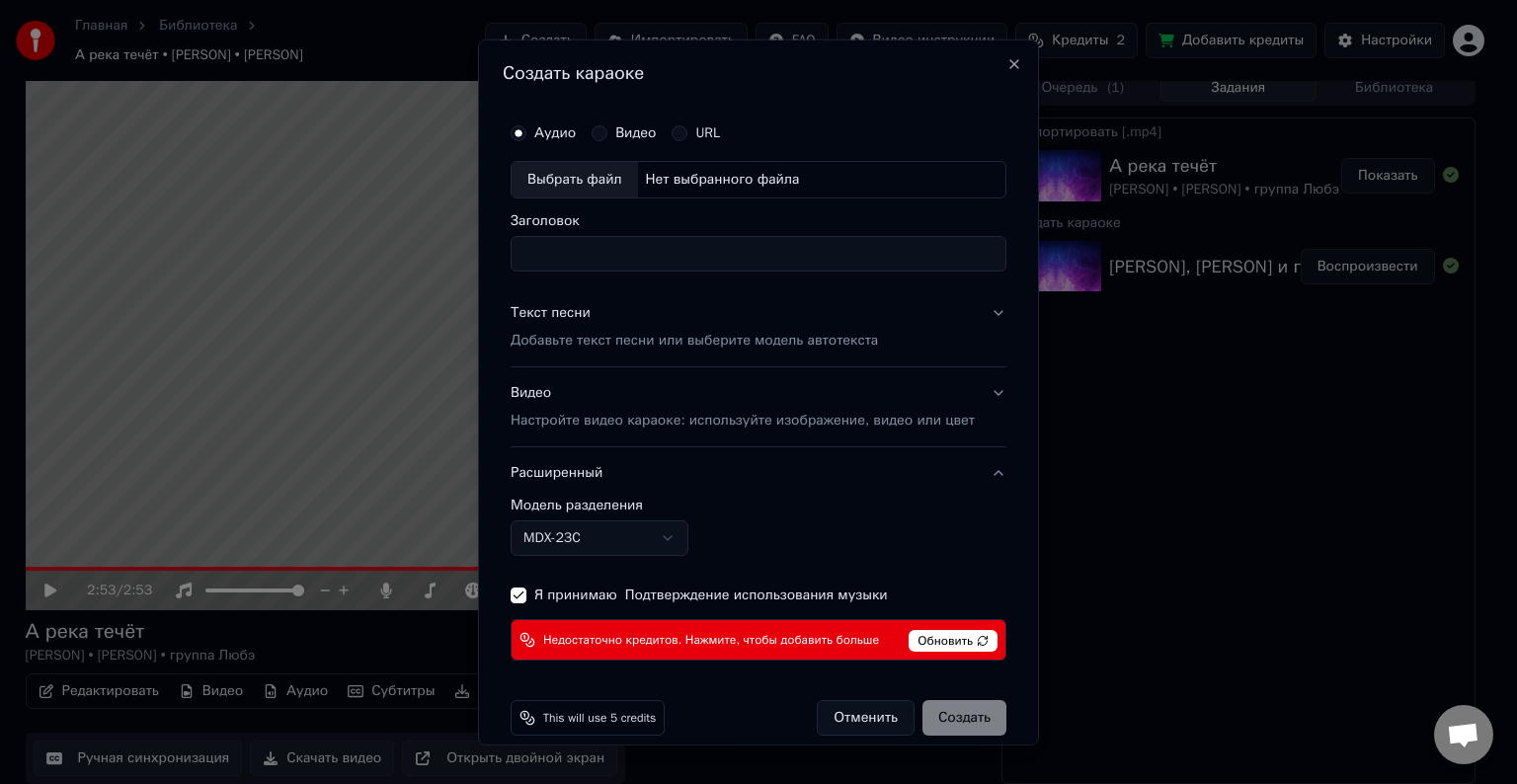 click on "Отменить" at bounding box center [865, 718] 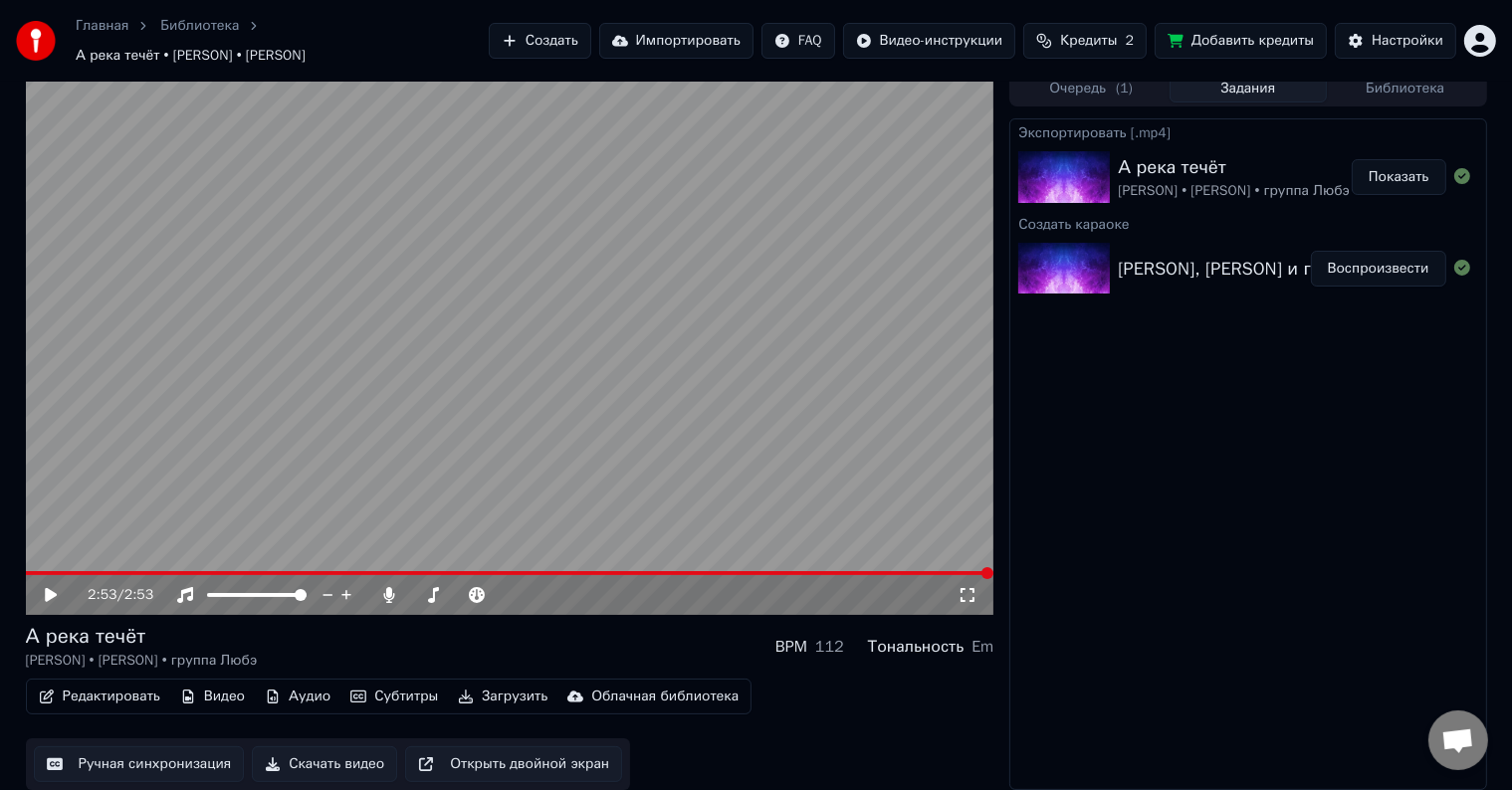 click on "Показать" at bounding box center [1399, 177] 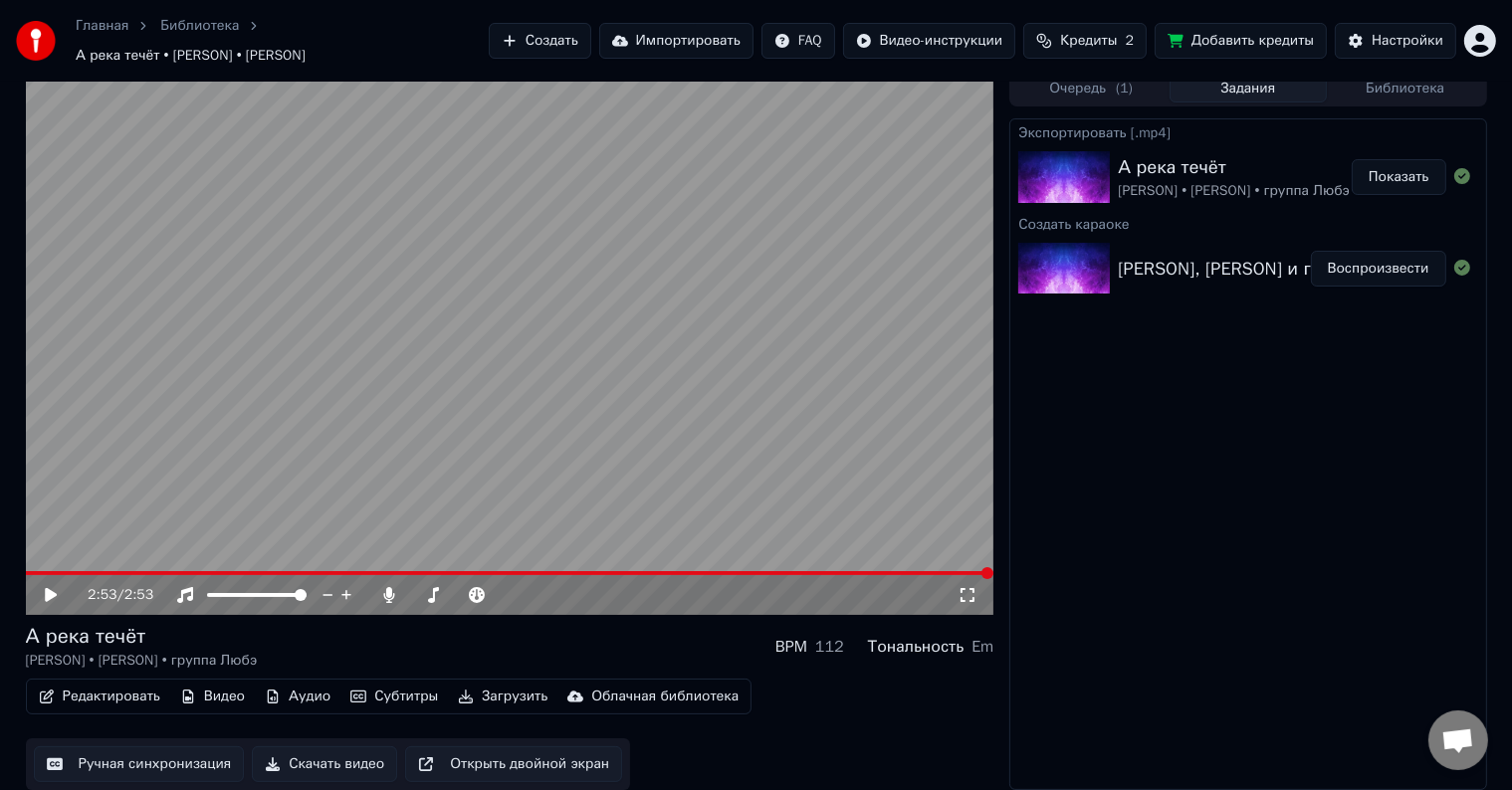 click on "Главная" at bounding box center (102, 26) 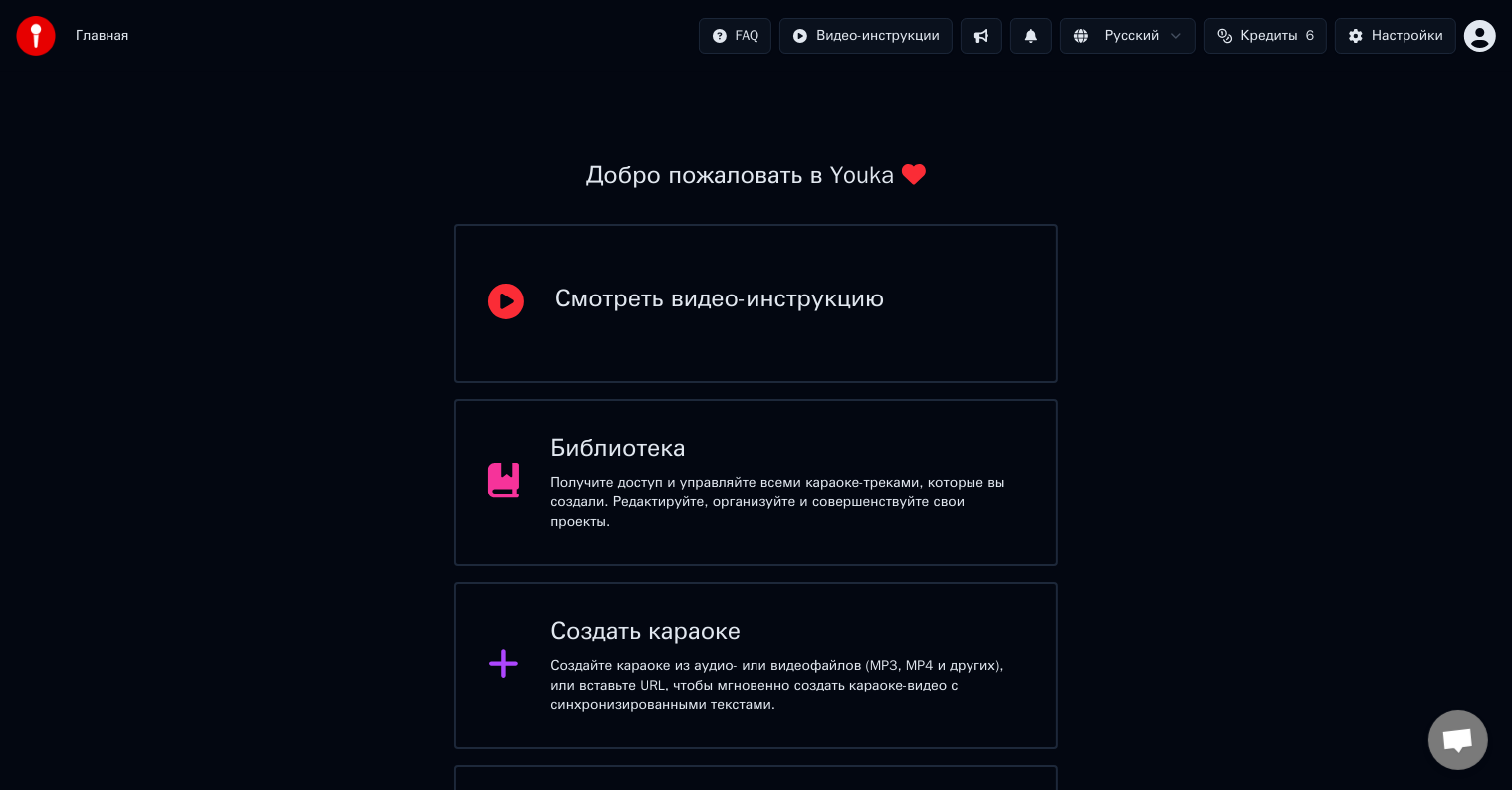 click on "Создать караоке" at bounding box center [787, 632] 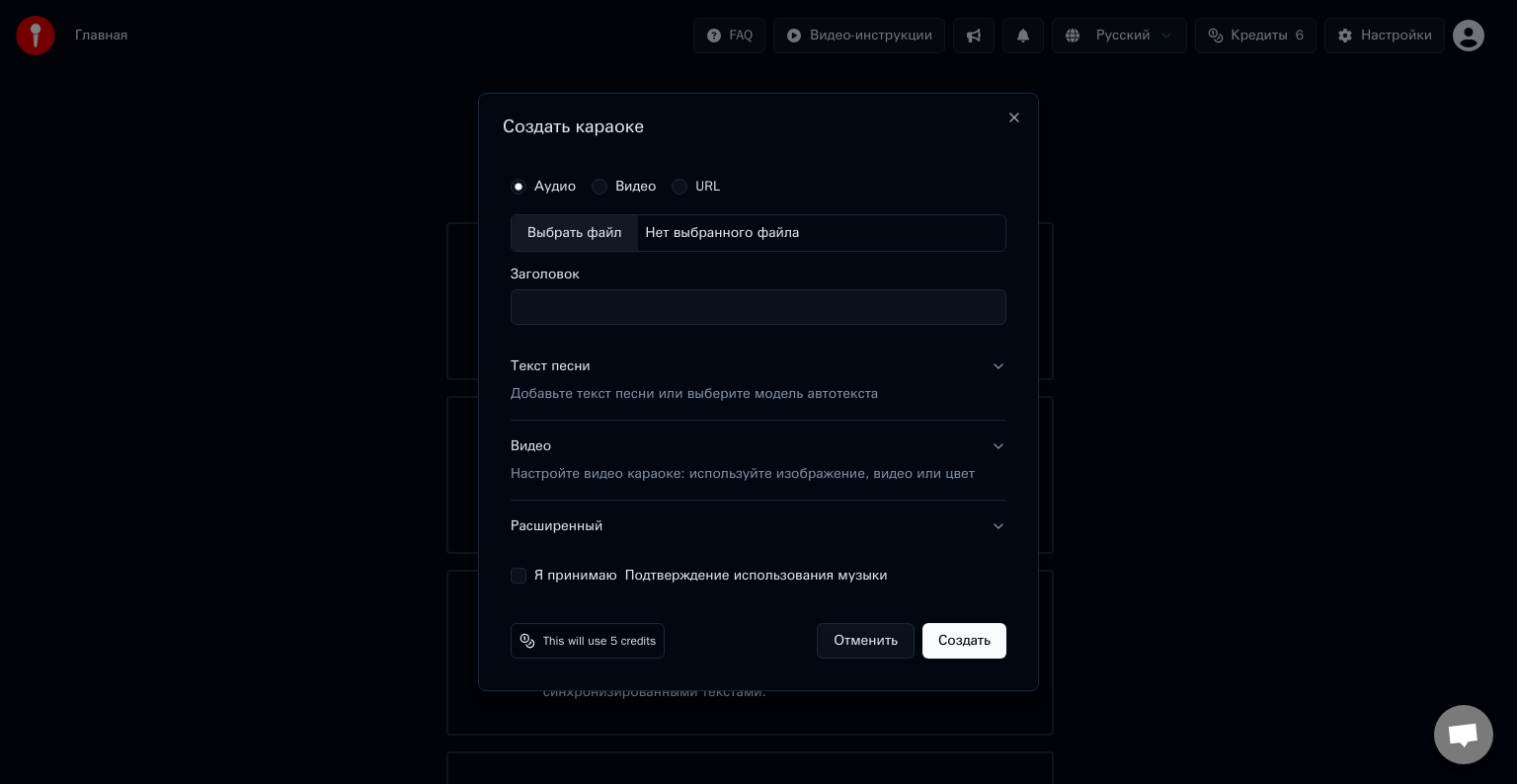 click on "Выбрать файл" at bounding box center (575, 233) 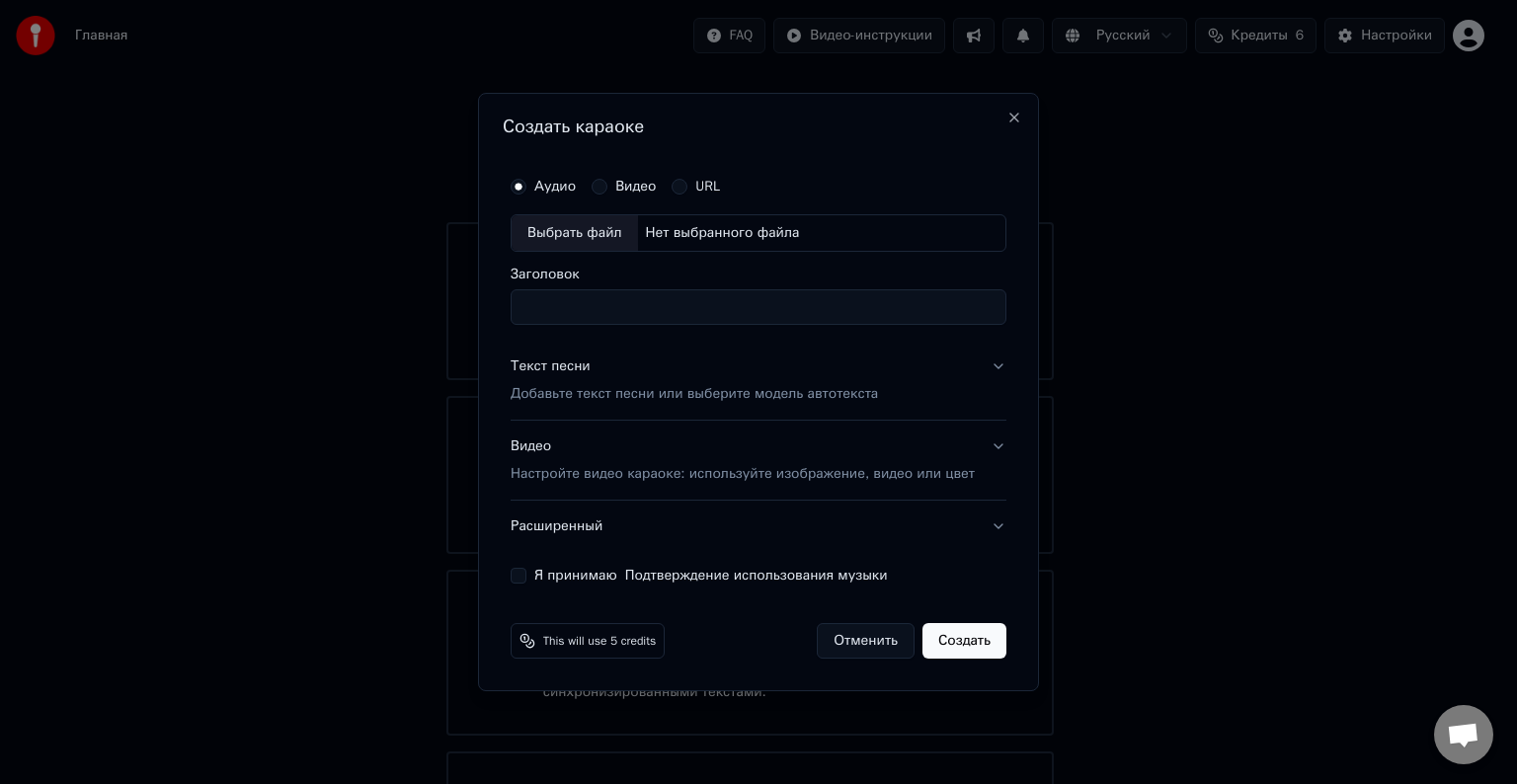 click on "Видео" at bounding box center (623, 187) 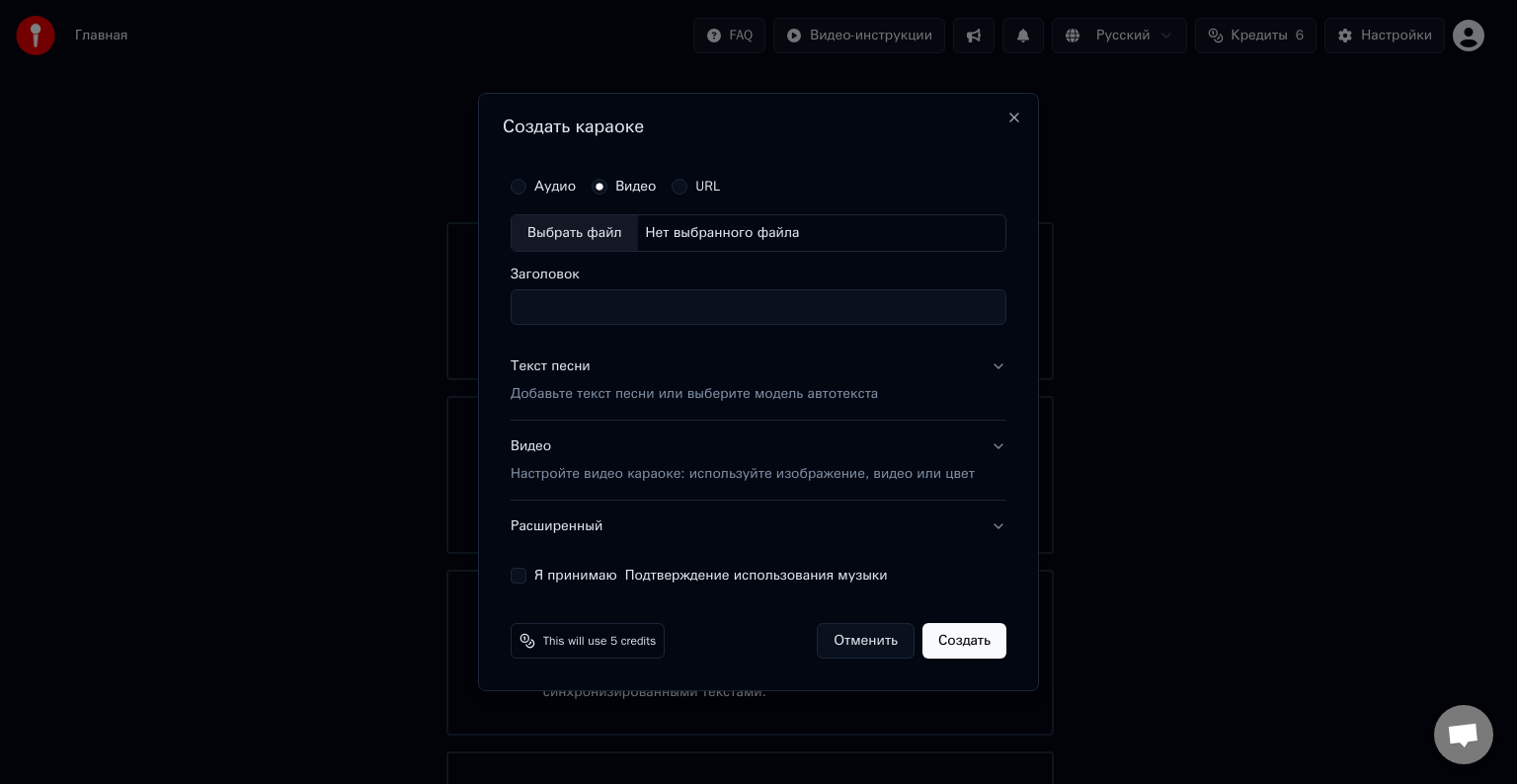 click on "Выбрать файл" at bounding box center [575, 233] 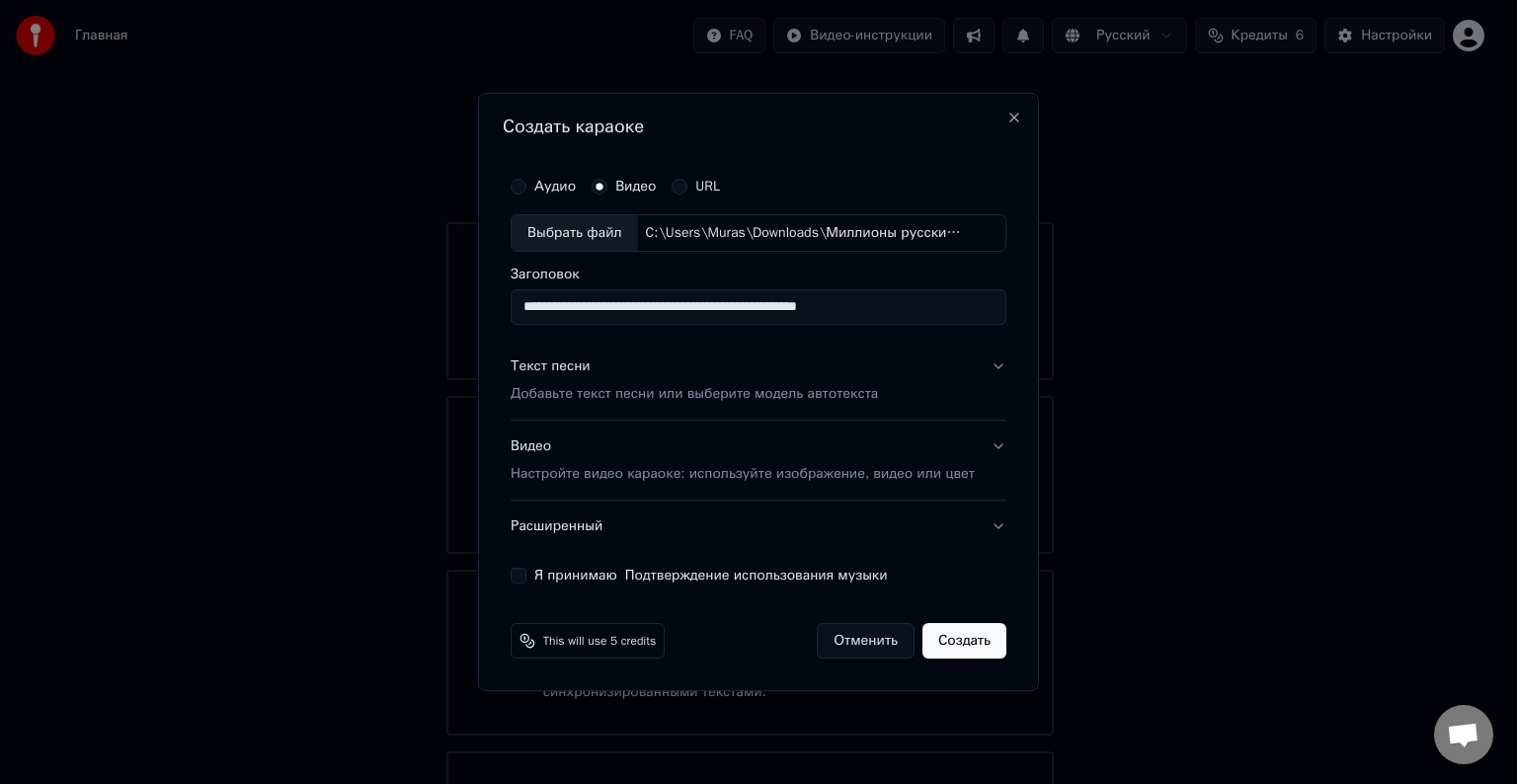 click on "Видео Настройте видео караоке: используйте изображение, видео или цвет" at bounding box center (743, 460) 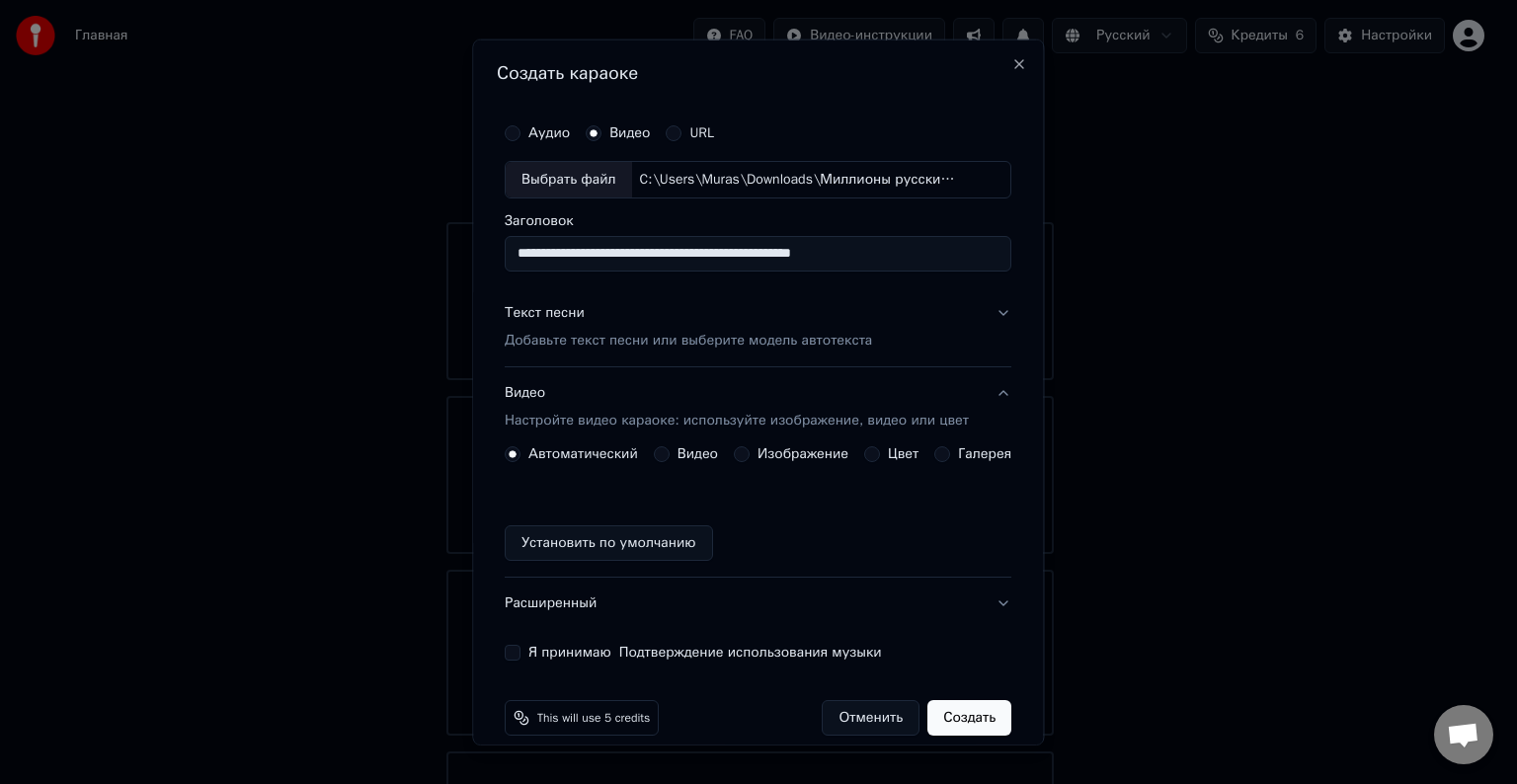 click on "Текст песни Добавьте текст песни или выберите модель автотекста" at bounding box center [758, 327] 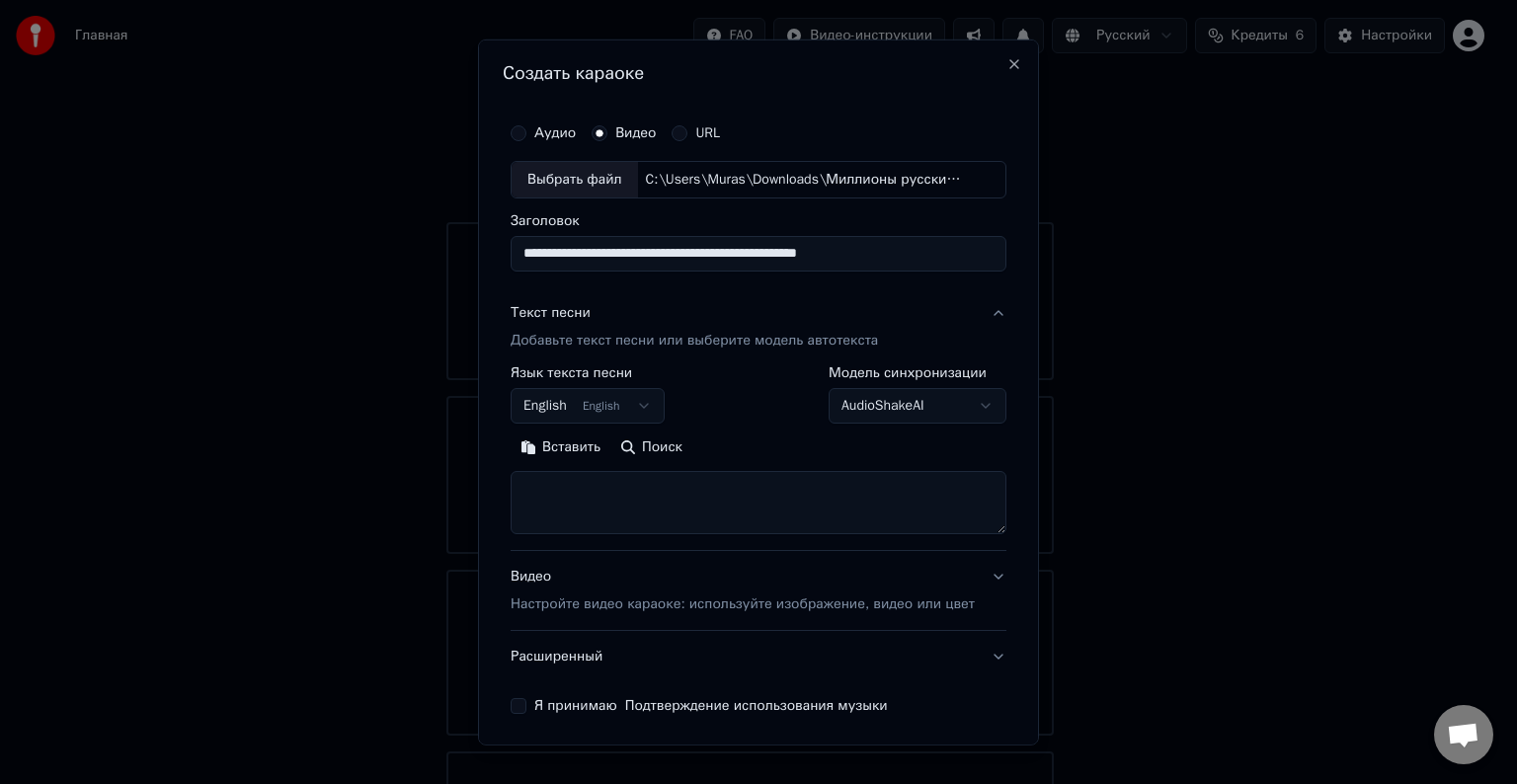 click on "Главная FAQ Видео-инструкции Русский Кредиты 6 Настройки Добро пожаловать в Youka Смотреть видео-инструкцию Библиотека Получите доступ и управляйте всеми караоке-треками, которые вы создали. Редактируйте, организуйте и совершенствуйте свои проекты. Создать караоке Создайте караоке из аудио- или видеофайлов (MP3, MP4 и других), или вставьте URL, чтобы мгновенно создать караоке-видео с синхронизированными текстами. Youka может быть заблокирован в России Если у вас возникают проблемы при создании караоке, попробуйте использовать VPN для доступа к Youka. Беседа Adam We run on" at bounding box center (750, 449) 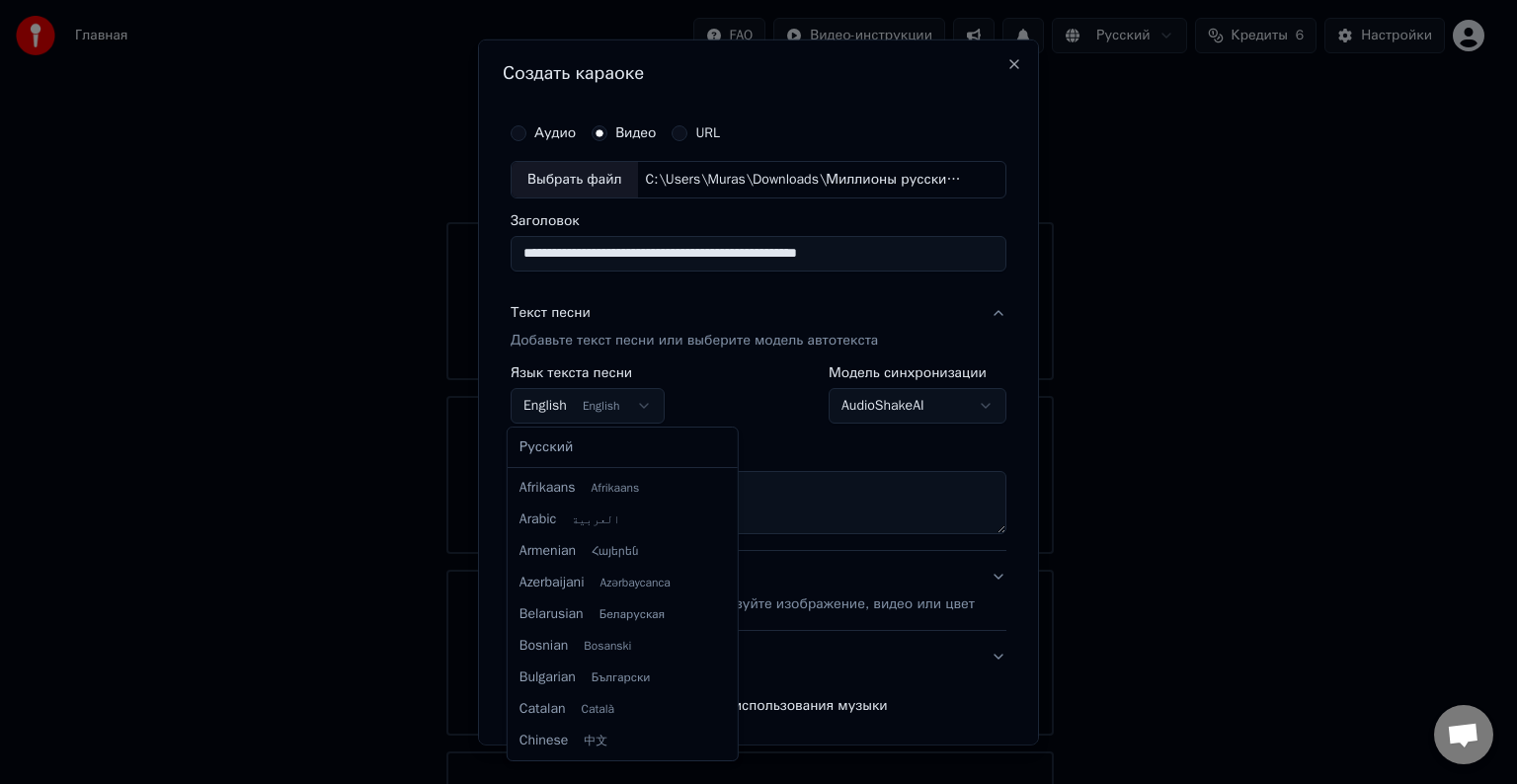 scroll, scrollTop: 158, scrollLeft: 0, axis: vertical 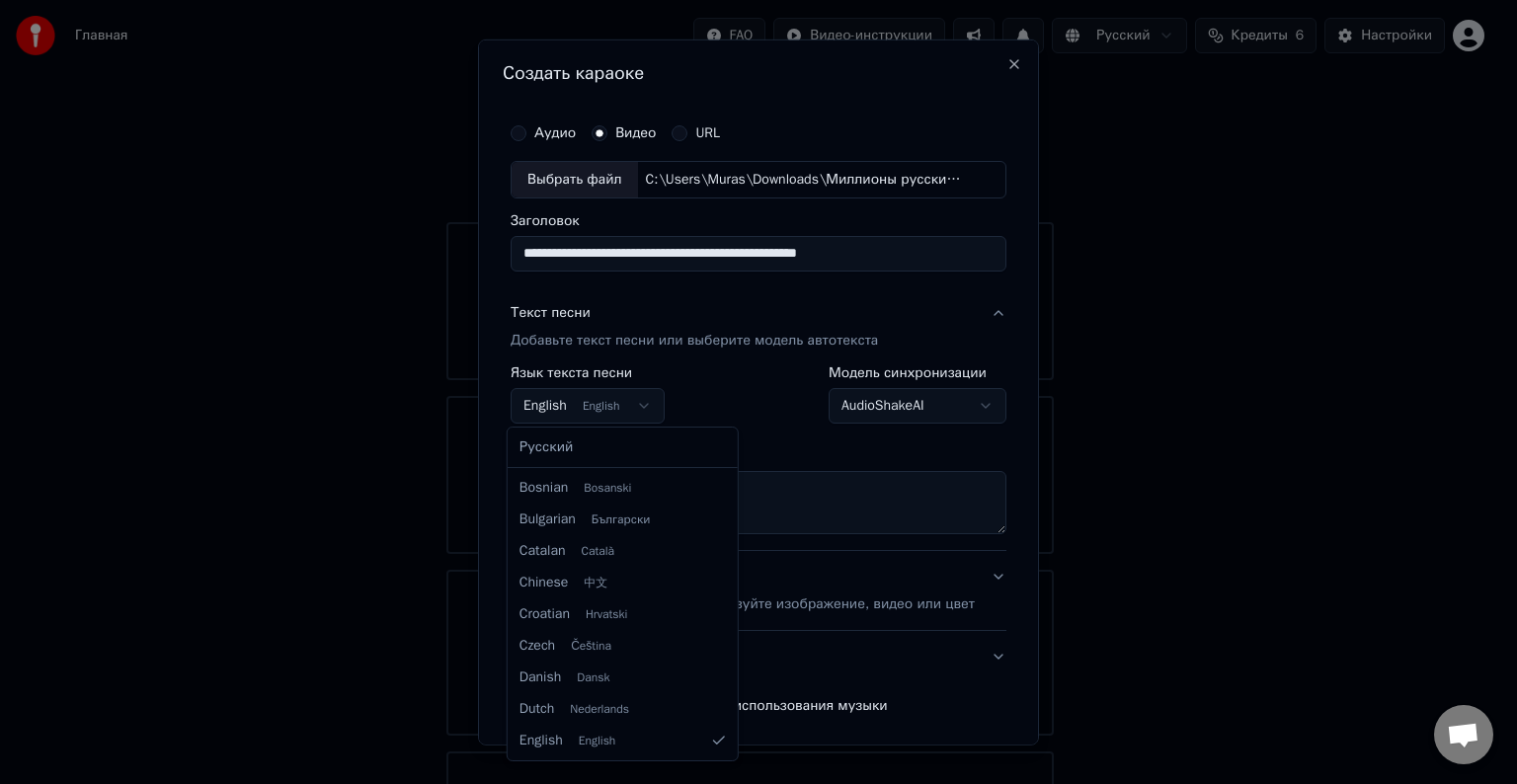 select on "**" 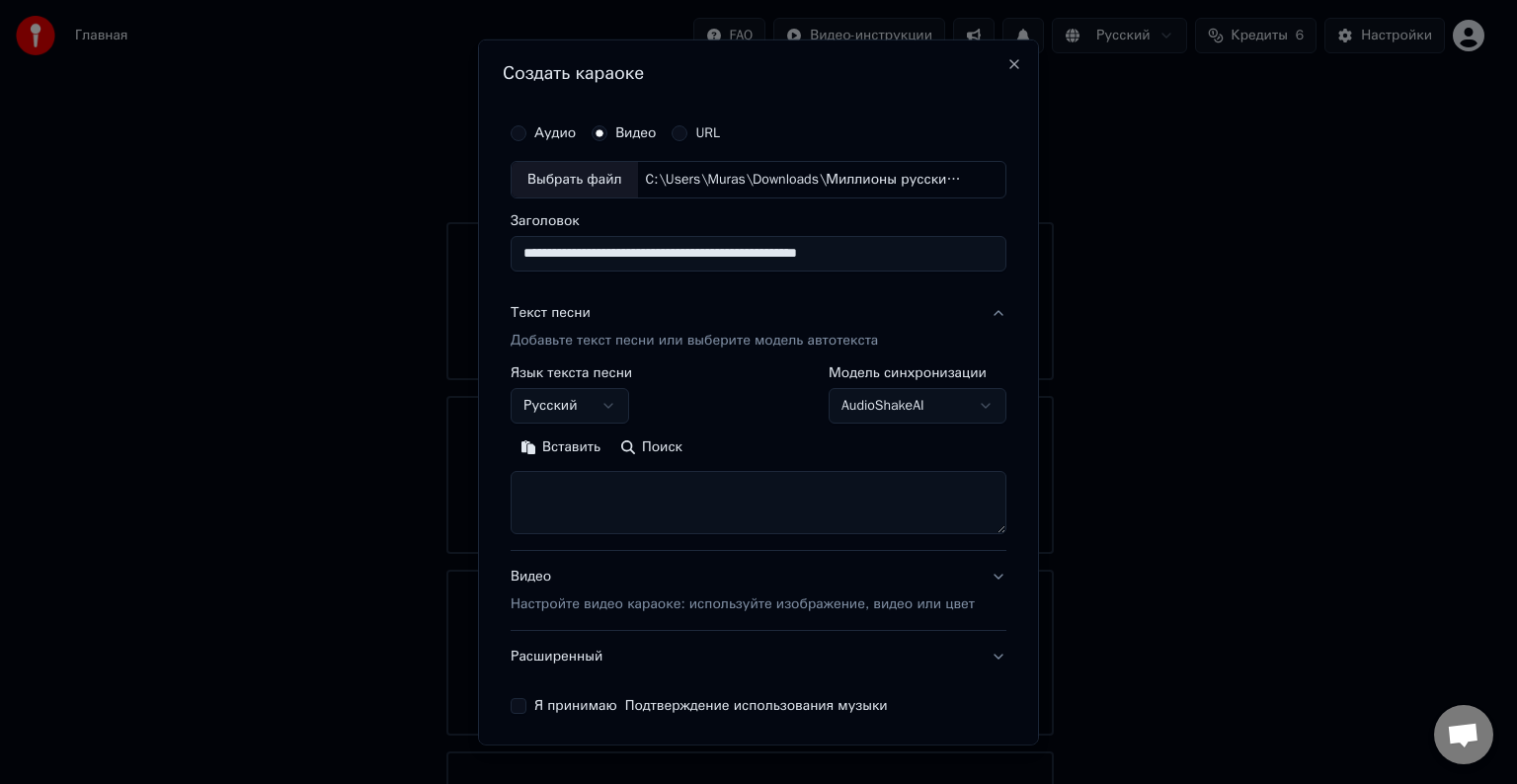 click at bounding box center (758, 503) 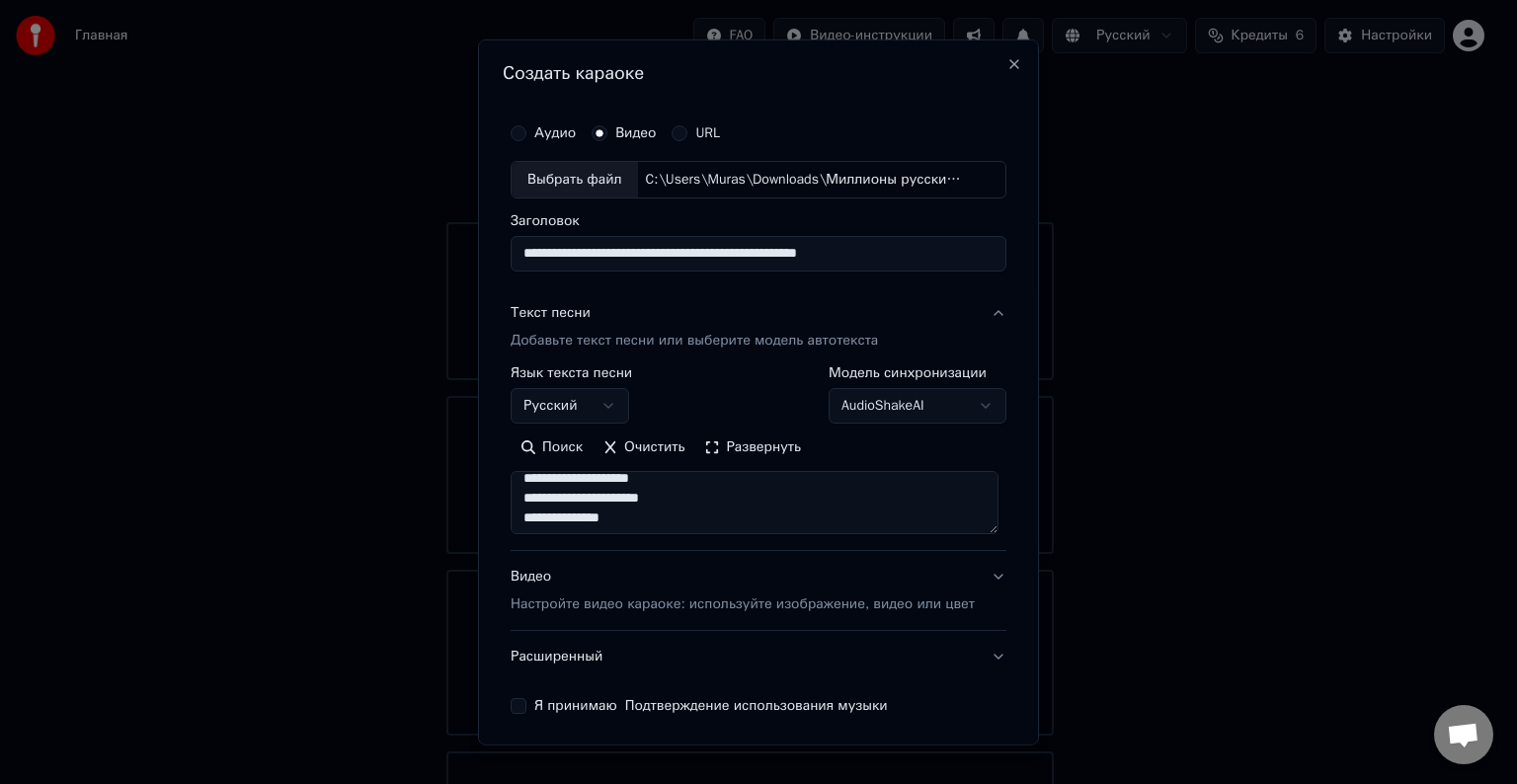 scroll, scrollTop: 289, scrollLeft: 0, axis: vertical 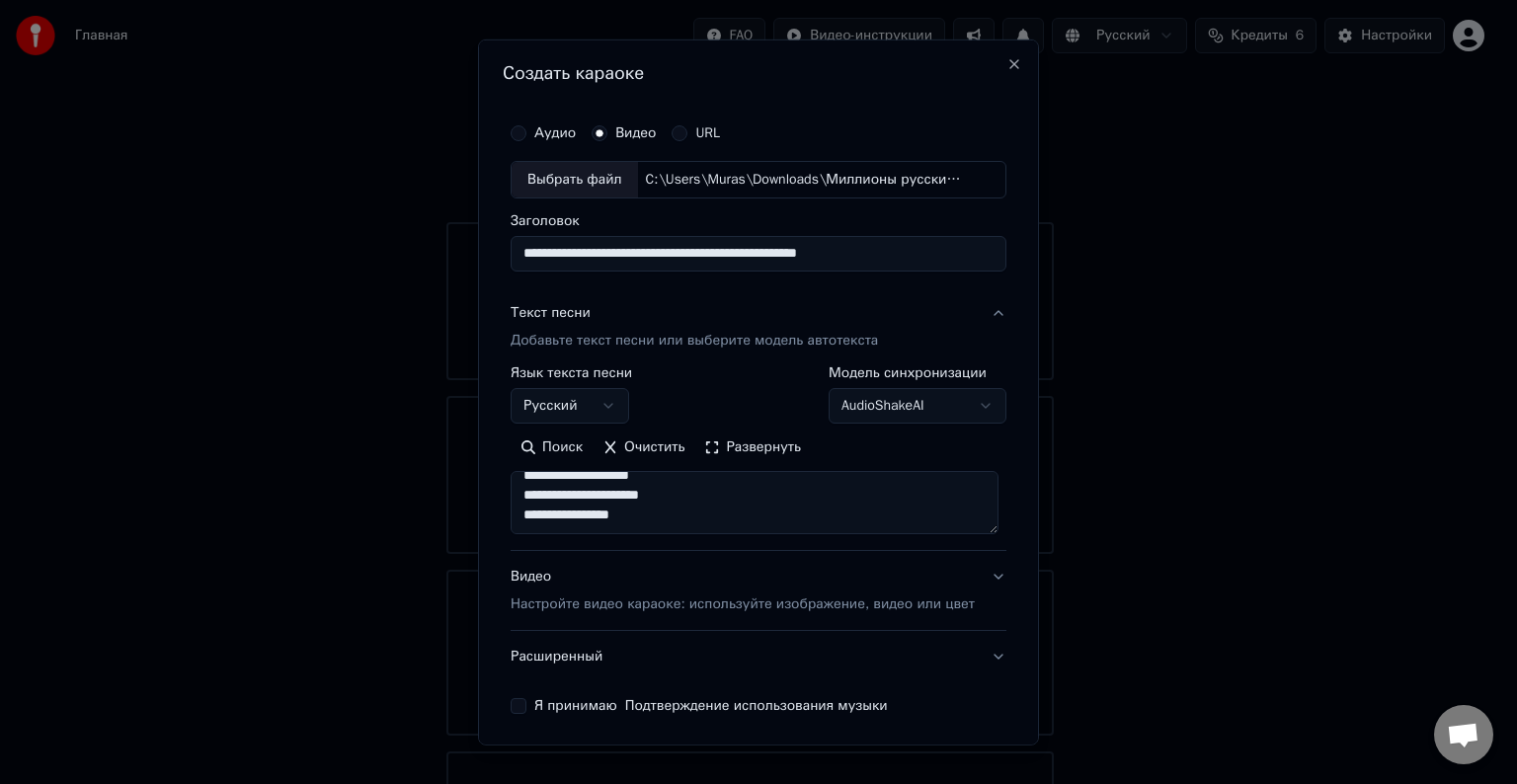 paste on "**********" 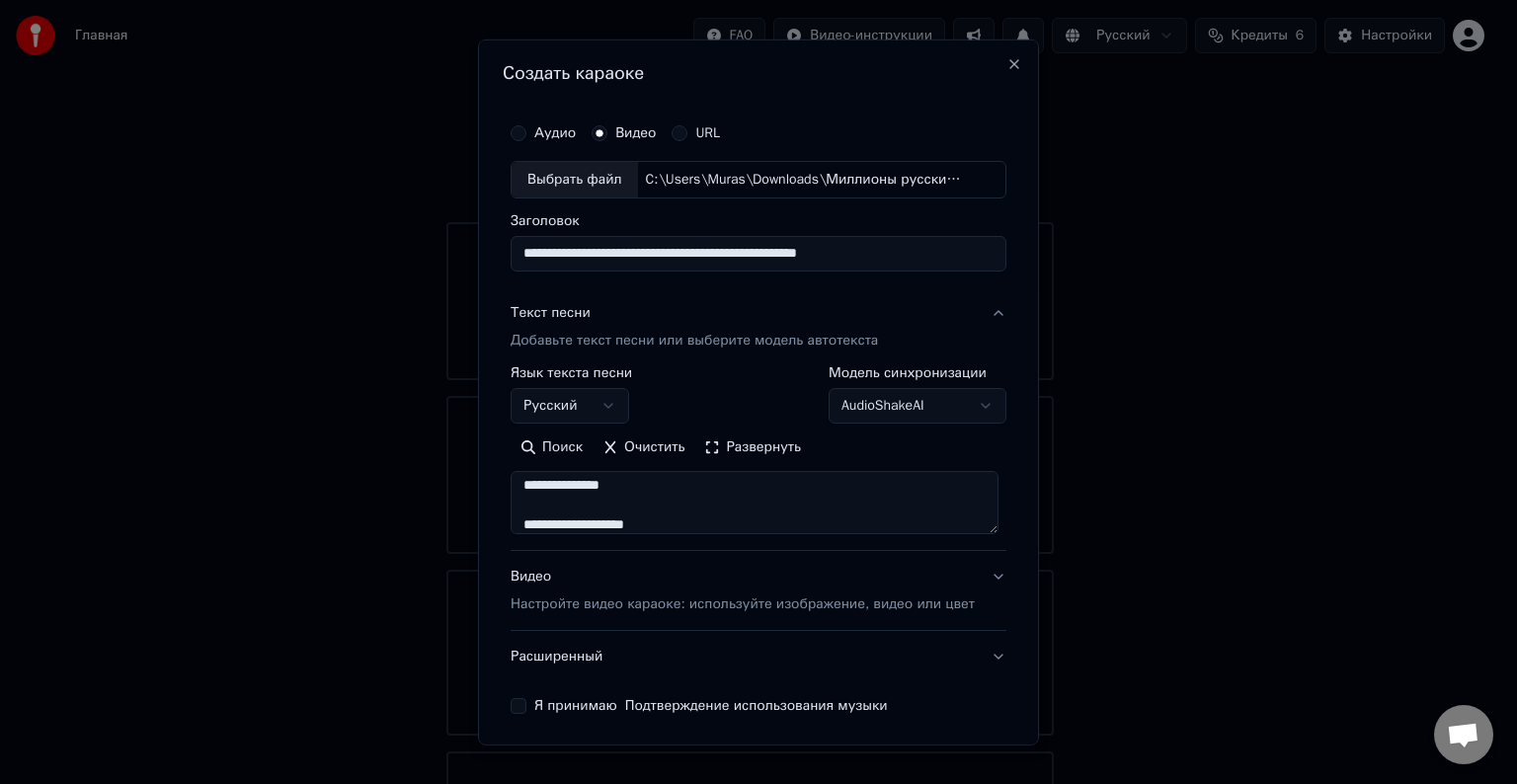 scroll, scrollTop: 458, scrollLeft: 0, axis: vertical 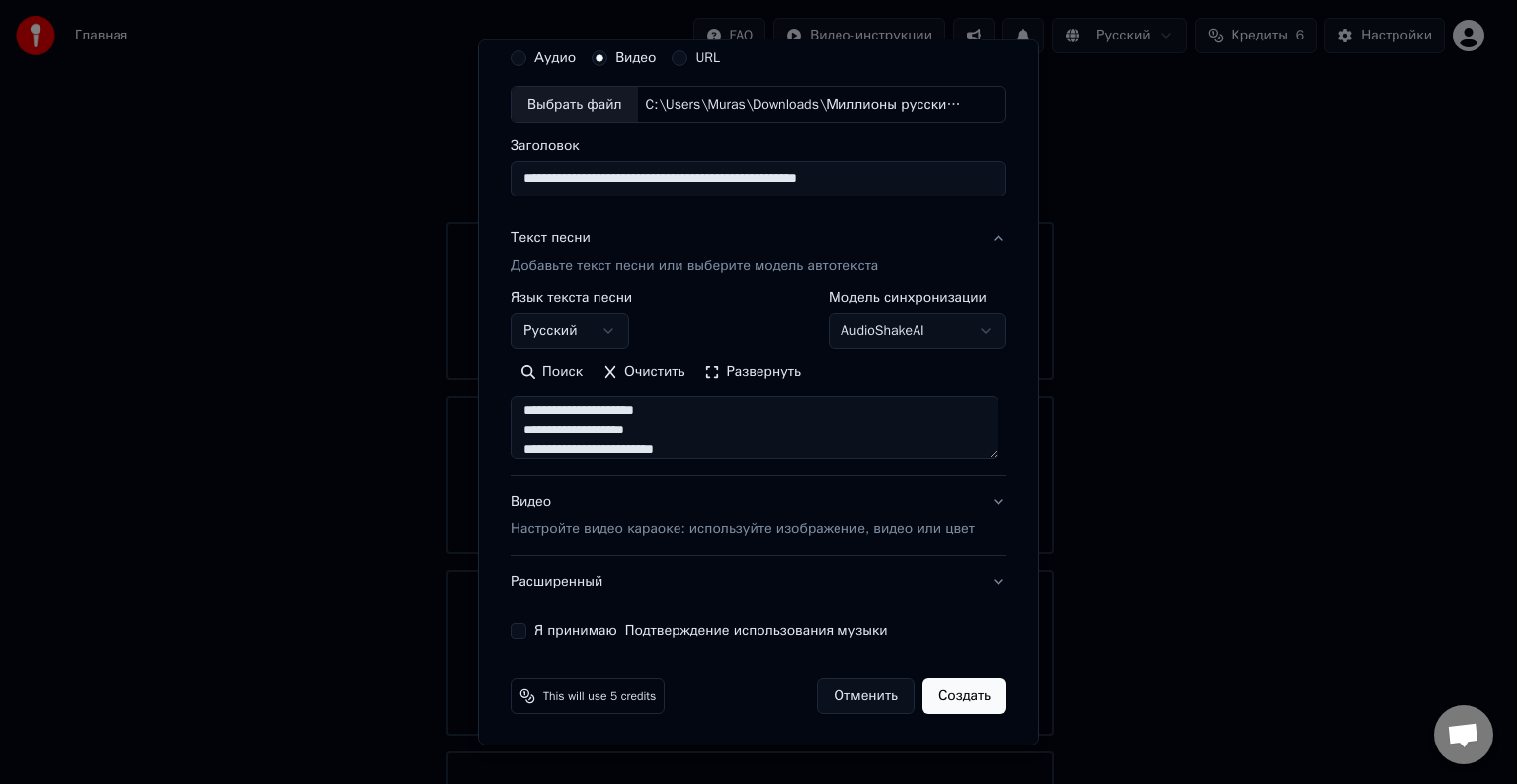 type on "**********" 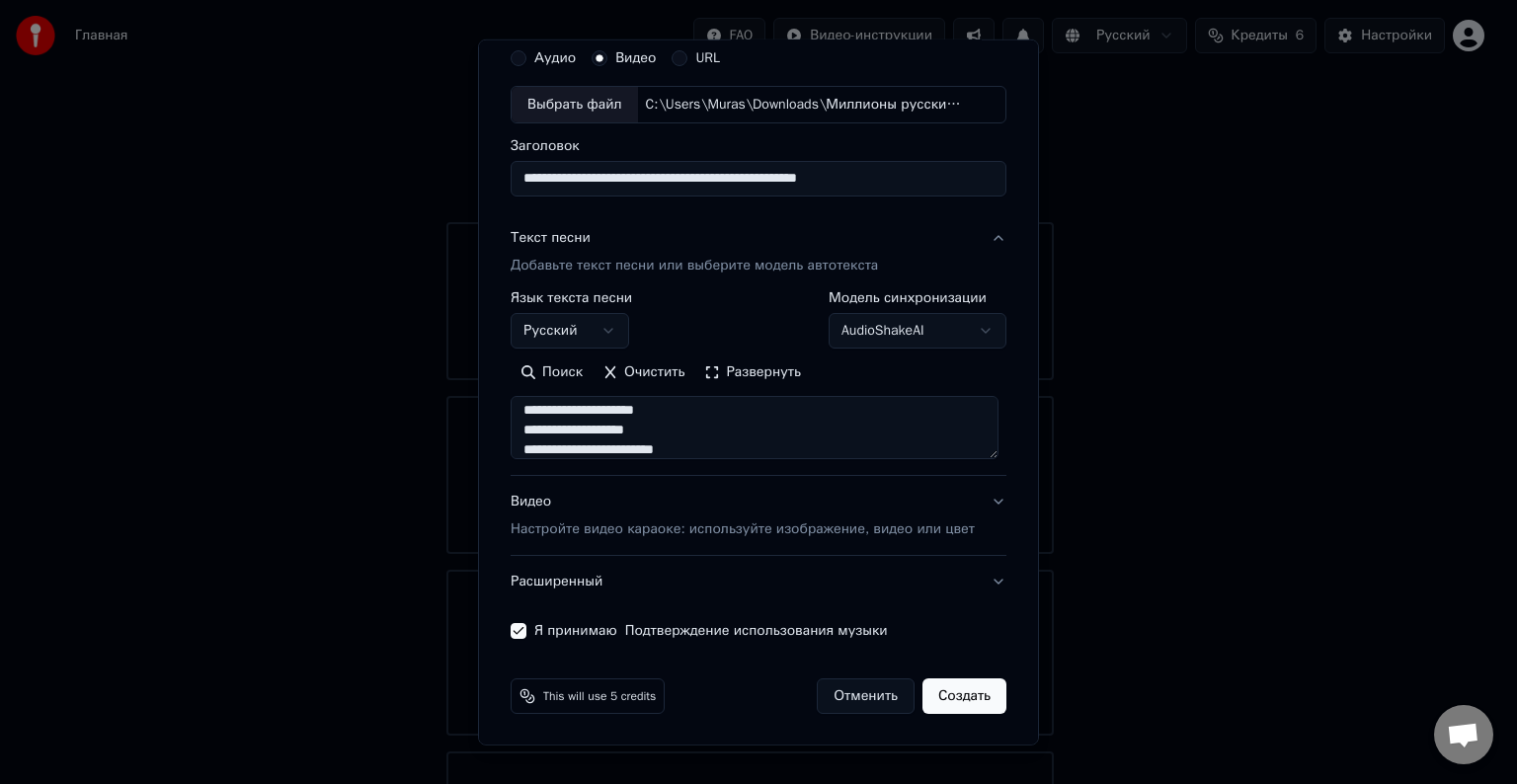 click on "Создать" at bounding box center (964, 696) 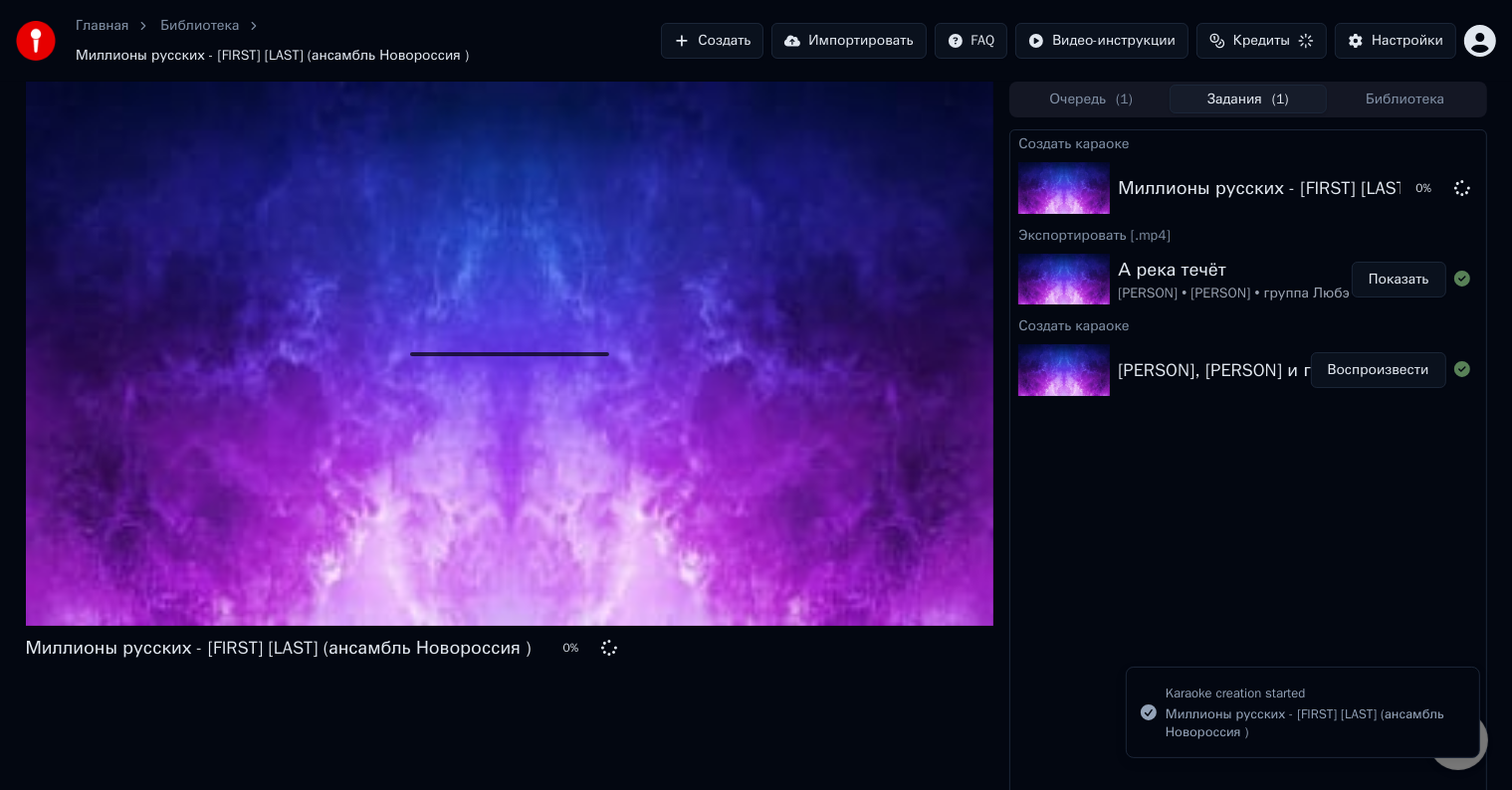 scroll, scrollTop: 10, scrollLeft: 0, axis: vertical 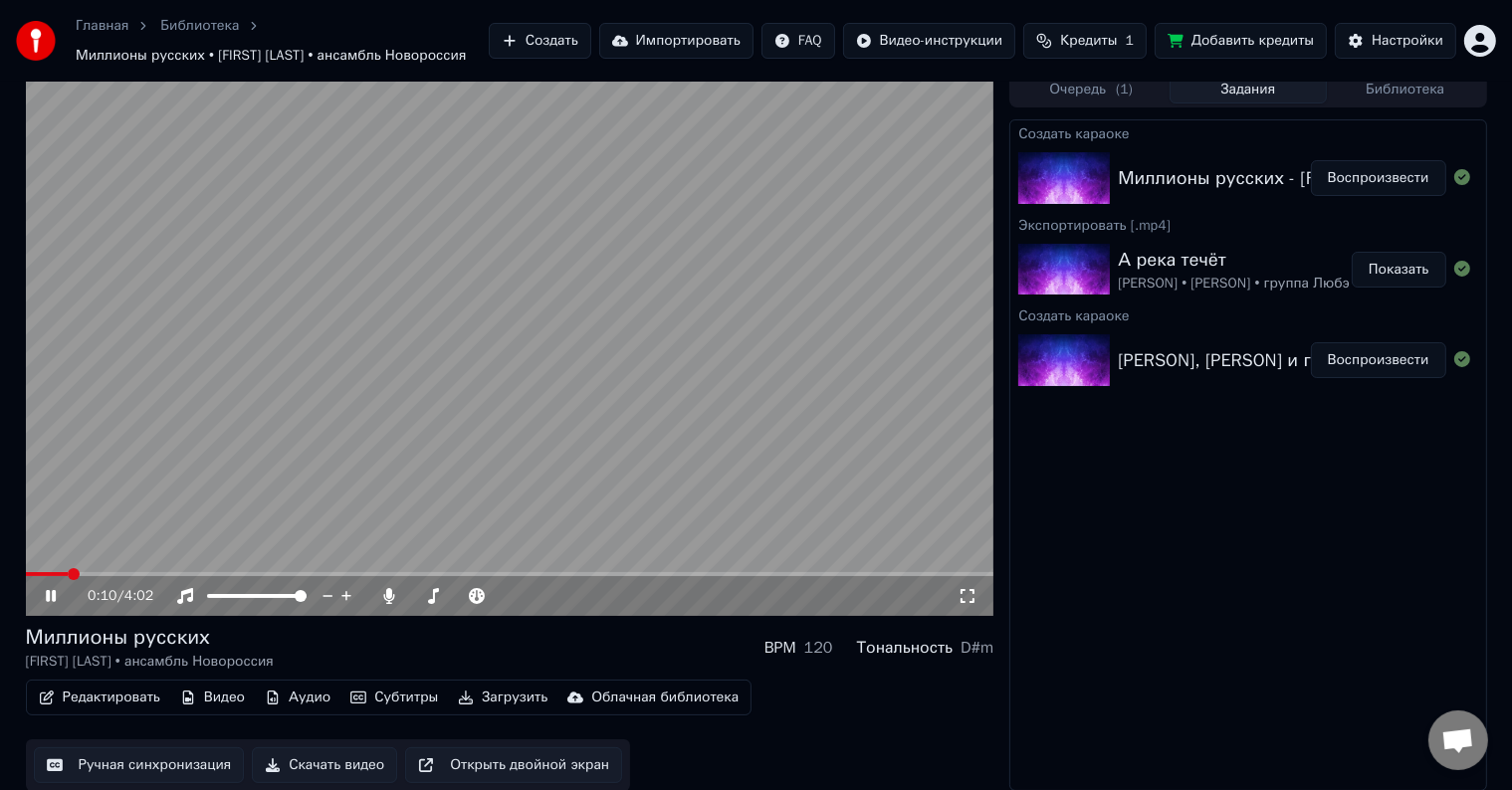 click 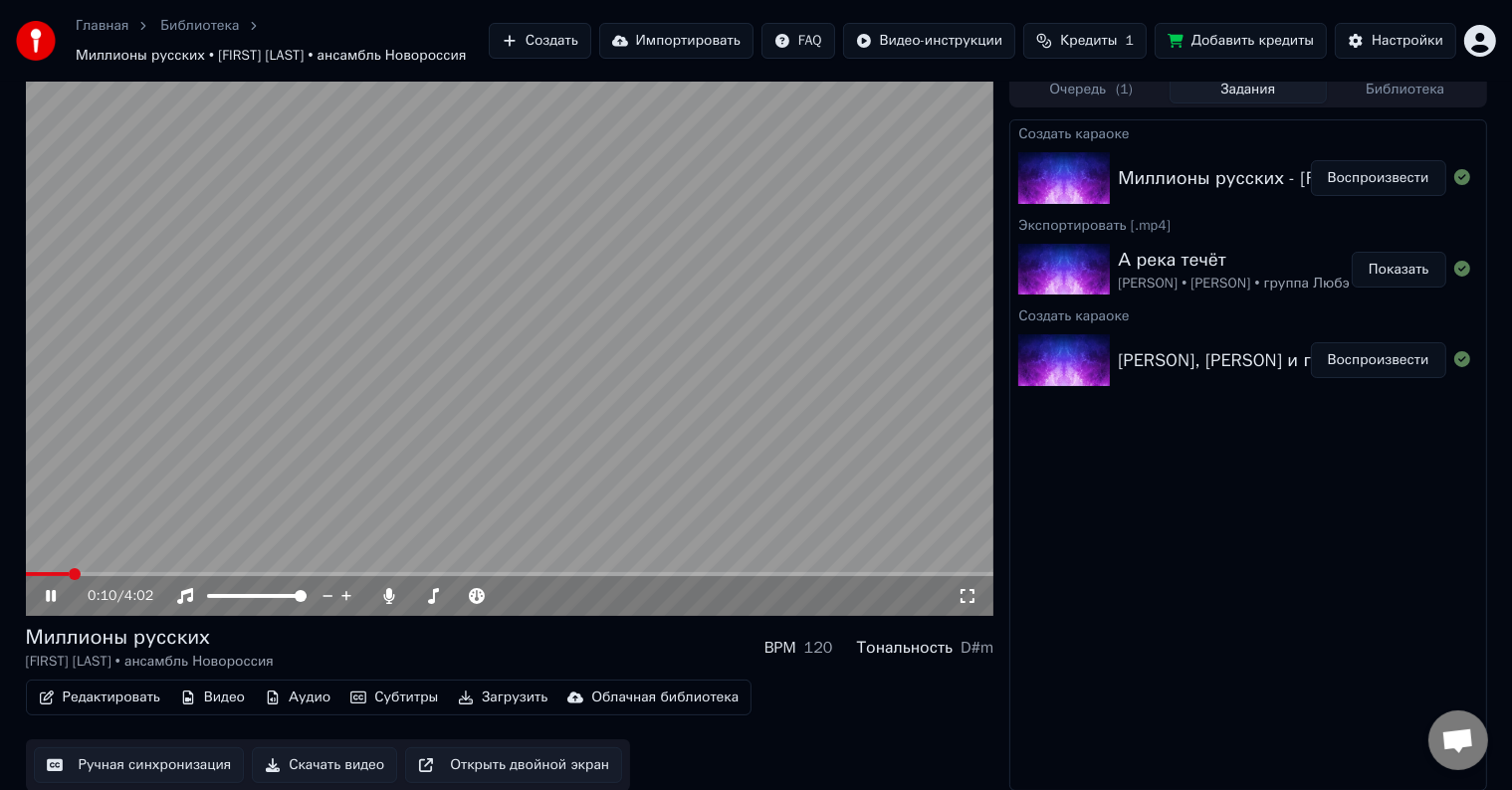 scroll, scrollTop: 0, scrollLeft: 0, axis: both 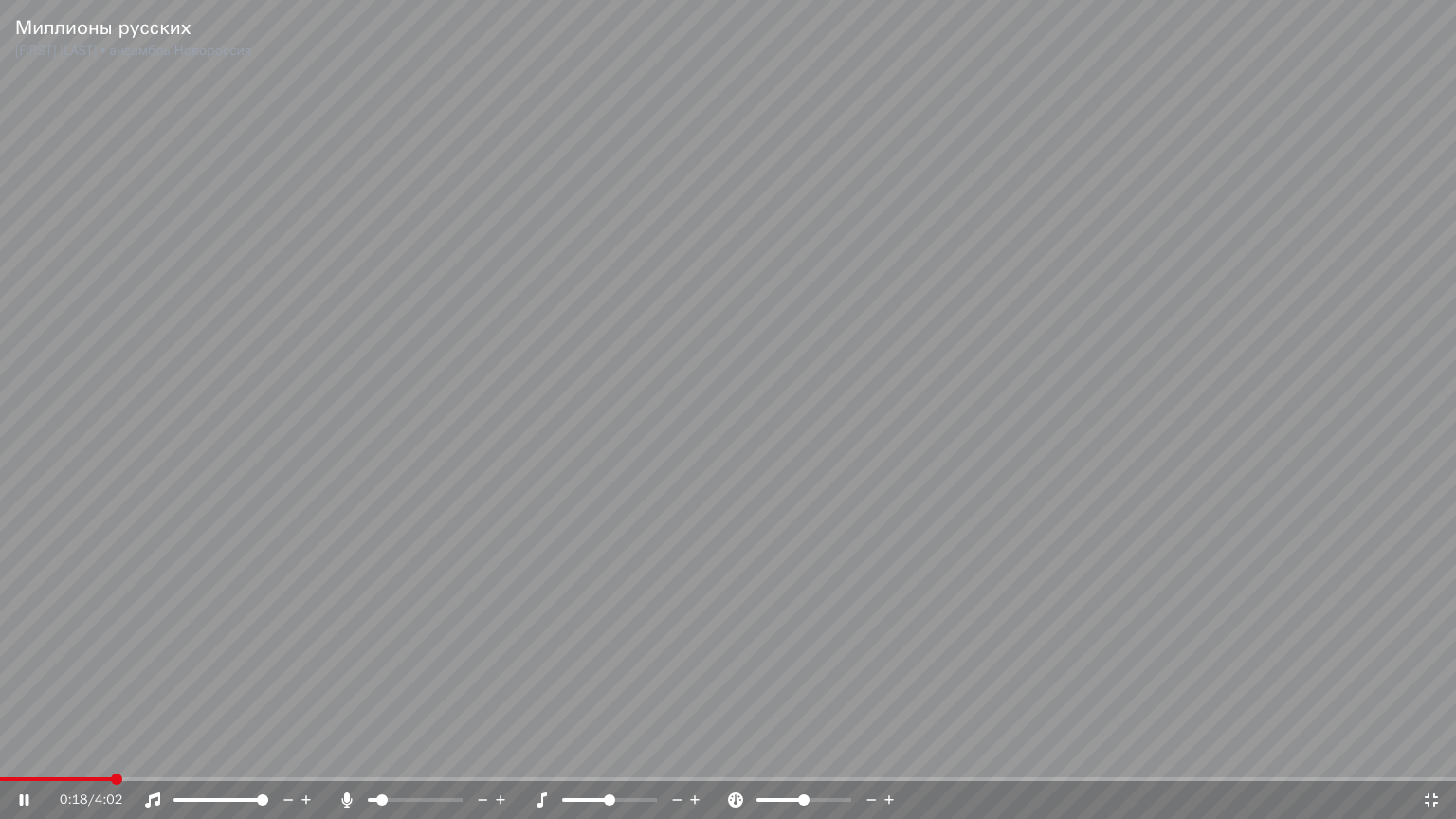 click 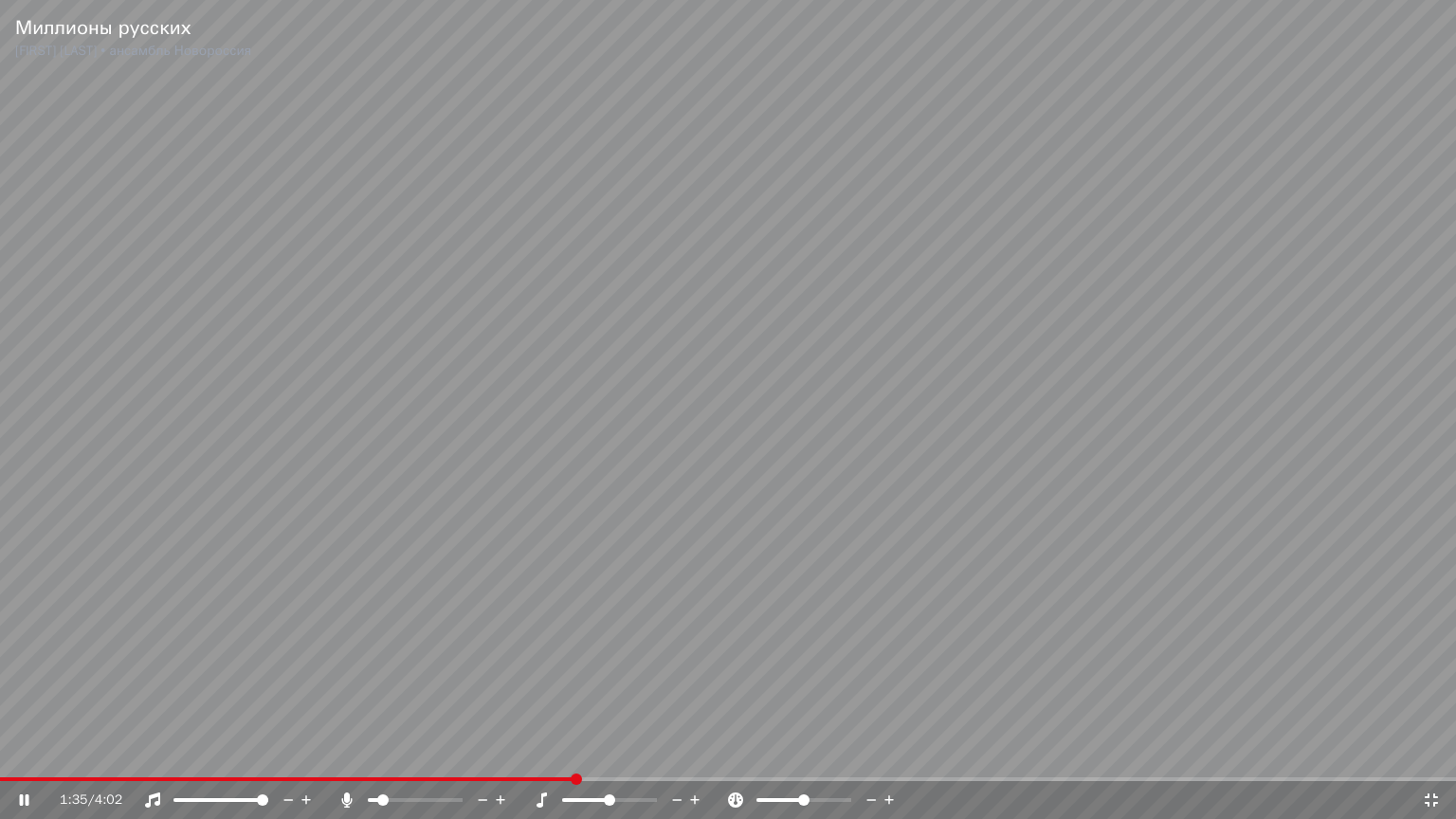 click 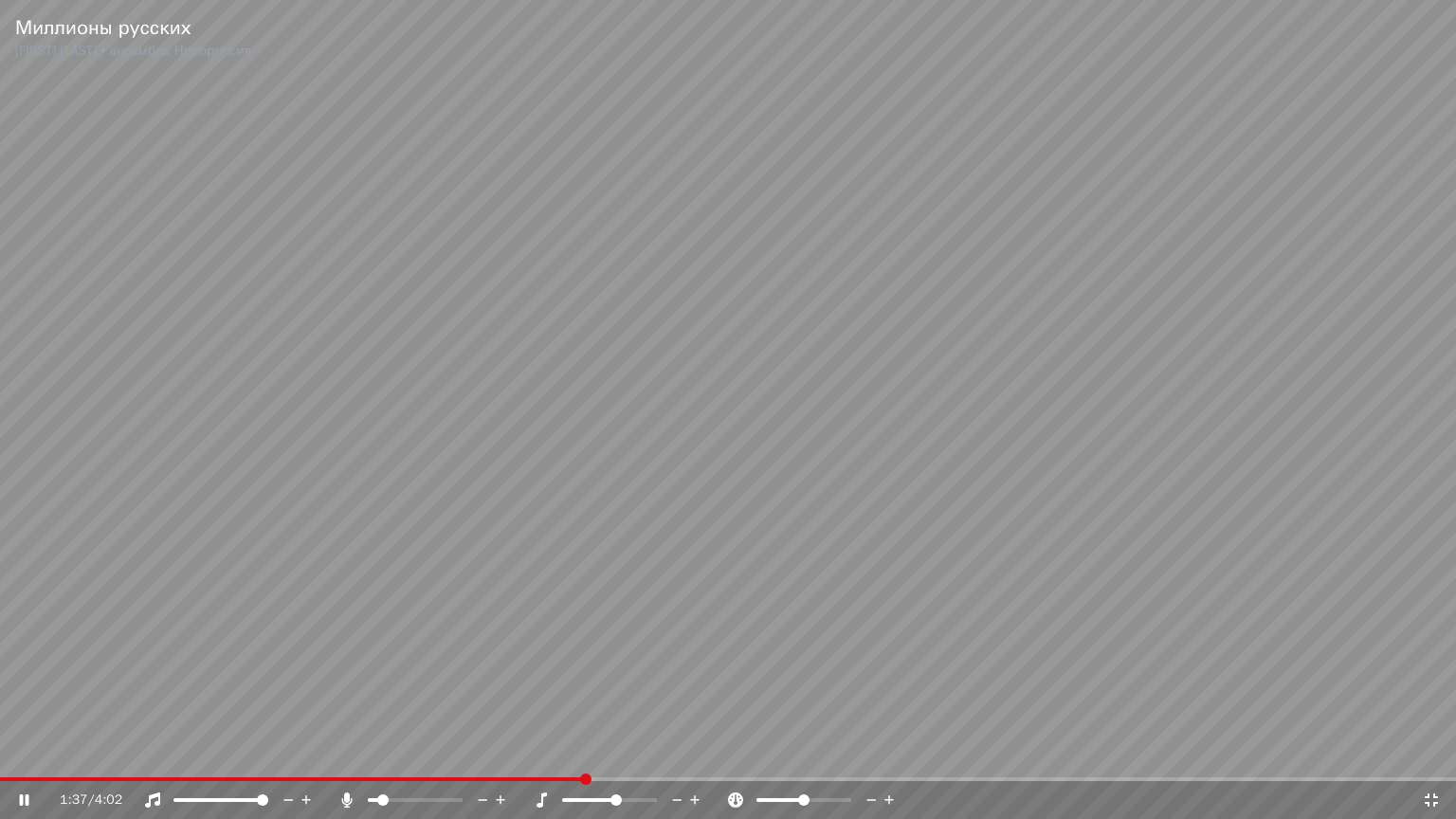 click 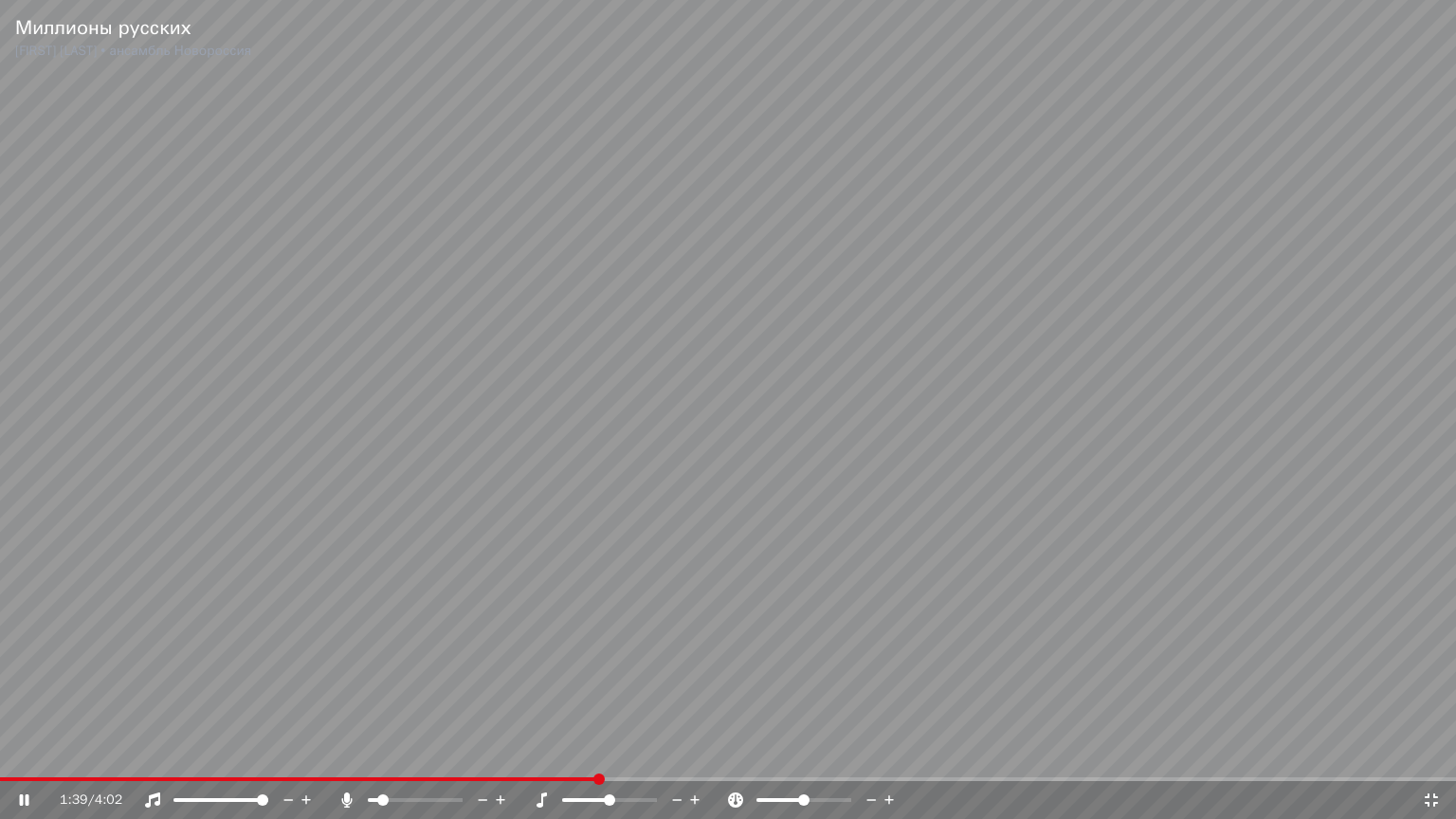click on "1:39  /  4:02" at bounding box center [728, 800] 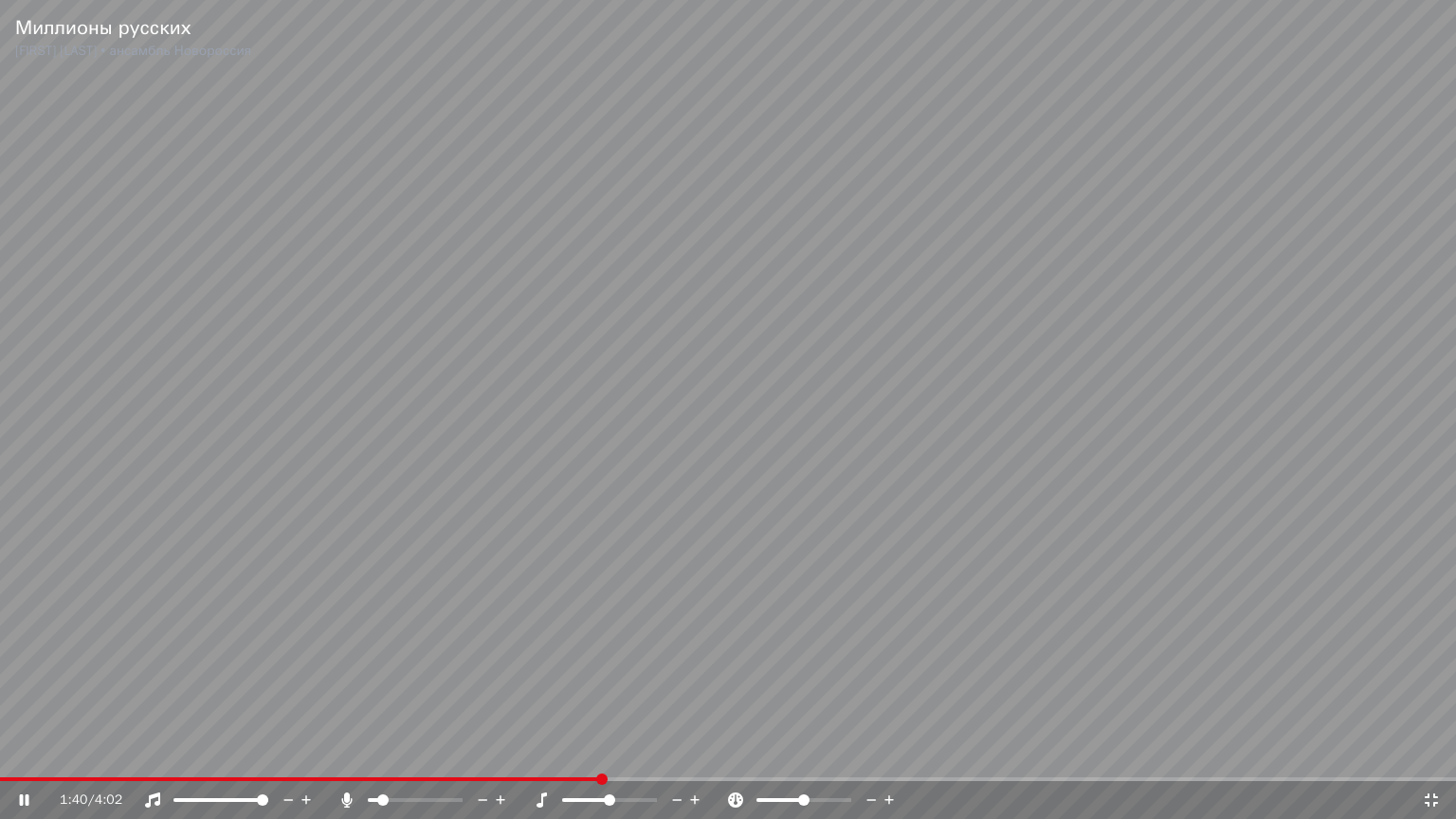 click at bounding box center (728, 779) 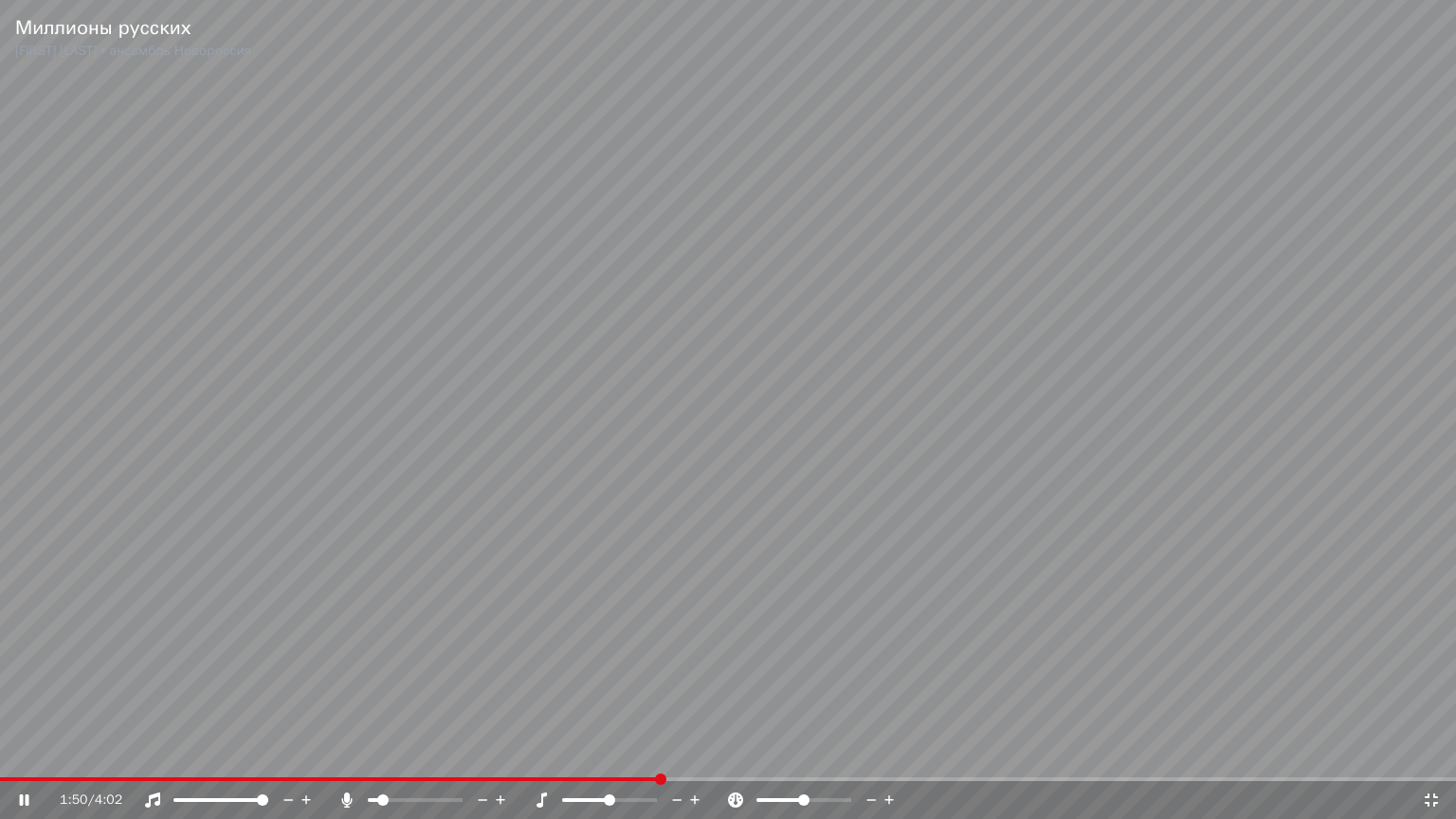 click at bounding box center [330, 779] 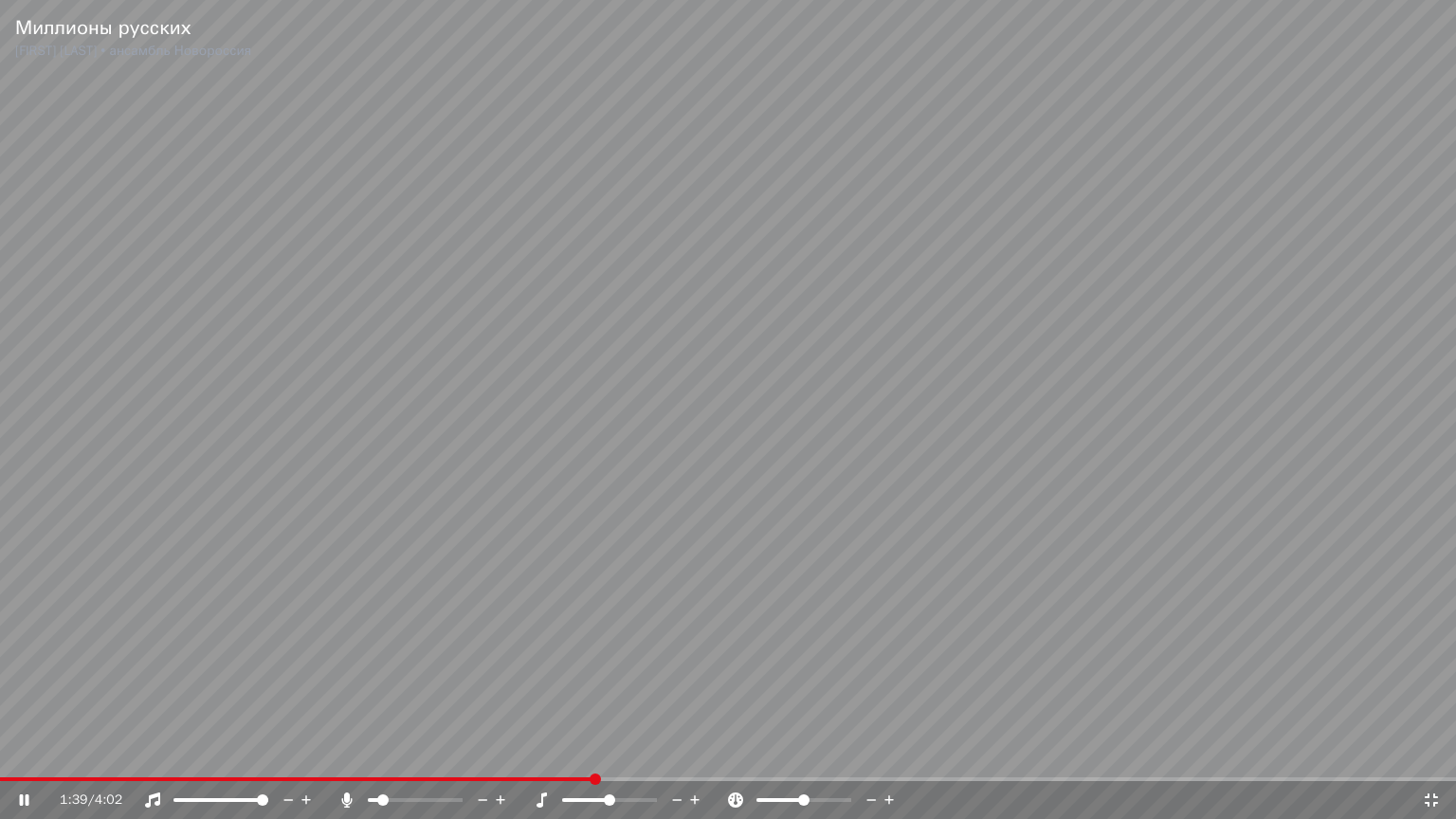 click at bounding box center (297, 779) 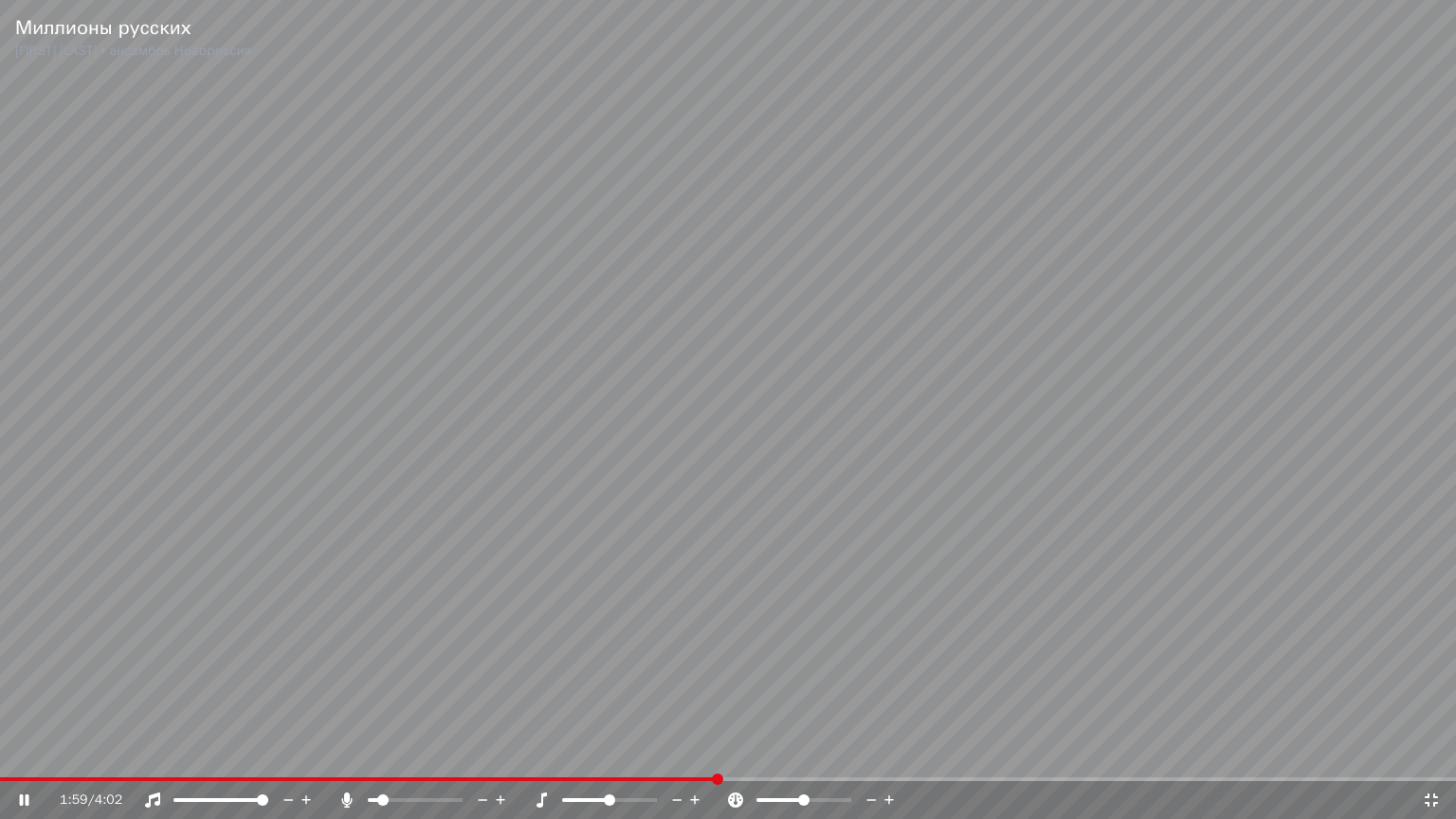 click at bounding box center (728, 410) 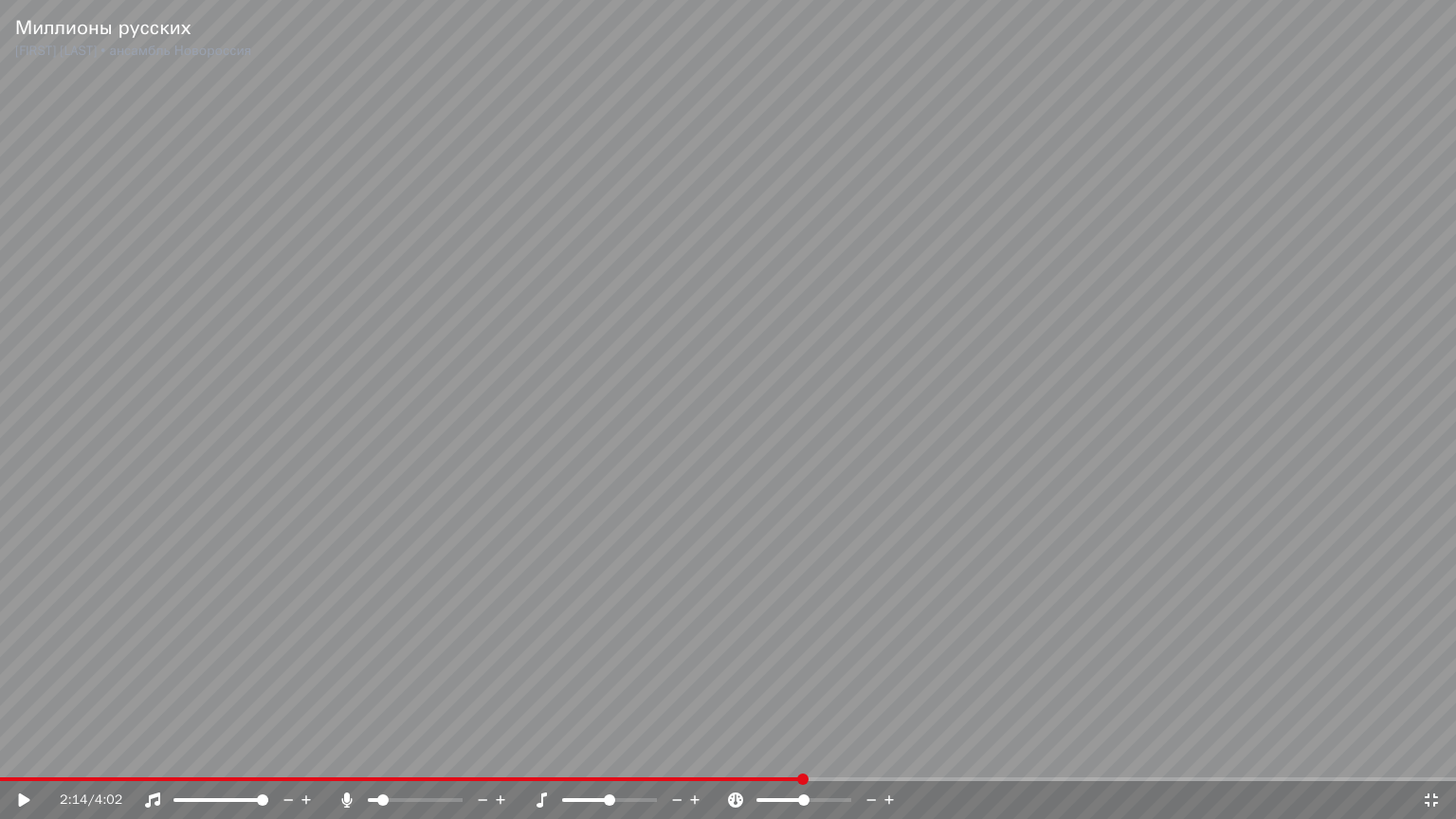click at bounding box center [728, 779] 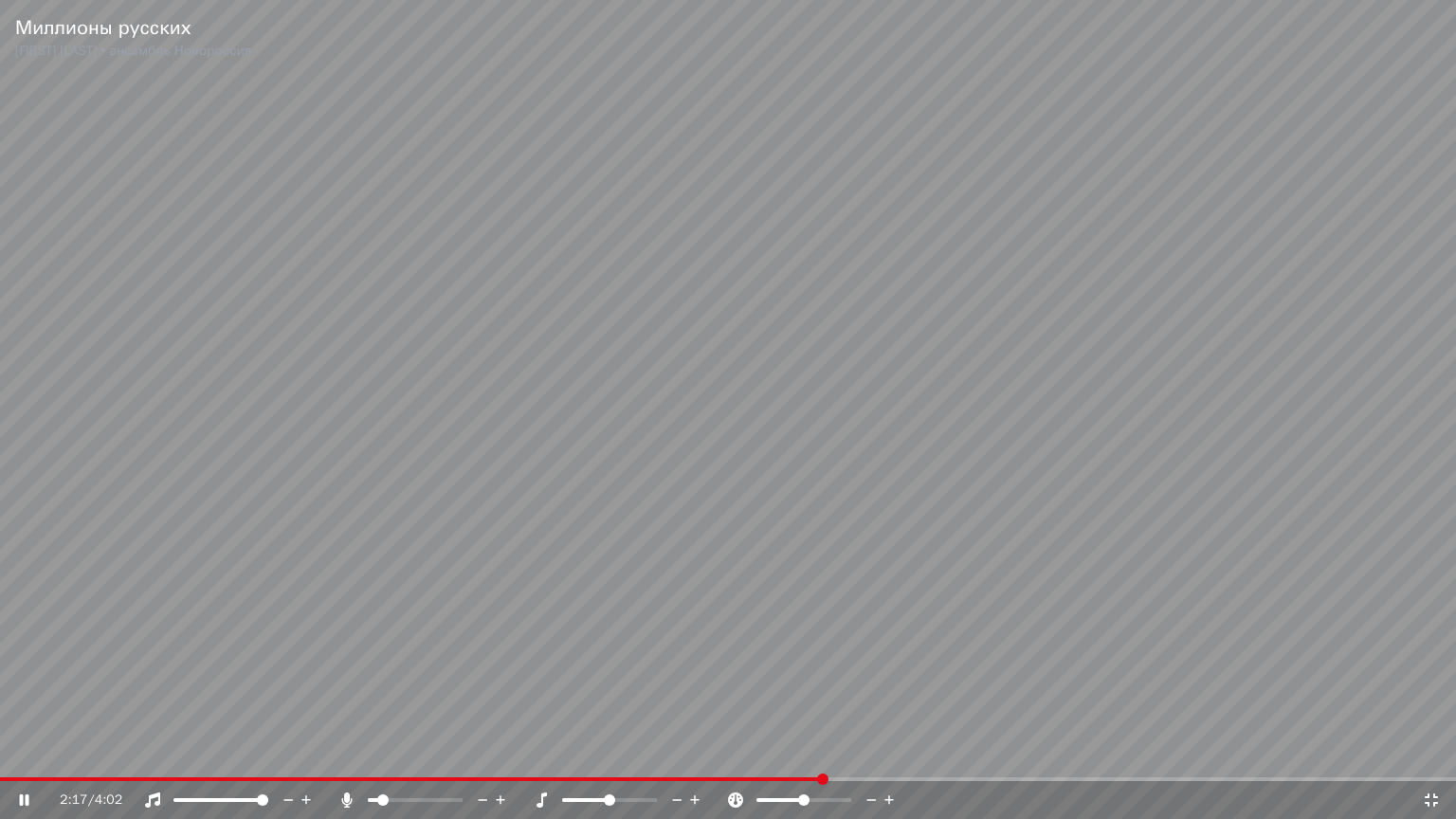 click at bounding box center (728, 410) 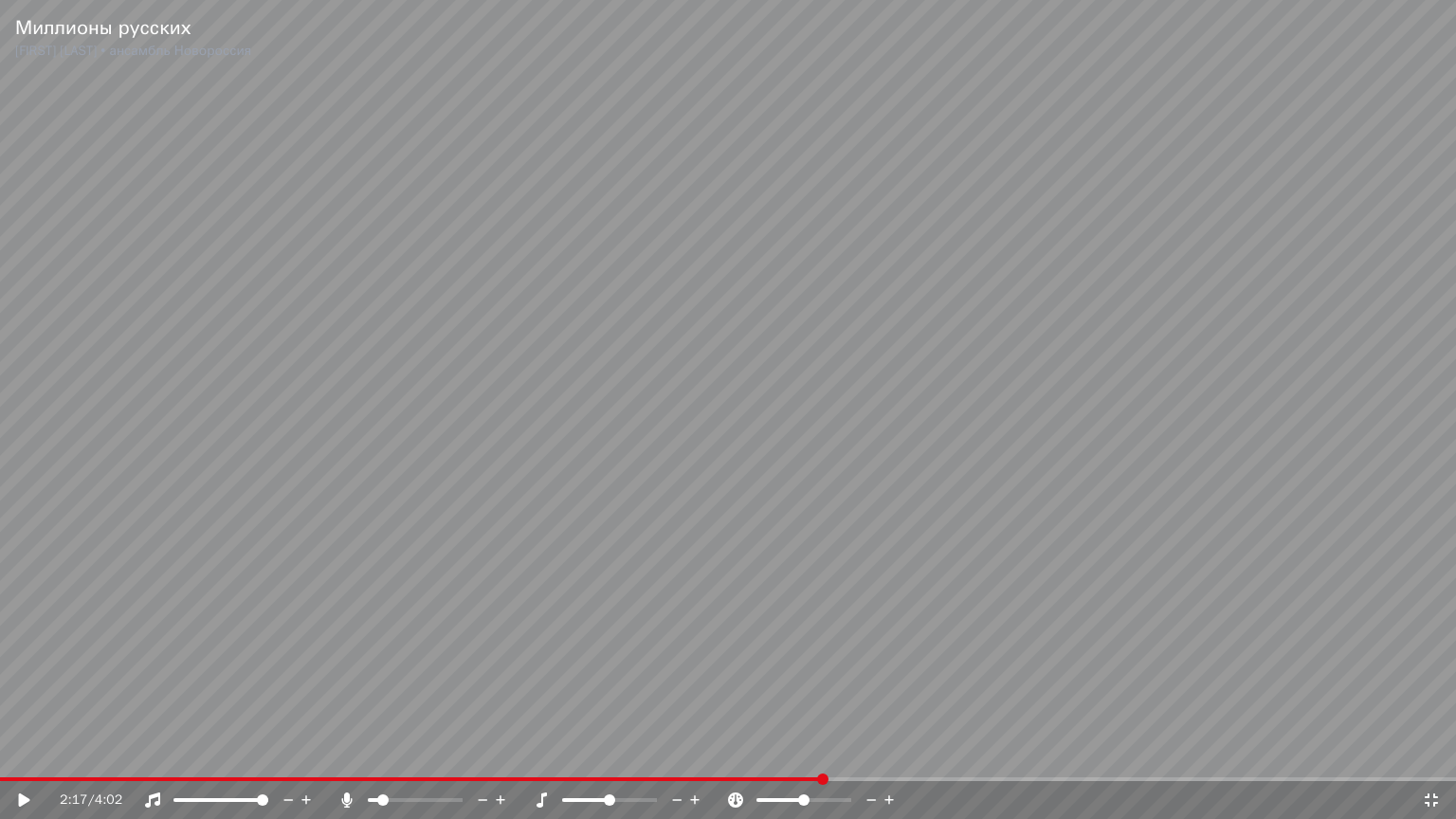 click at bounding box center [728, 779] 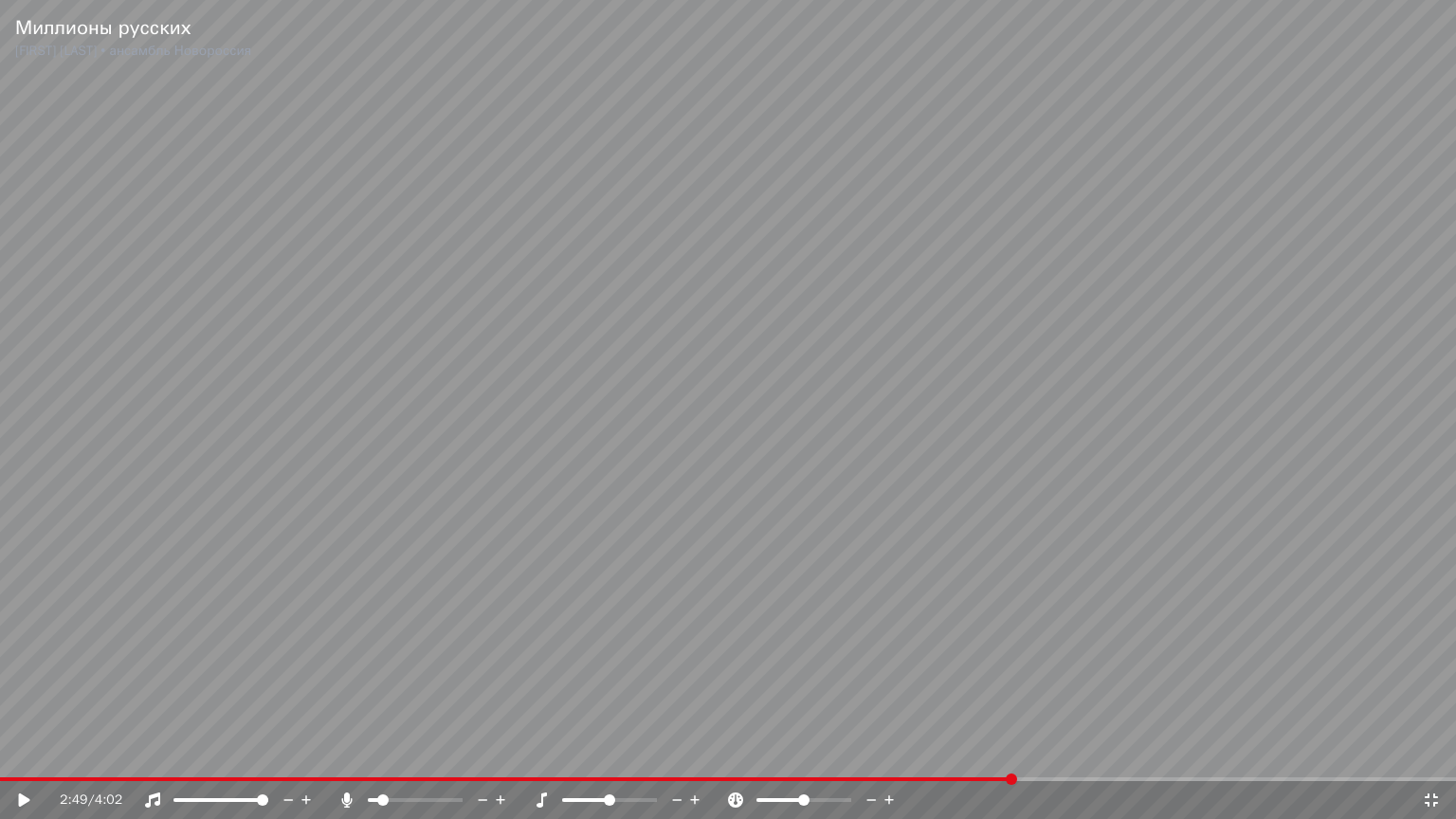 click at bounding box center (728, 410) 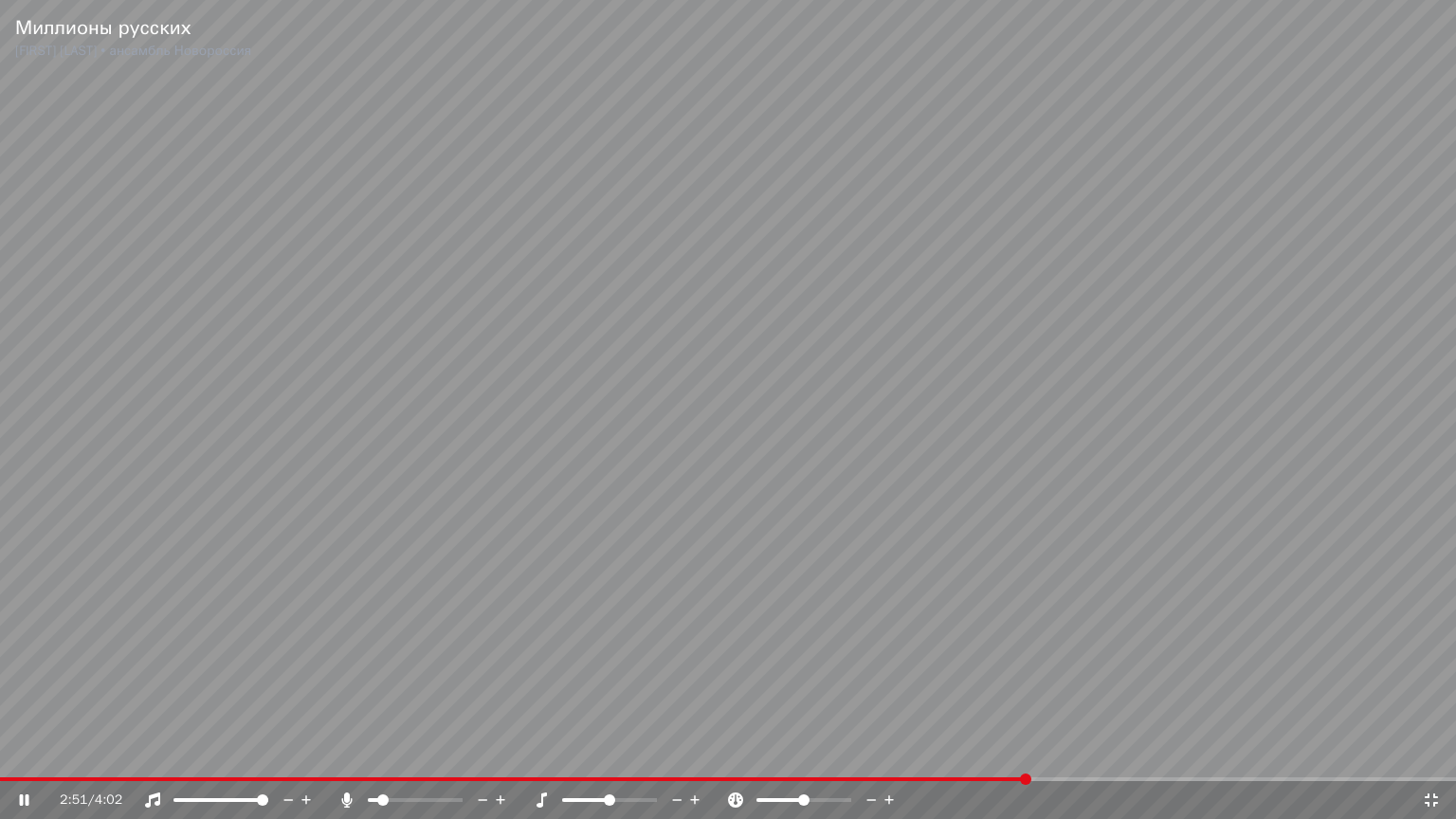 click at bounding box center (728, 779) 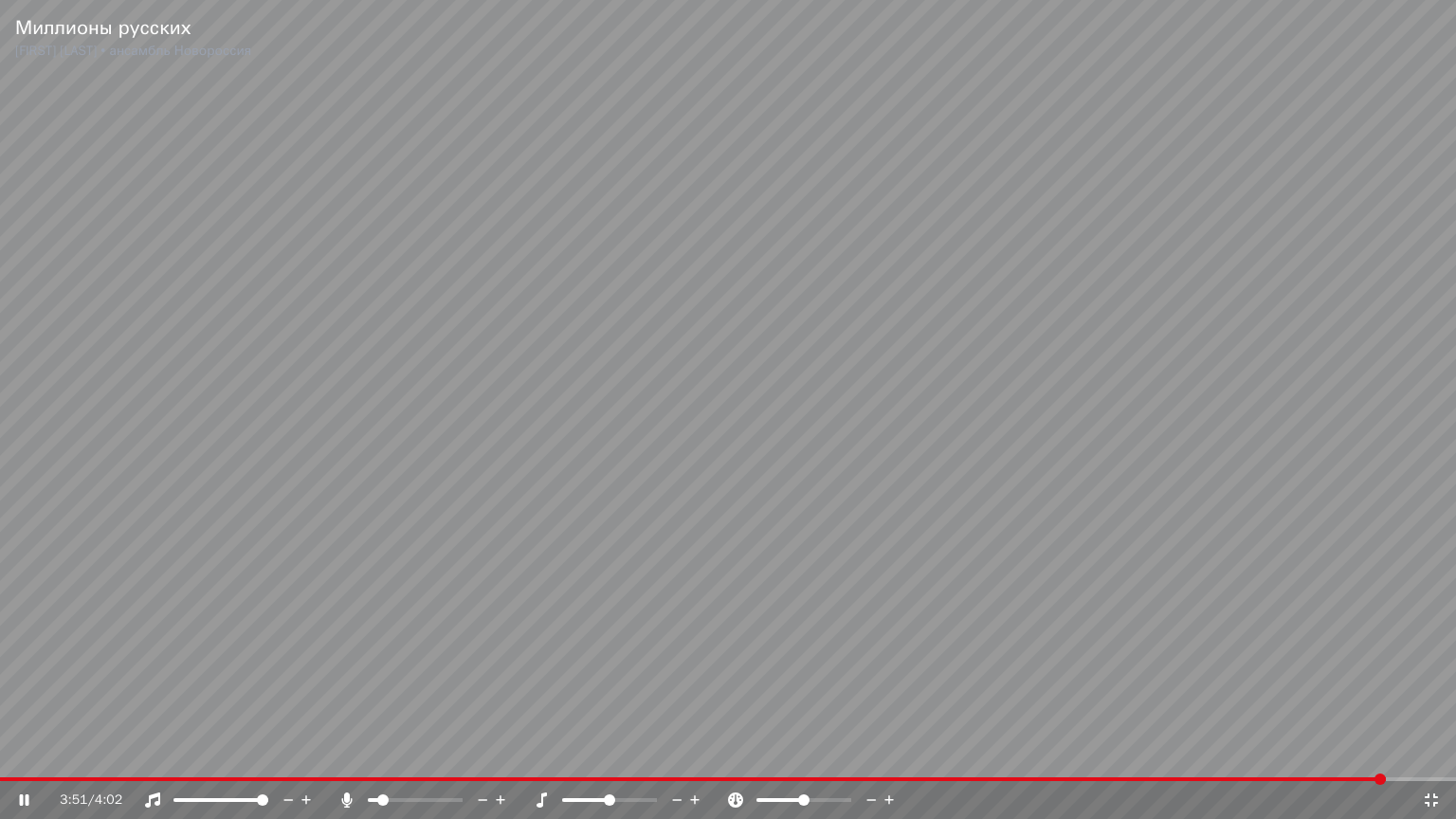 click at bounding box center (728, 779) 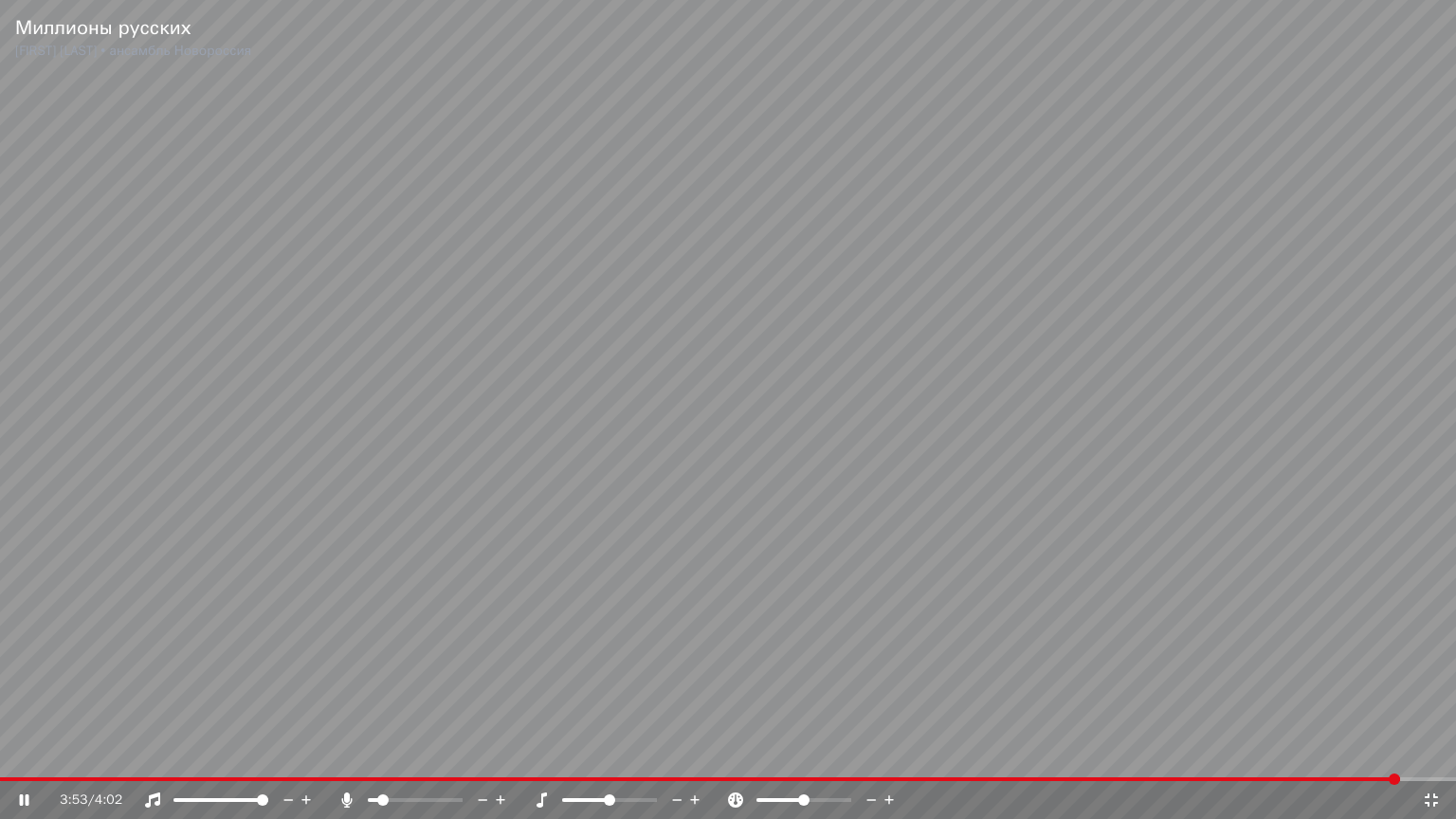 click 